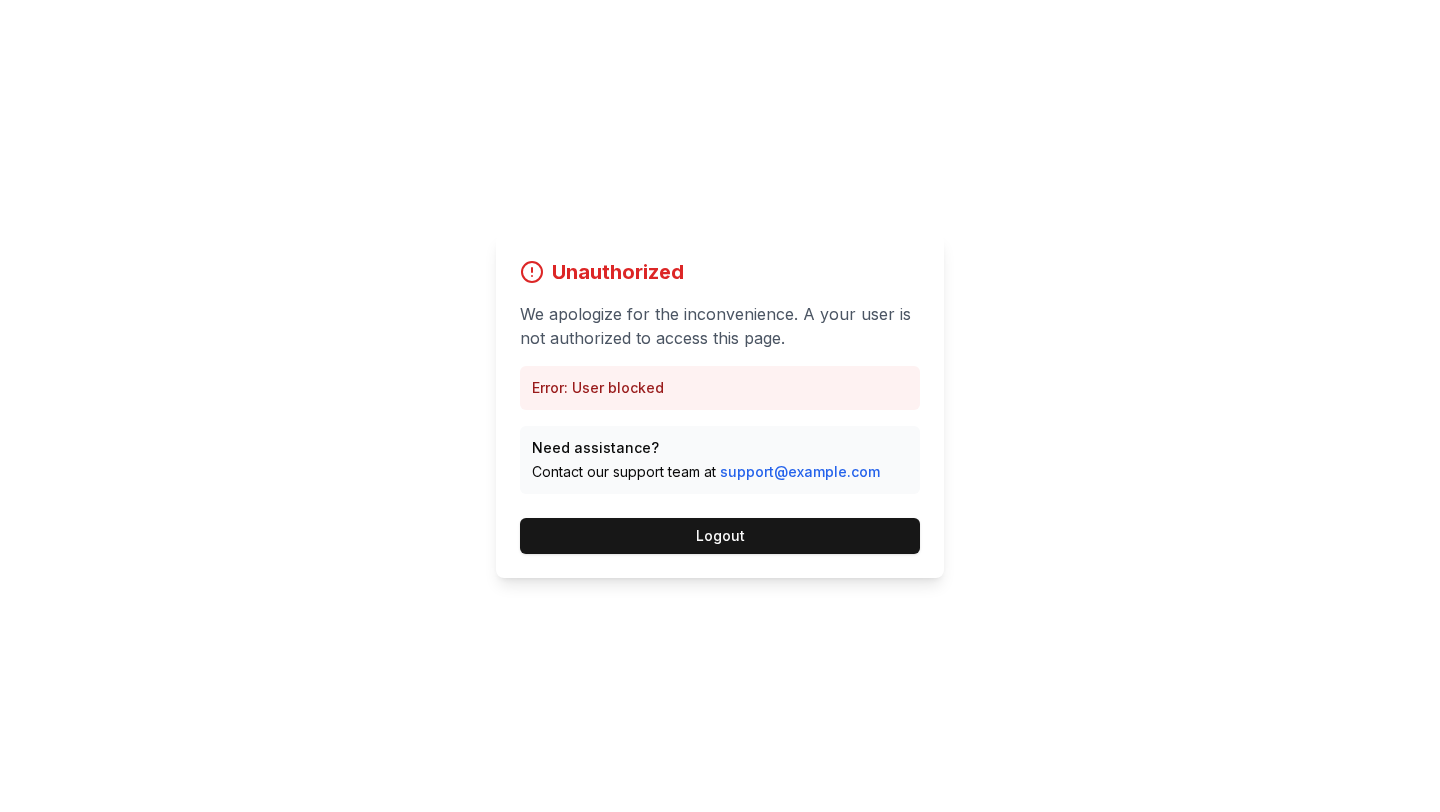 scroll, scrollTop: 0, scrollLeft: 0, axis: both 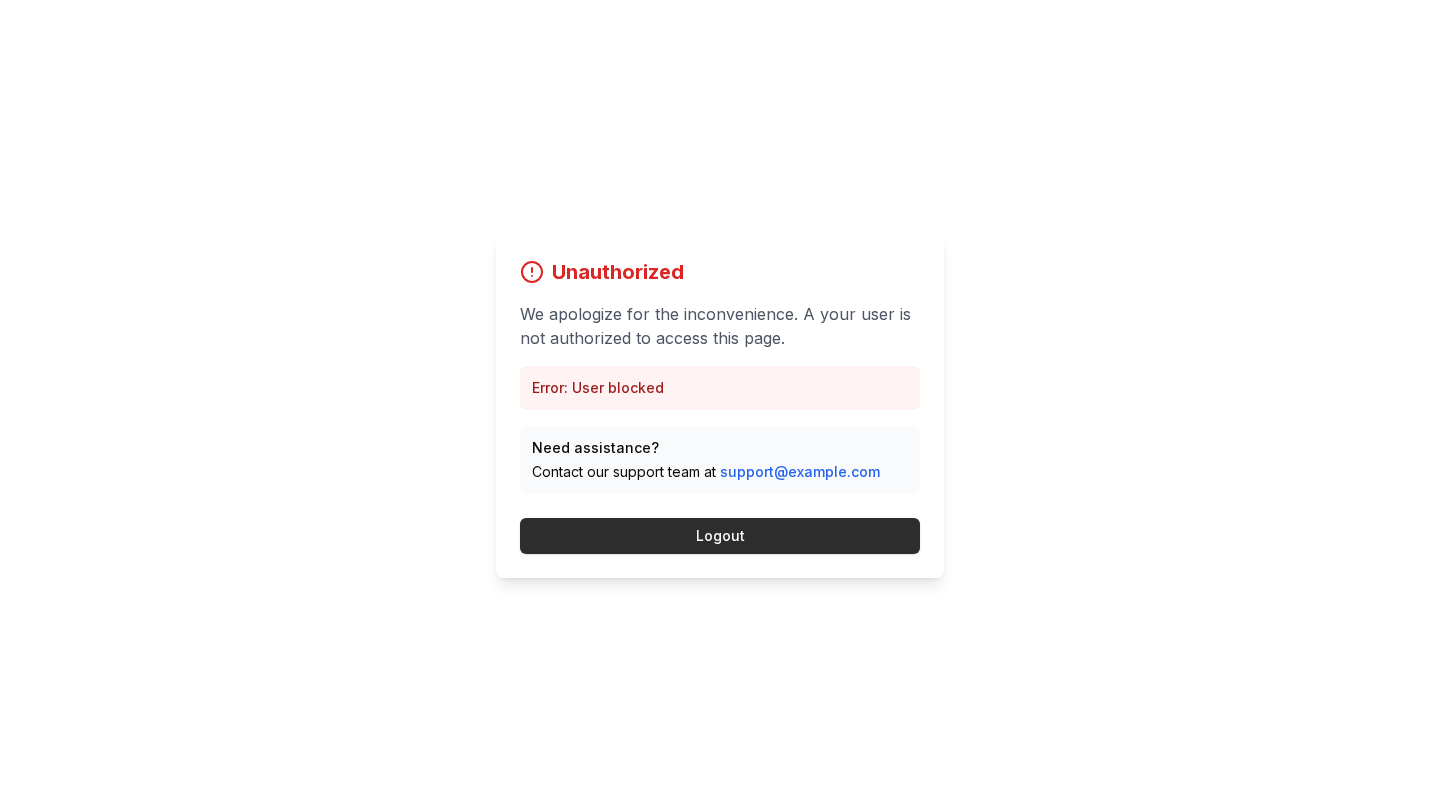 click on "Logout" at bounding box center (720, 536) 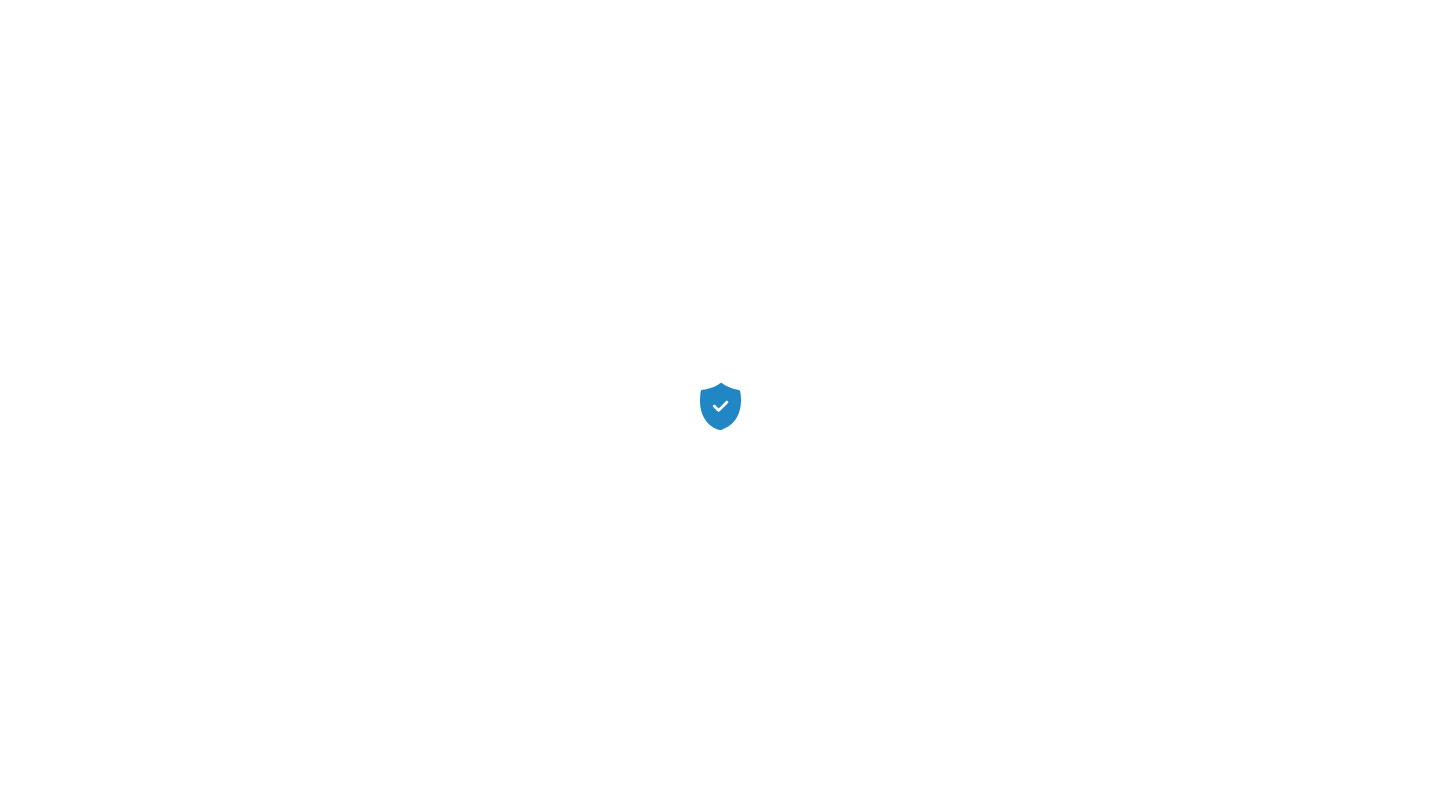 scroll, scrollTop: 0, scrollLeft: 0, axis: both 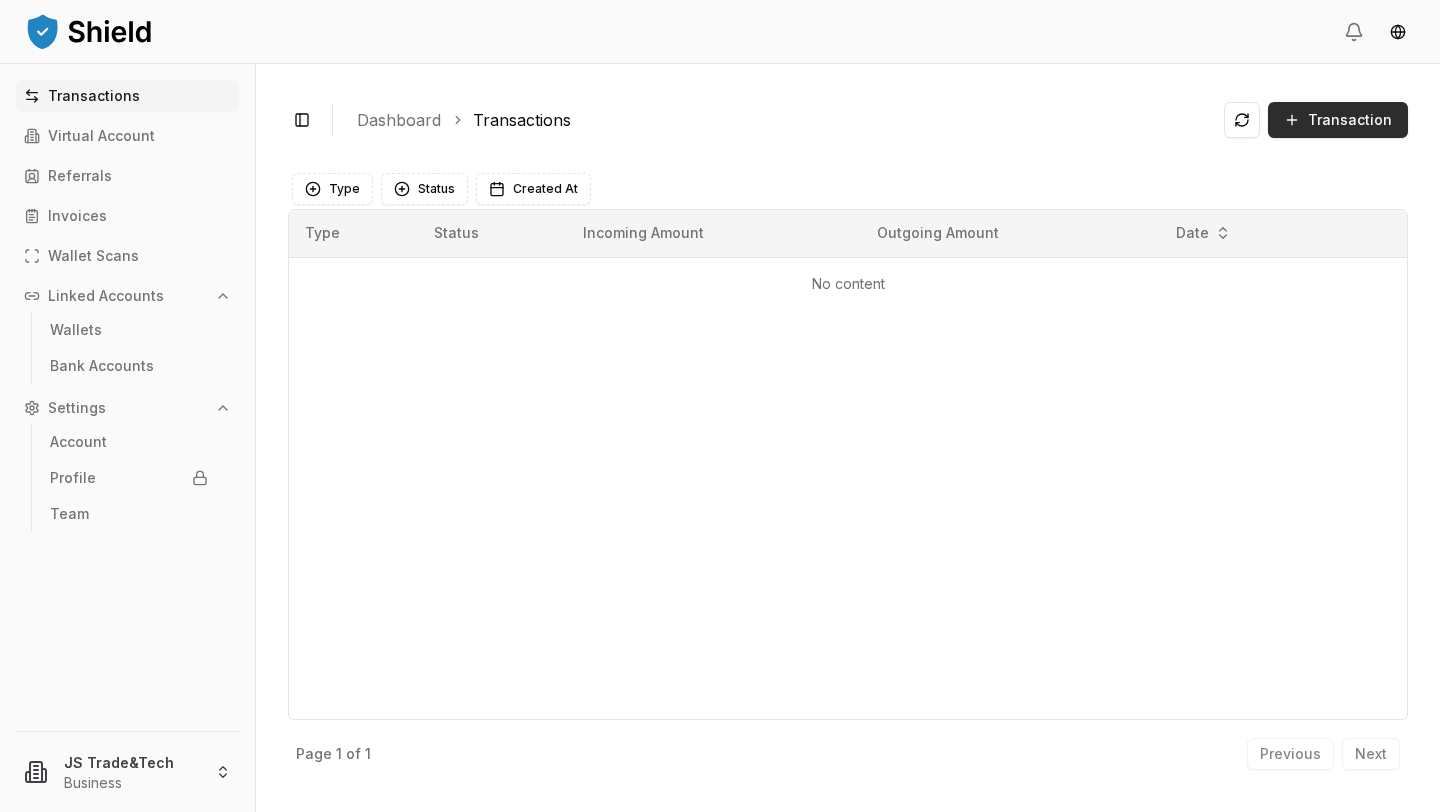 click on "Transaction" at bounding box center [1350, 120] 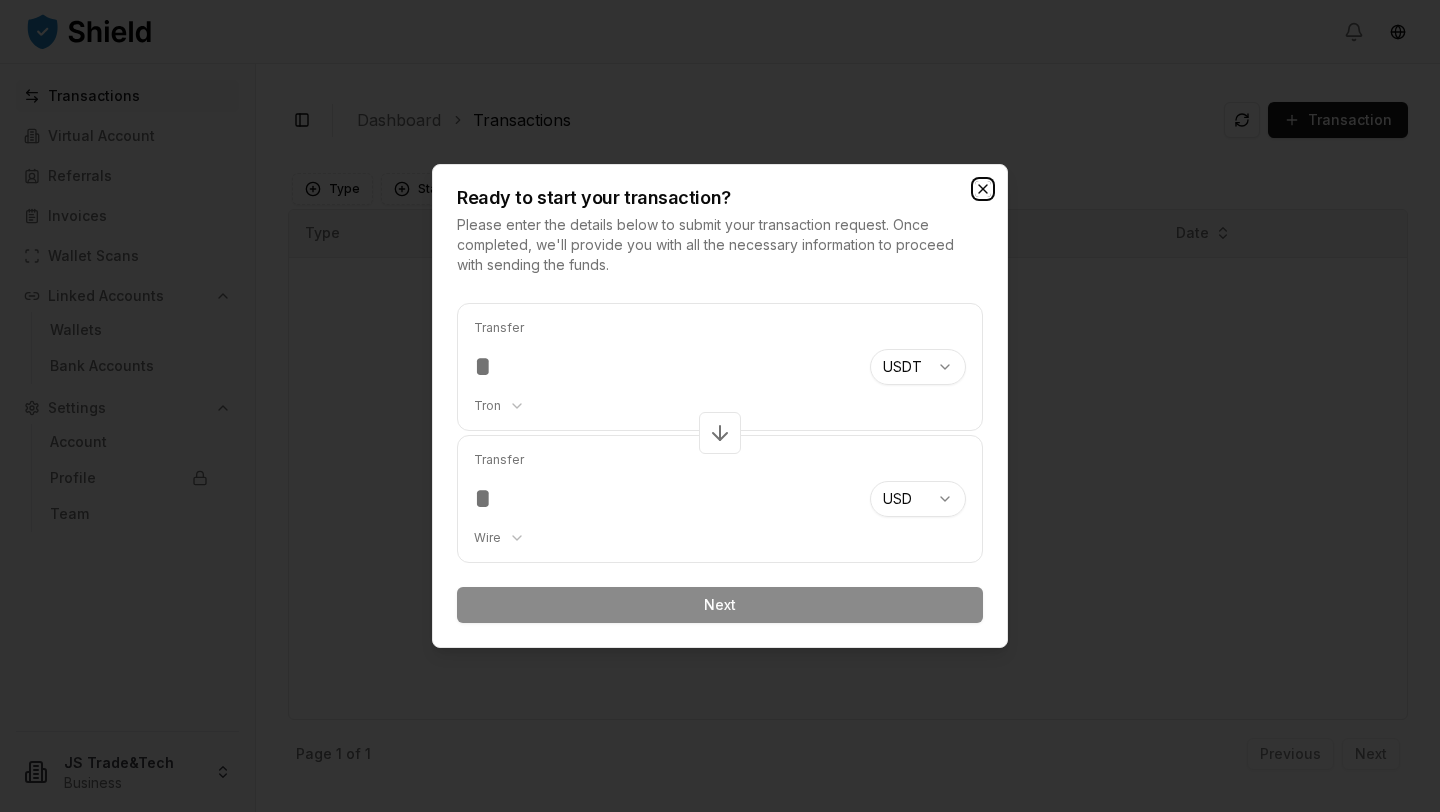 click 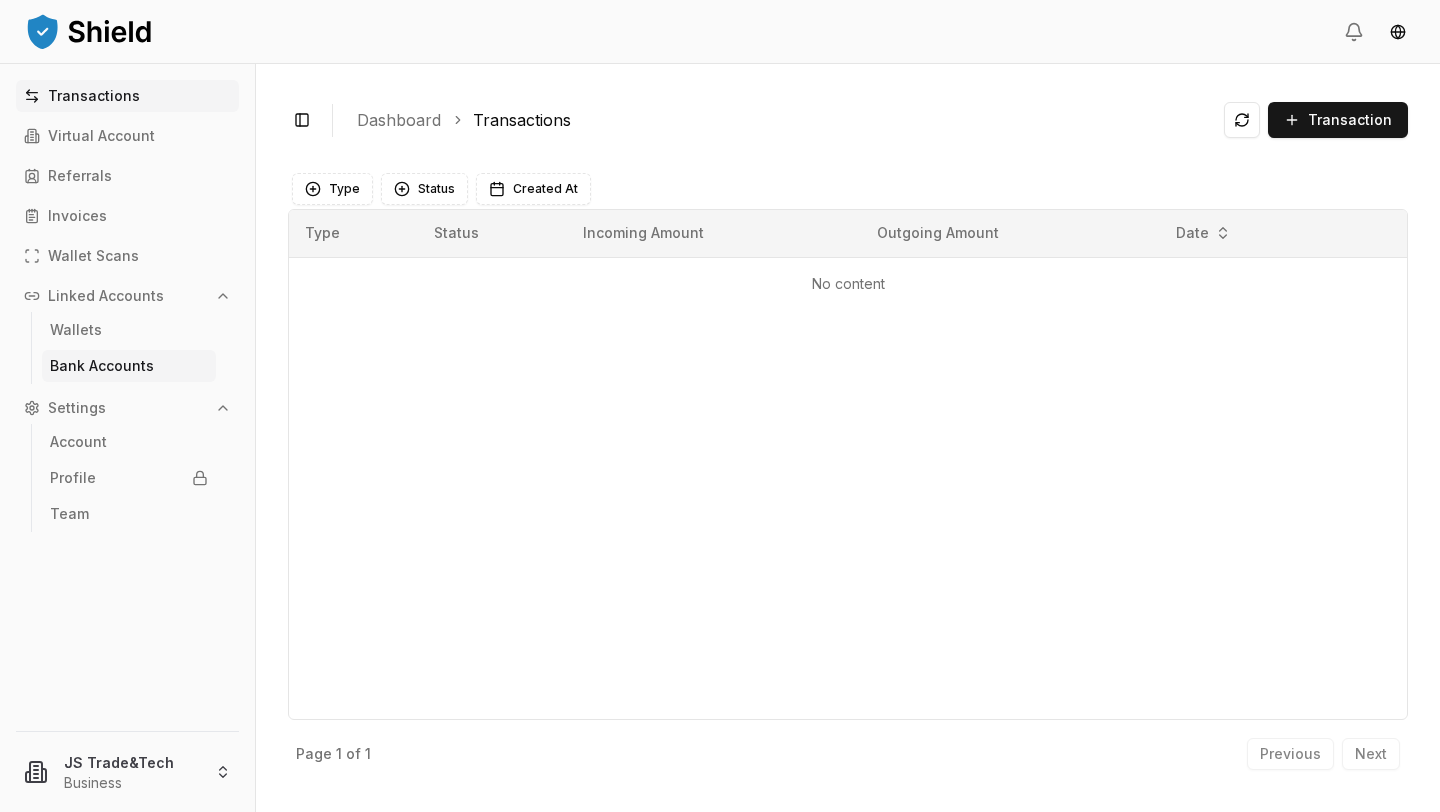click on "Bank Accounts" at bounding box center [102, 366] 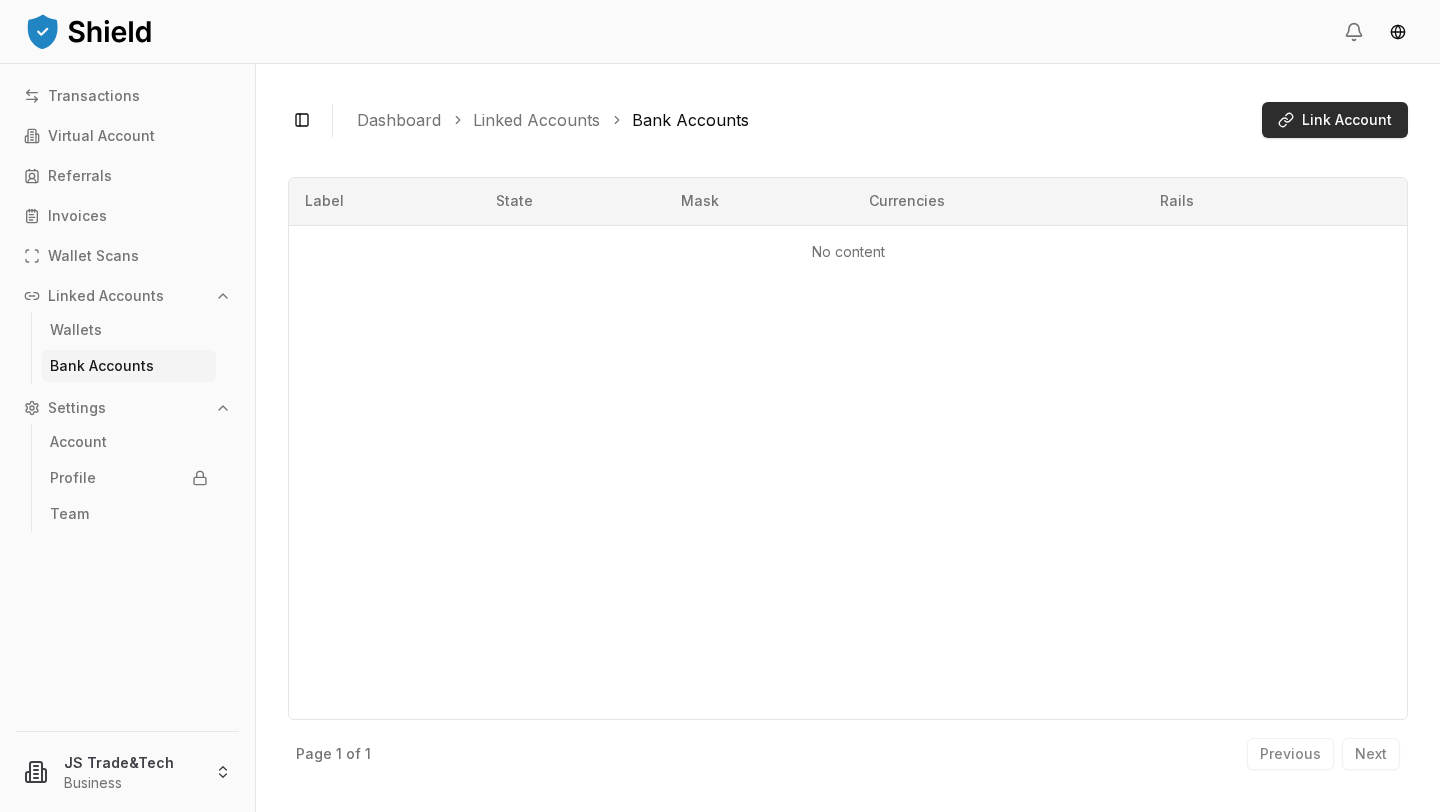 click on "Link Account" at bounding box center (1347, 120) 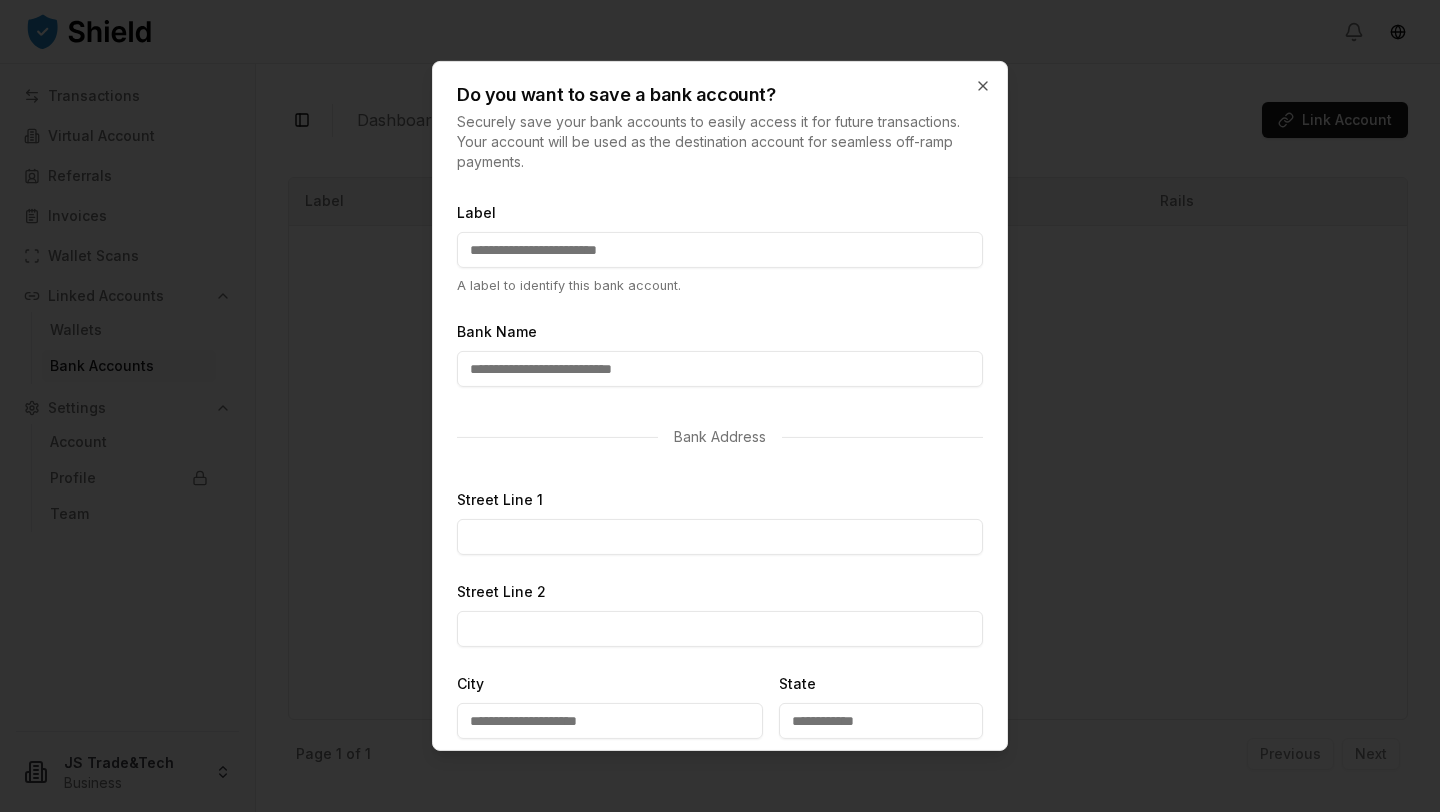 click on "Bank Name" at bounding box center (720, 353) 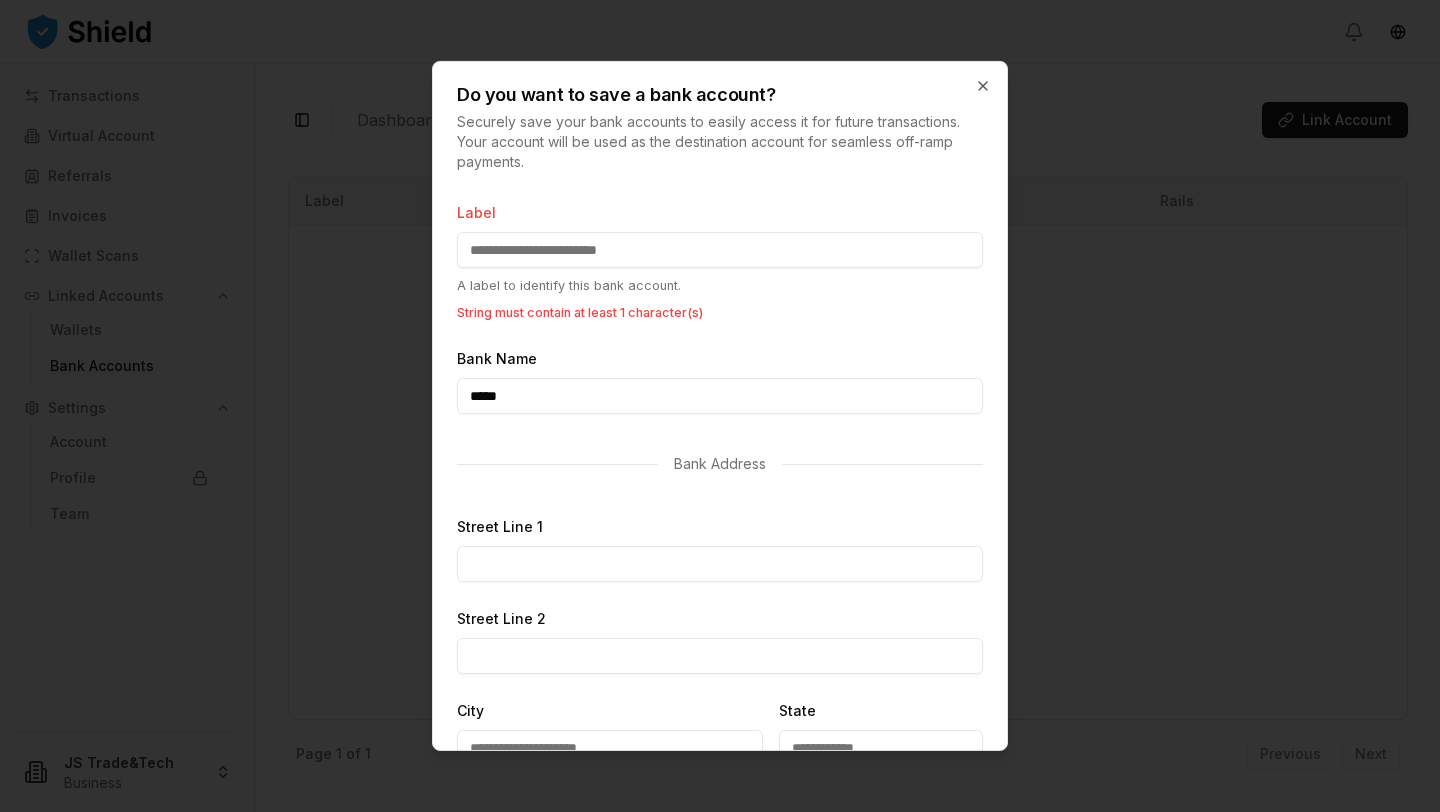 type on "*****" 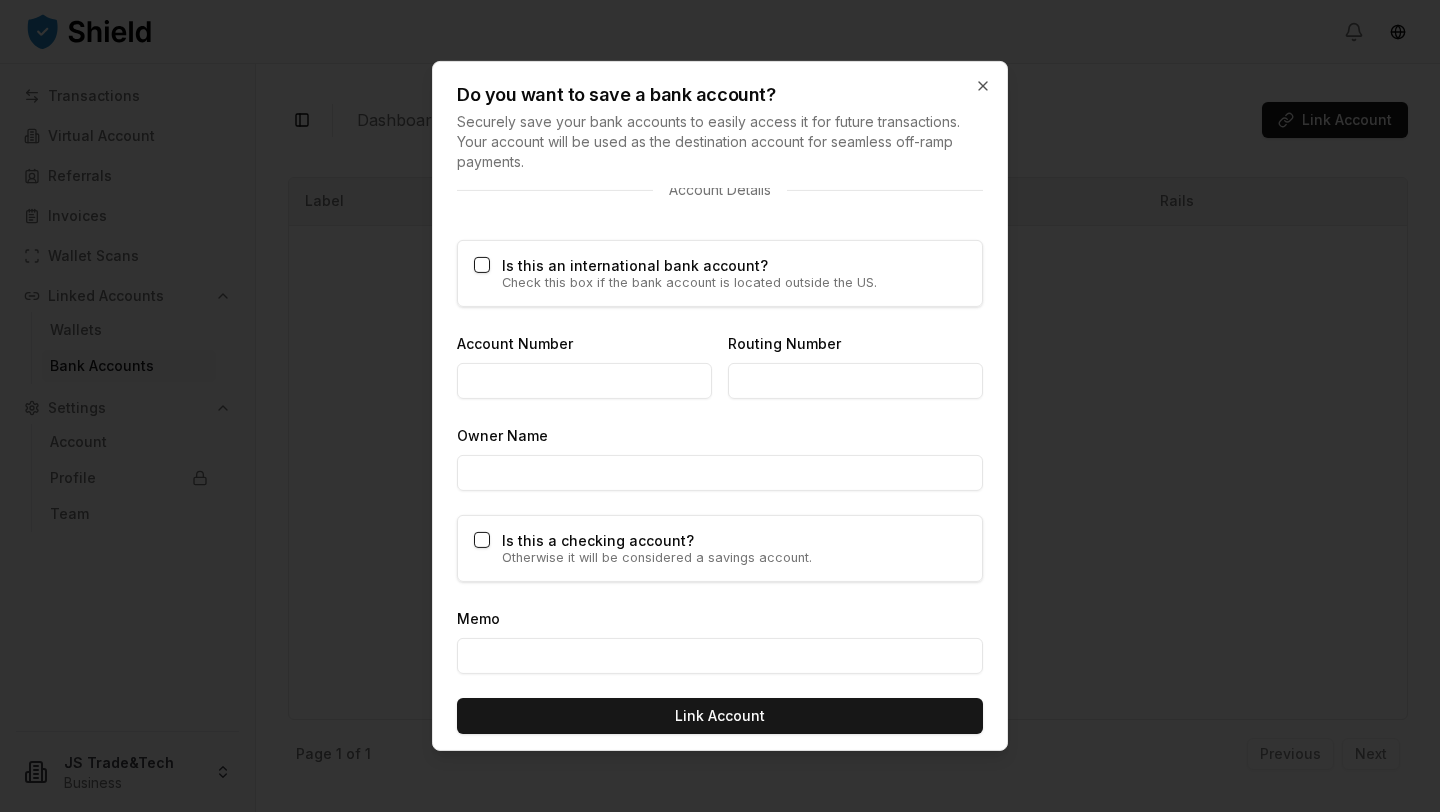scroll, scrollTop: 1134, scrollLeft: 0, axis: vertical 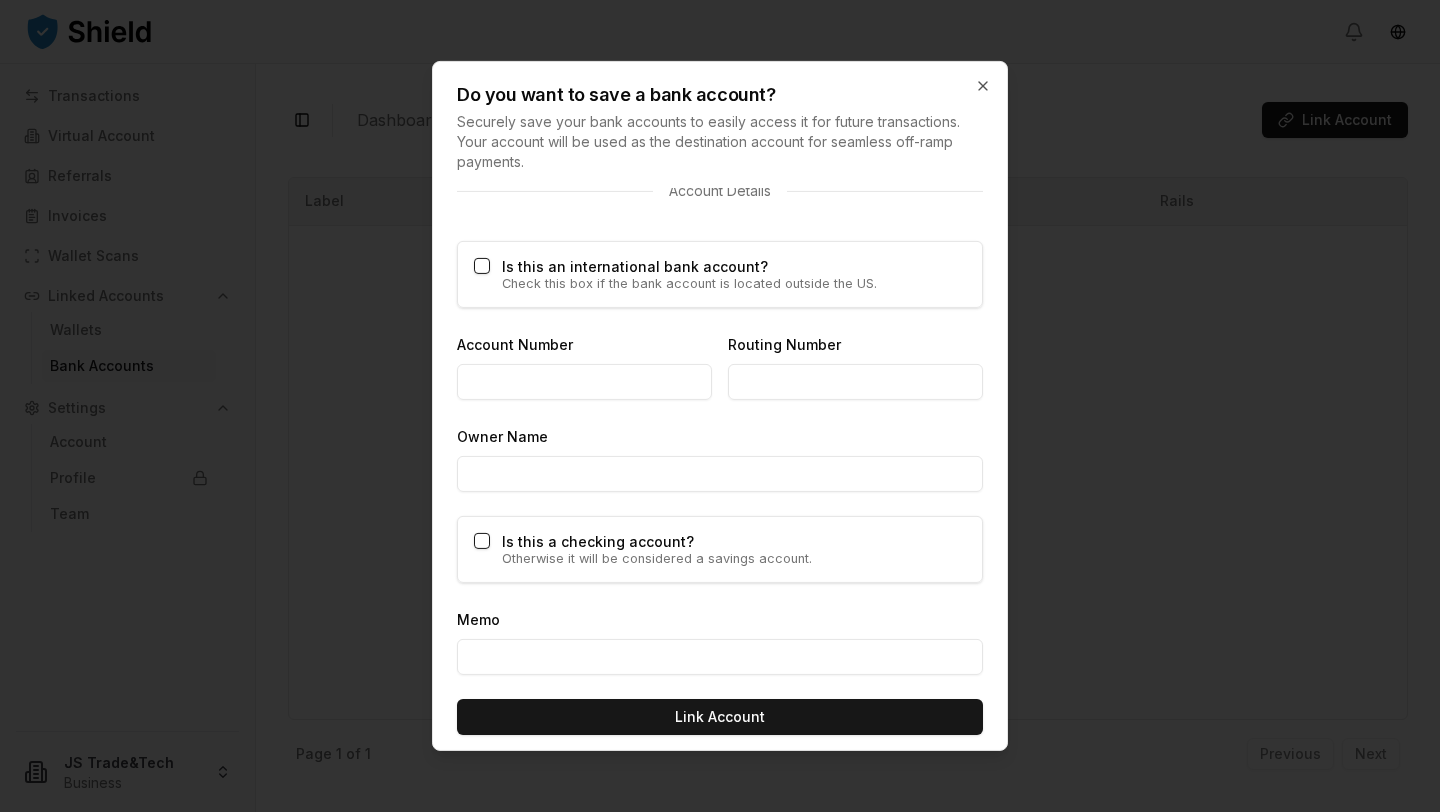 type on "**********" 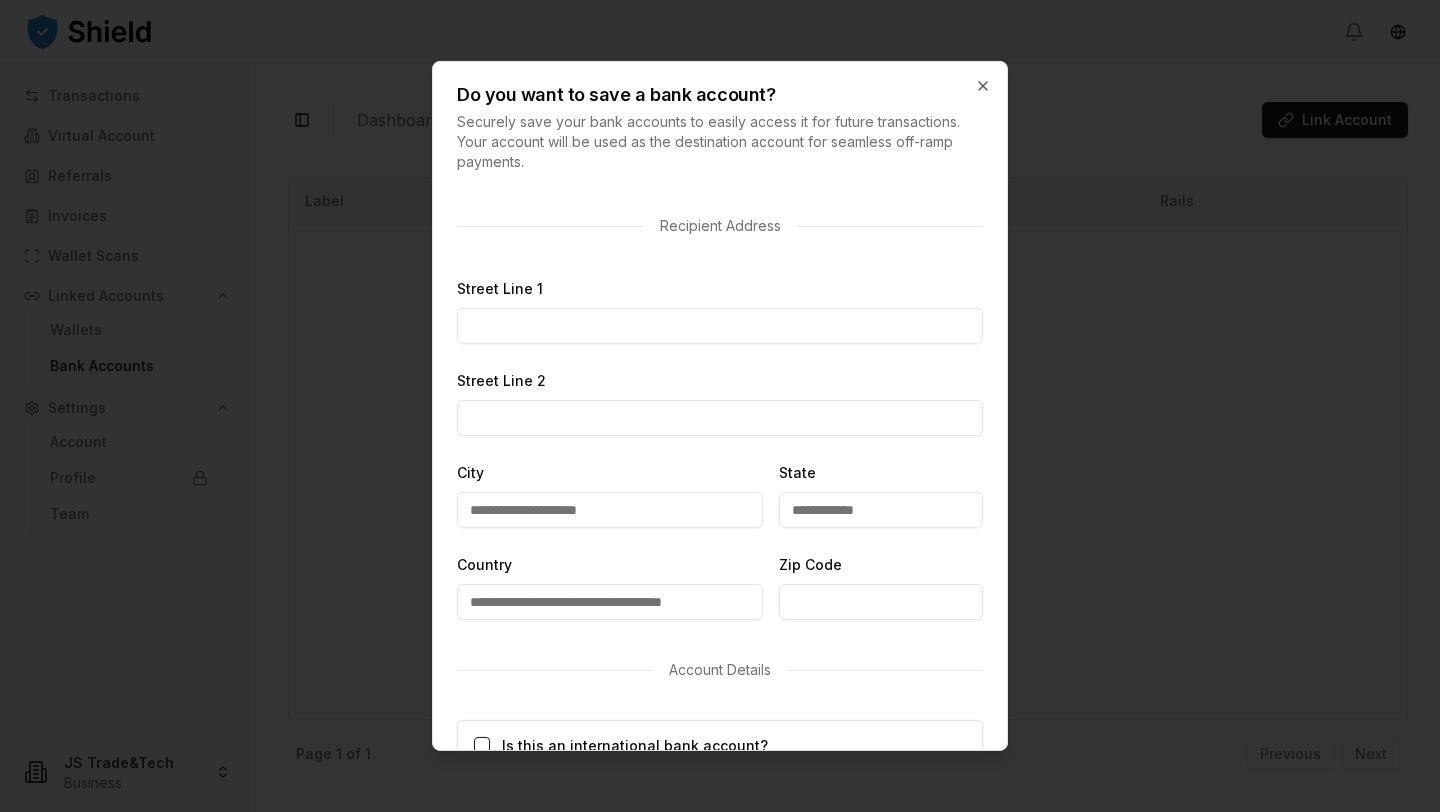 scroll, scrollTop: 604, scrollLeft: 0, axis: vertical 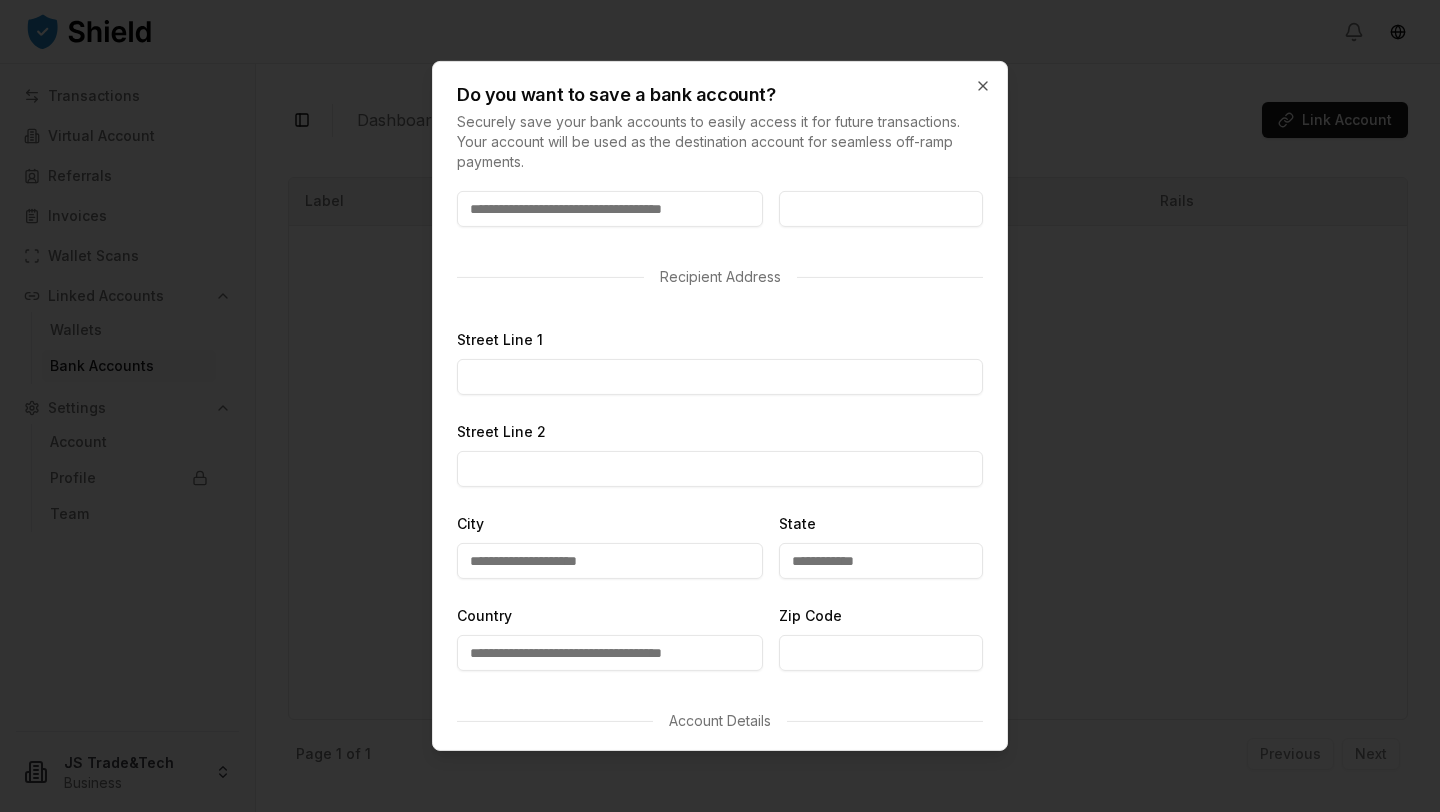 click on "Street Line 1" at bounding box center [720, 377] 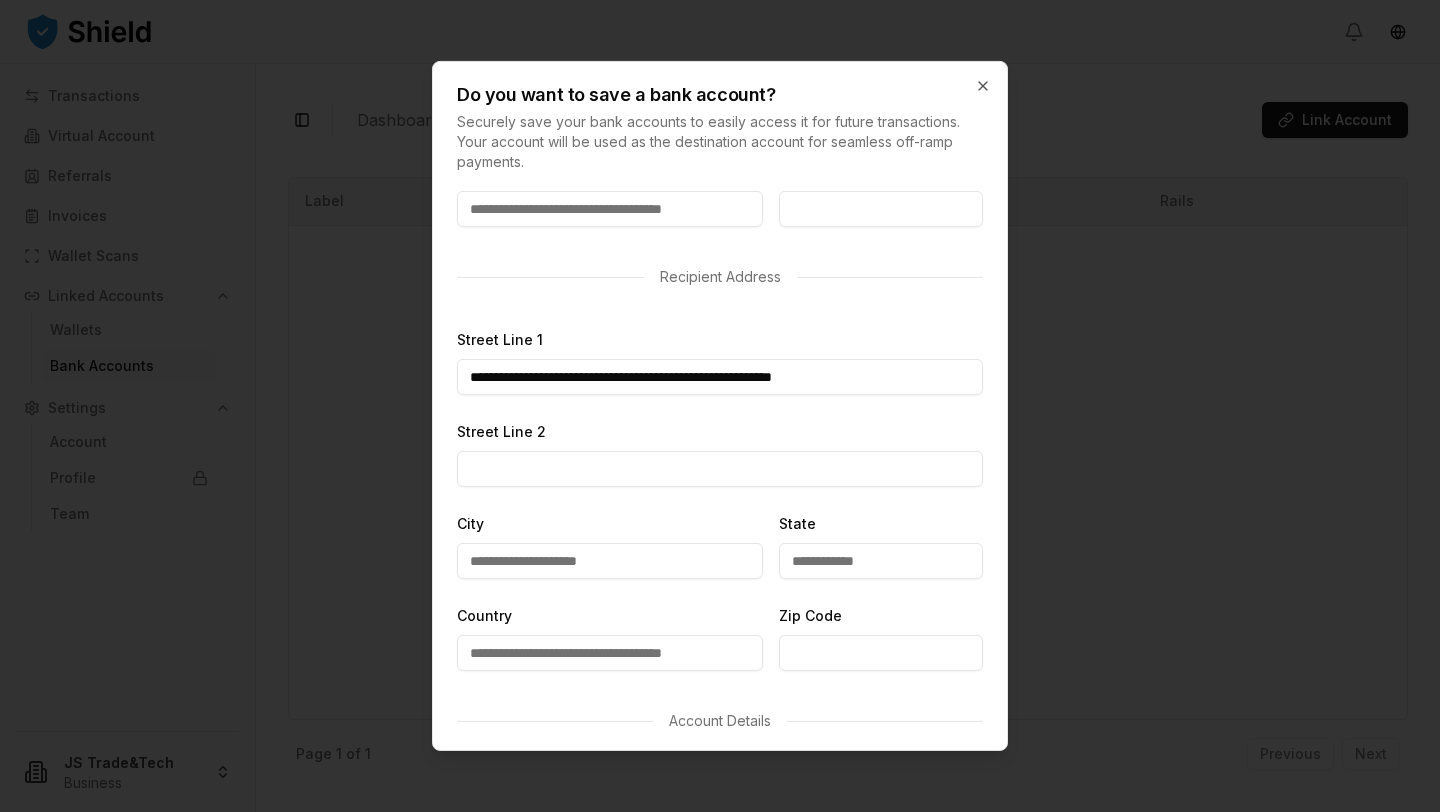 click on "**********" at bounding box center (720, 377) 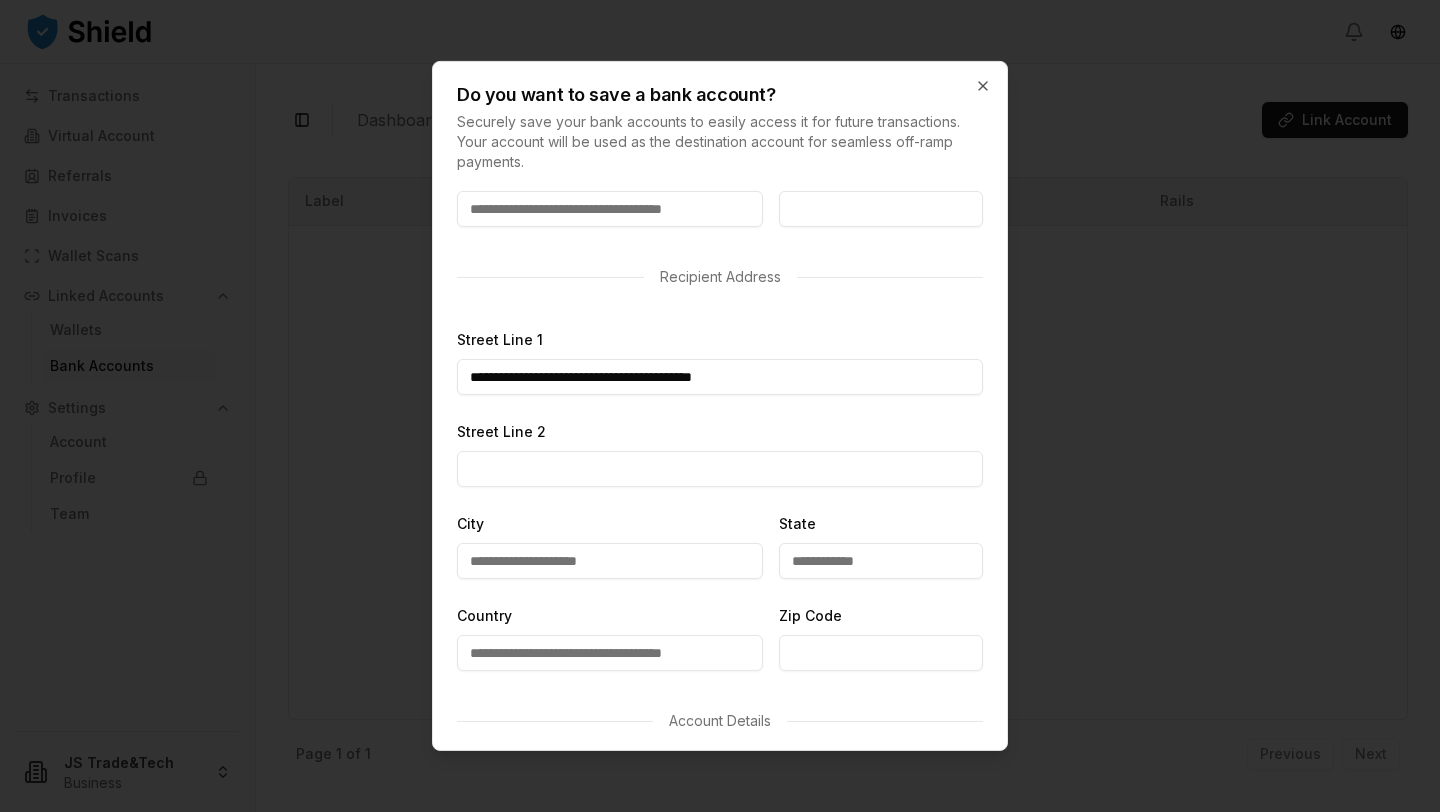 click on "**********" at bounding box center [720, 377] 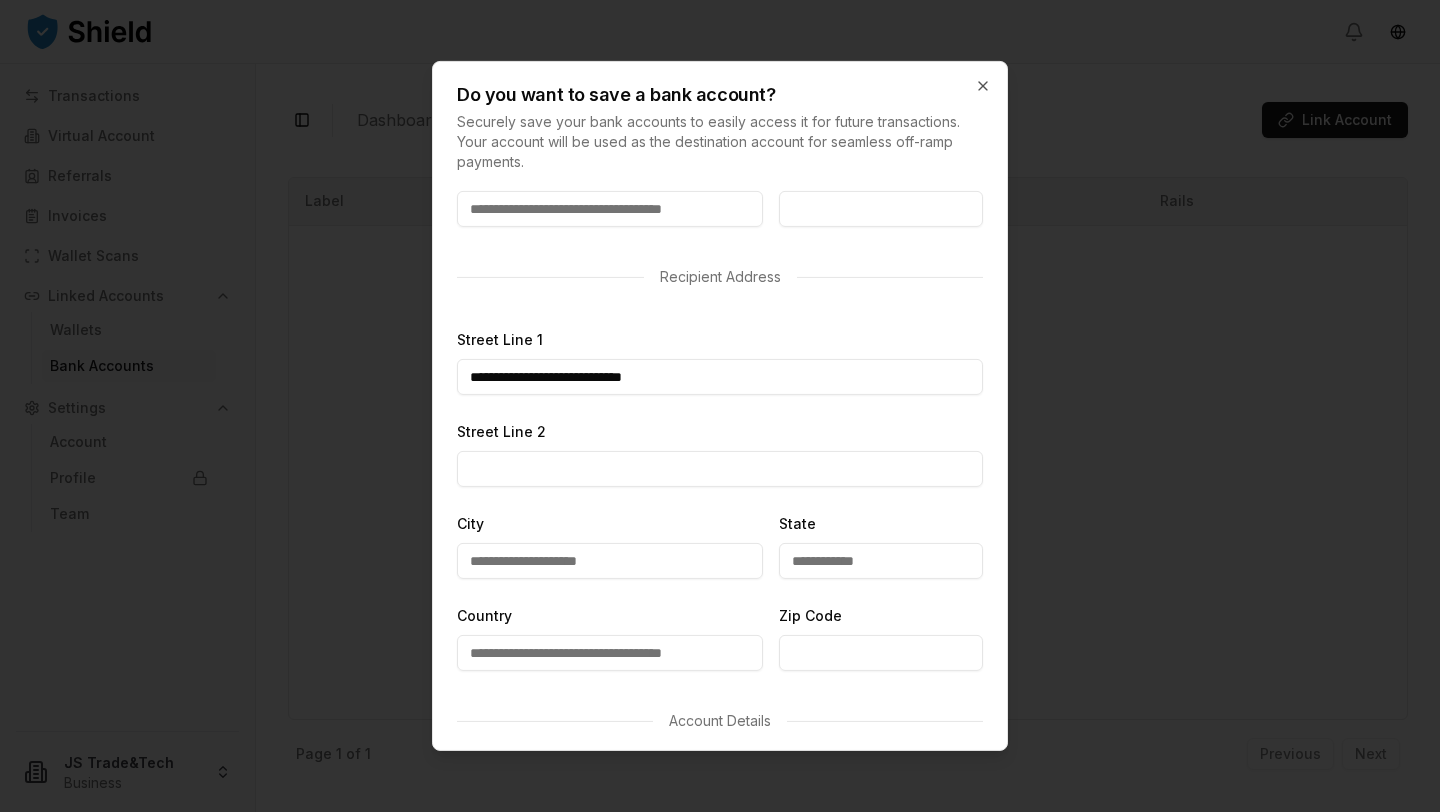 type on "**********" 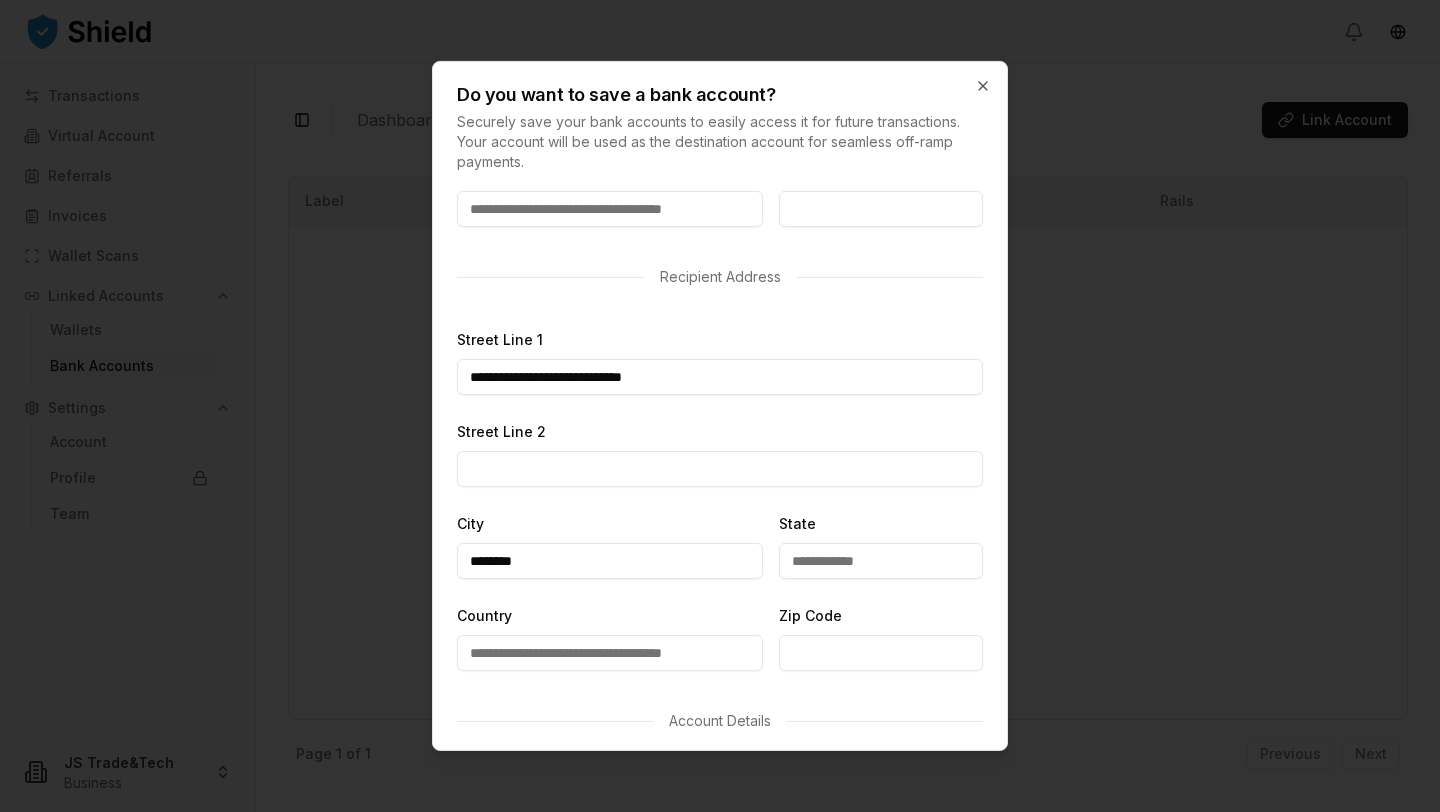 type on "********" 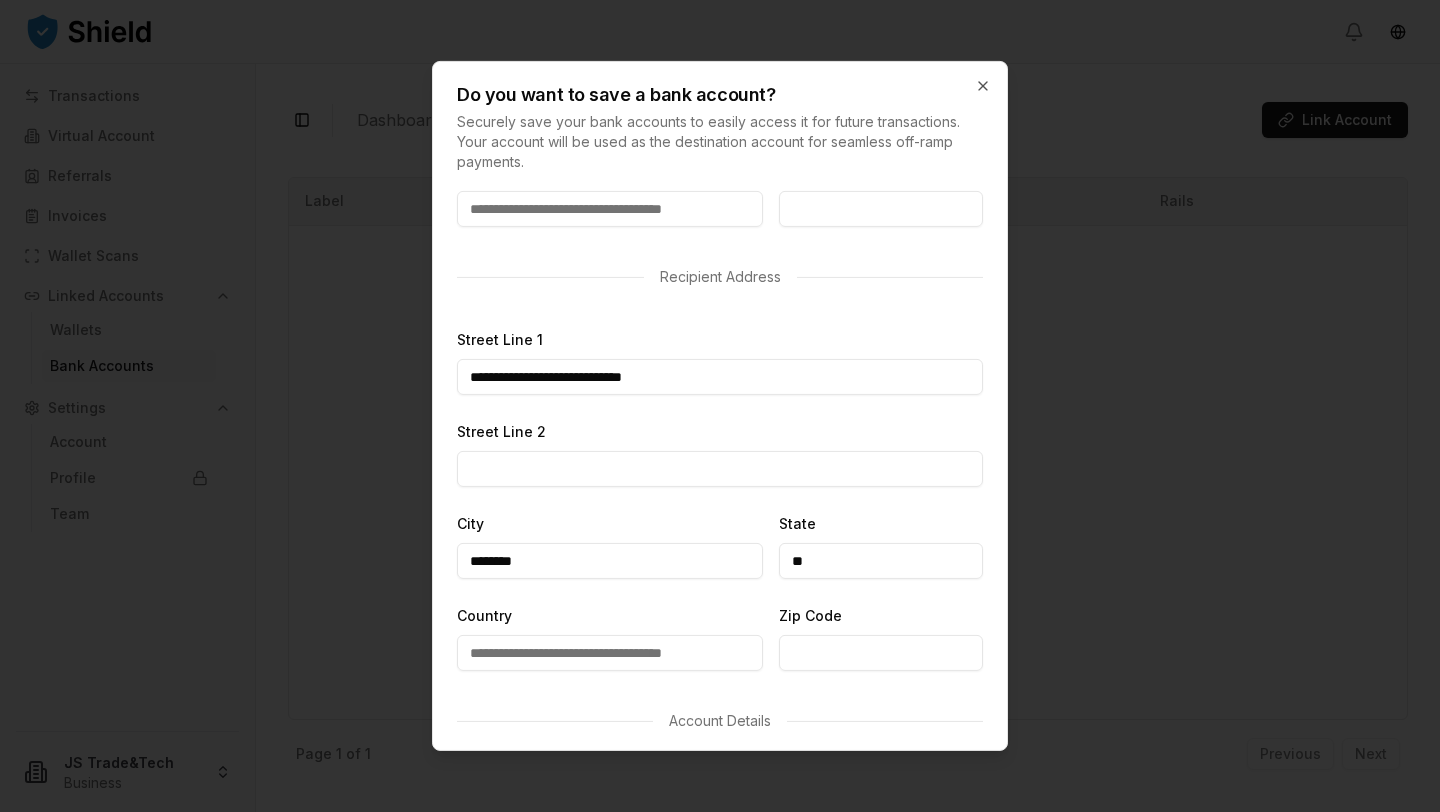 type on "**" 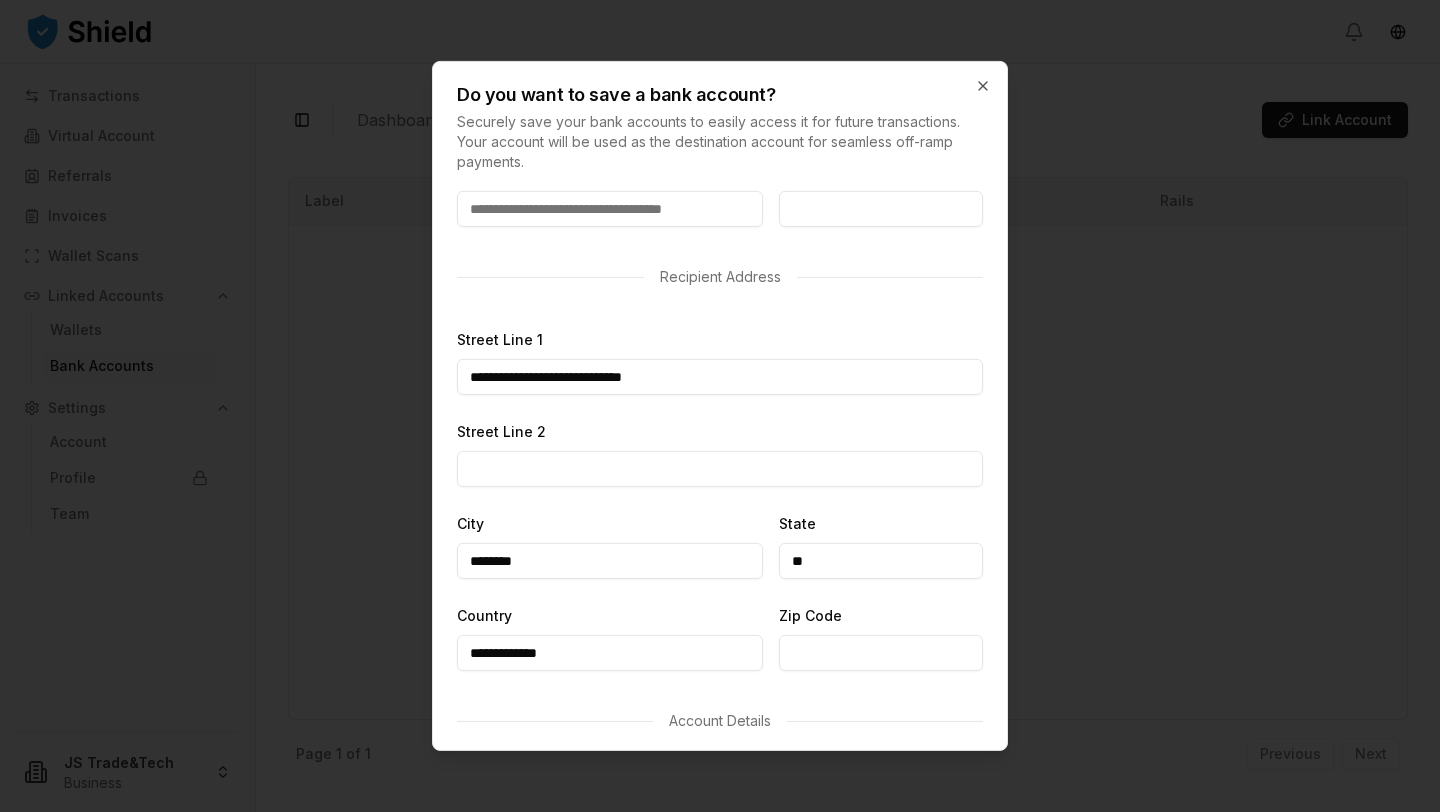 type on "**********" 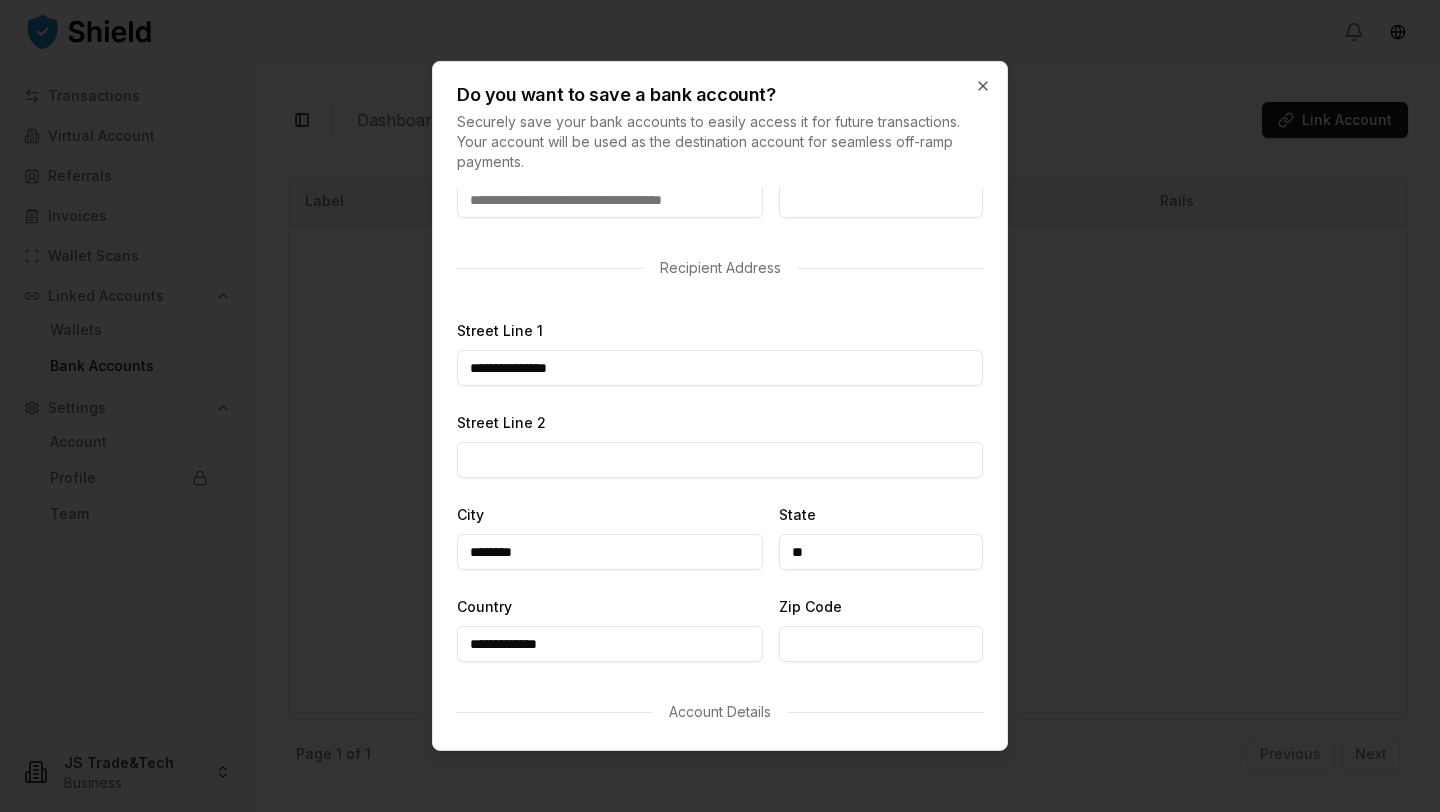 scroll, scrollTop: 612, scrollLeft: 0, axis: vertical 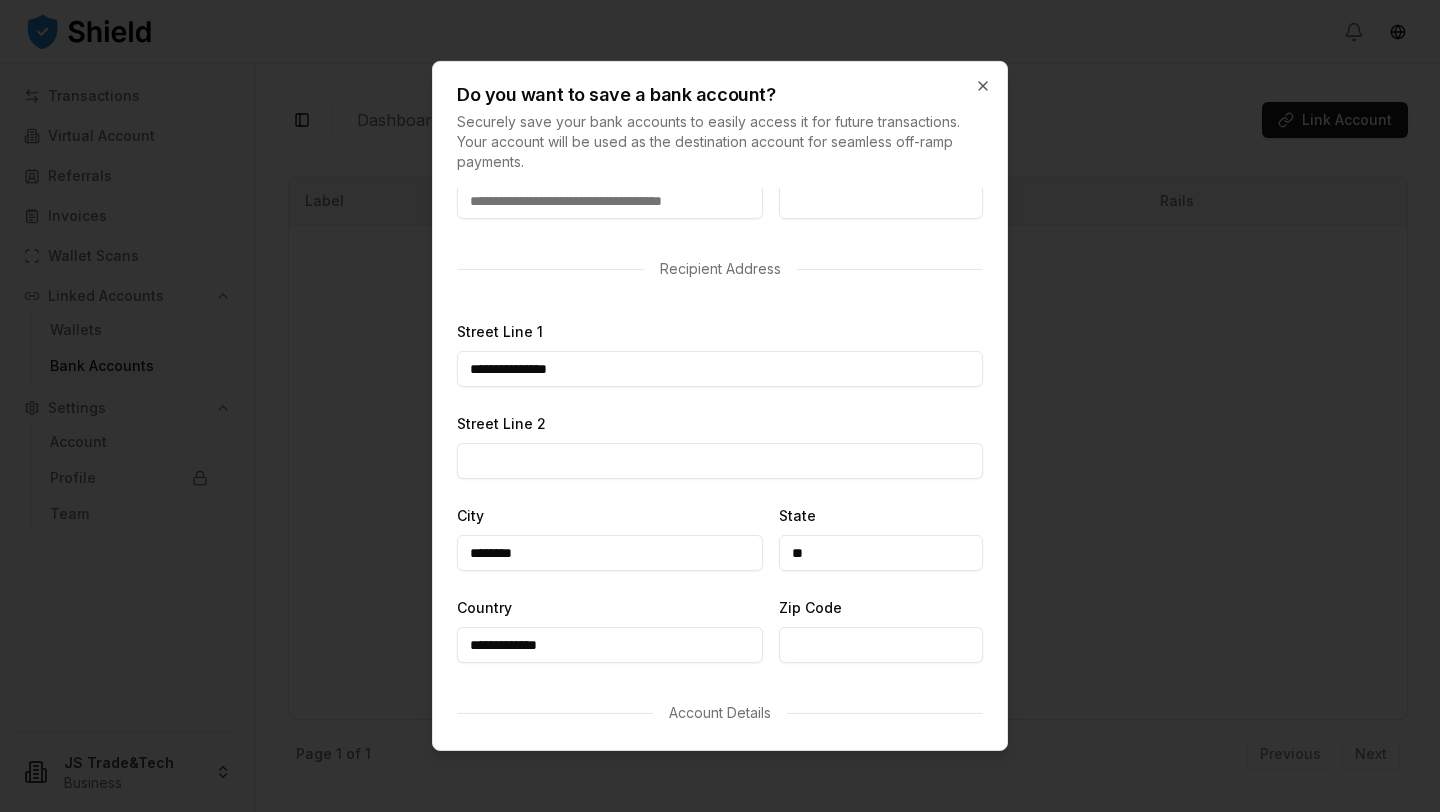 drag, startPoint x: 595, startPoint y: 368, endPoint x: 429, endPoint y: 350, distance: 166.97305 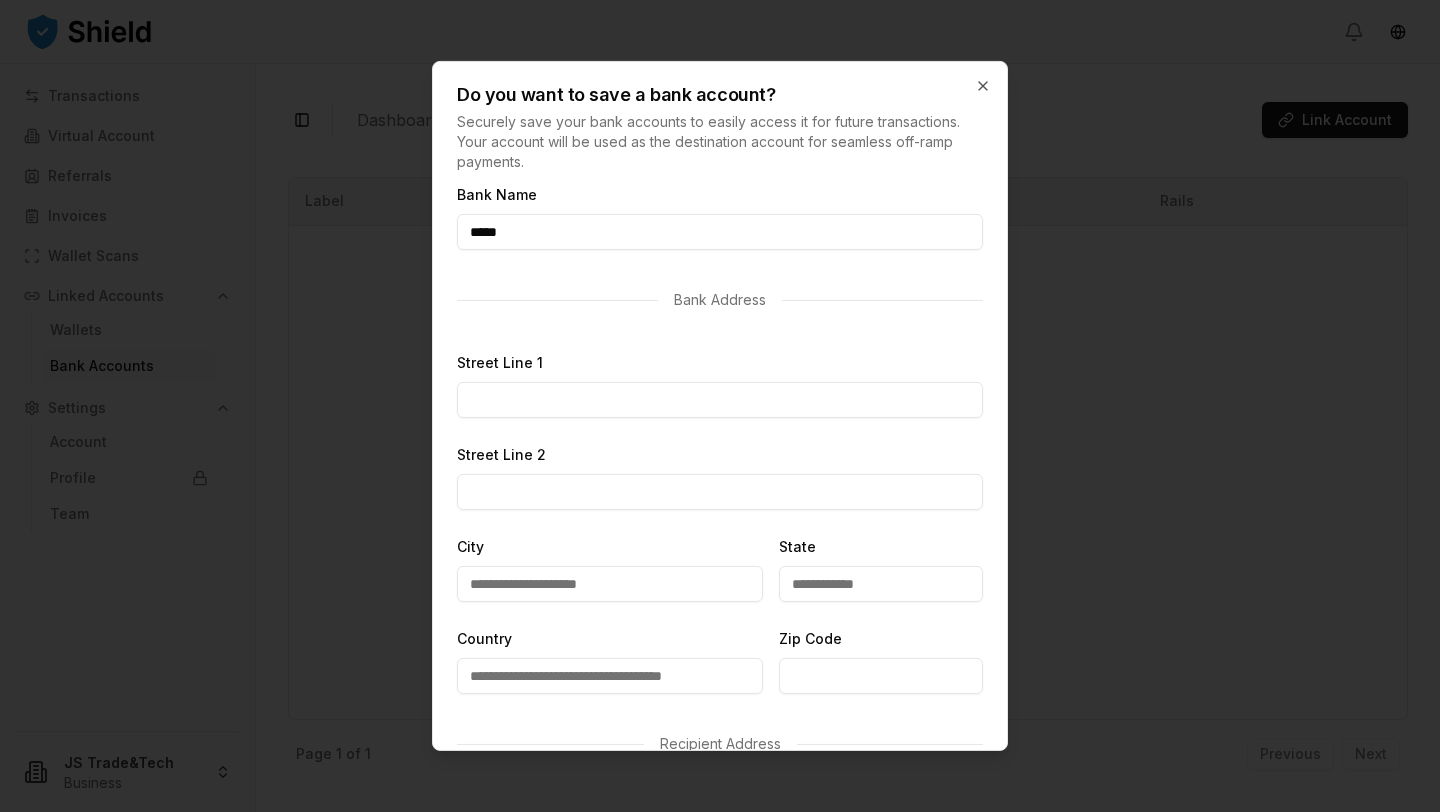 scroll, scrollTop: 136, scrollLeft: 0, axis: vertical 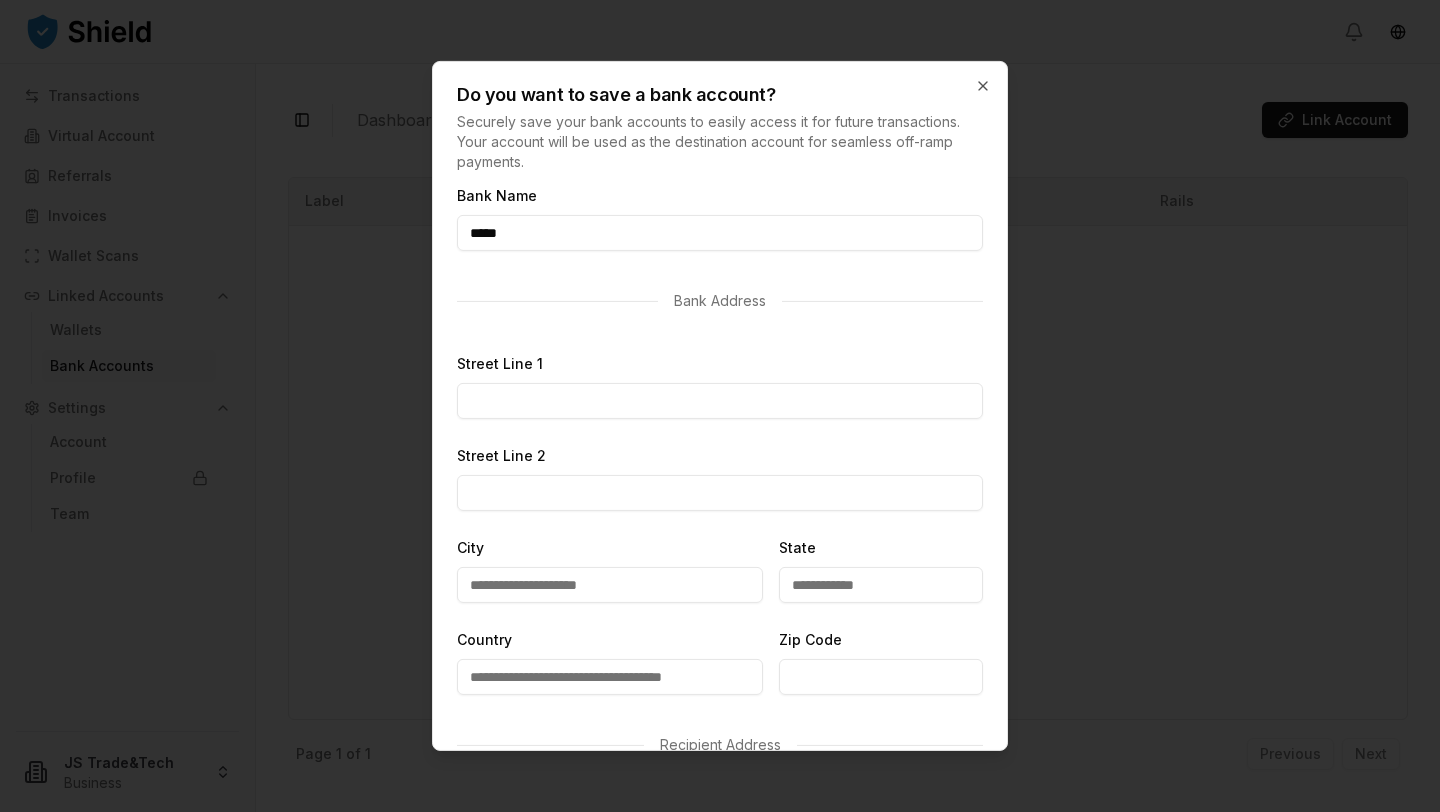 type on "**********" 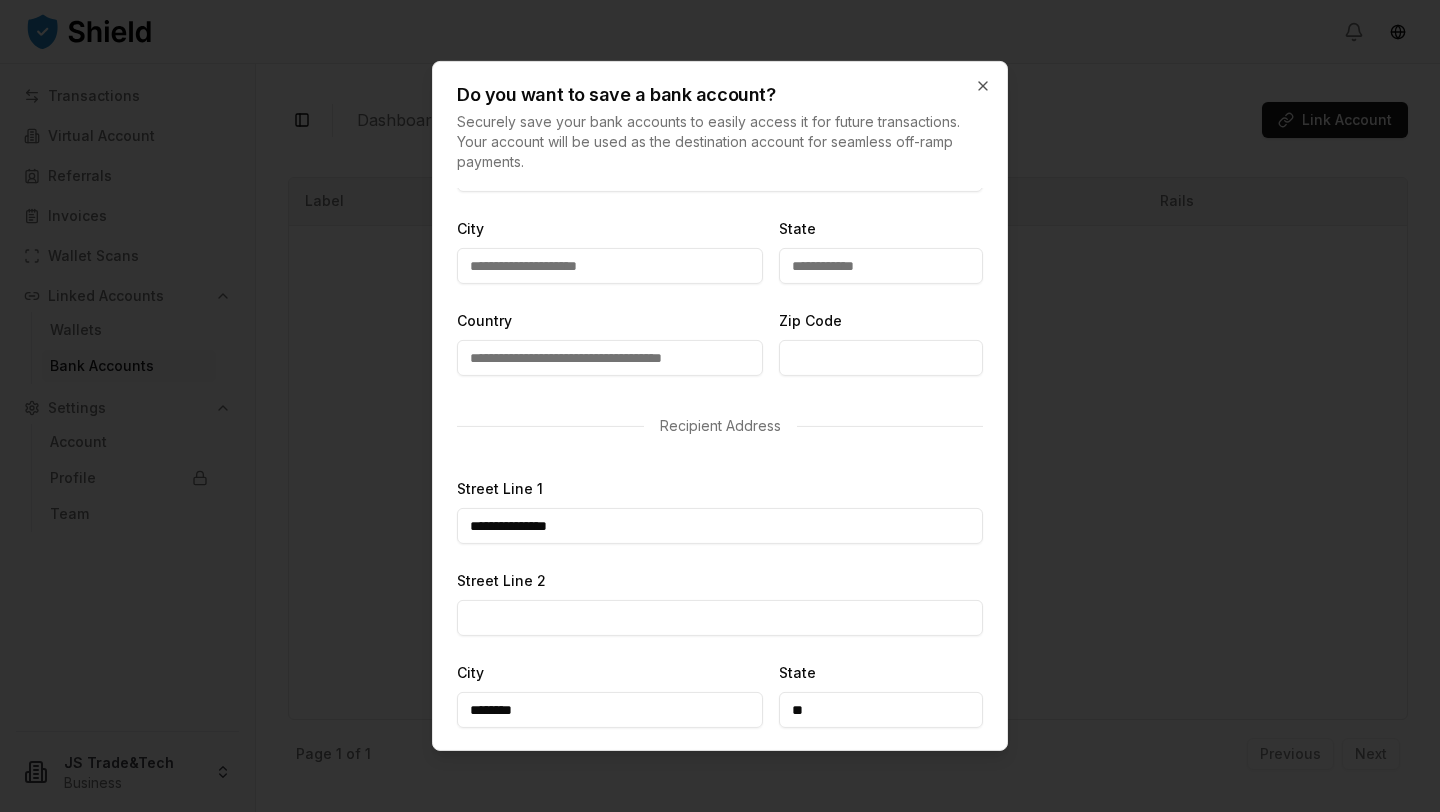 scroll, scrollTop: 513, scrollLeft: 0, axis: vertical 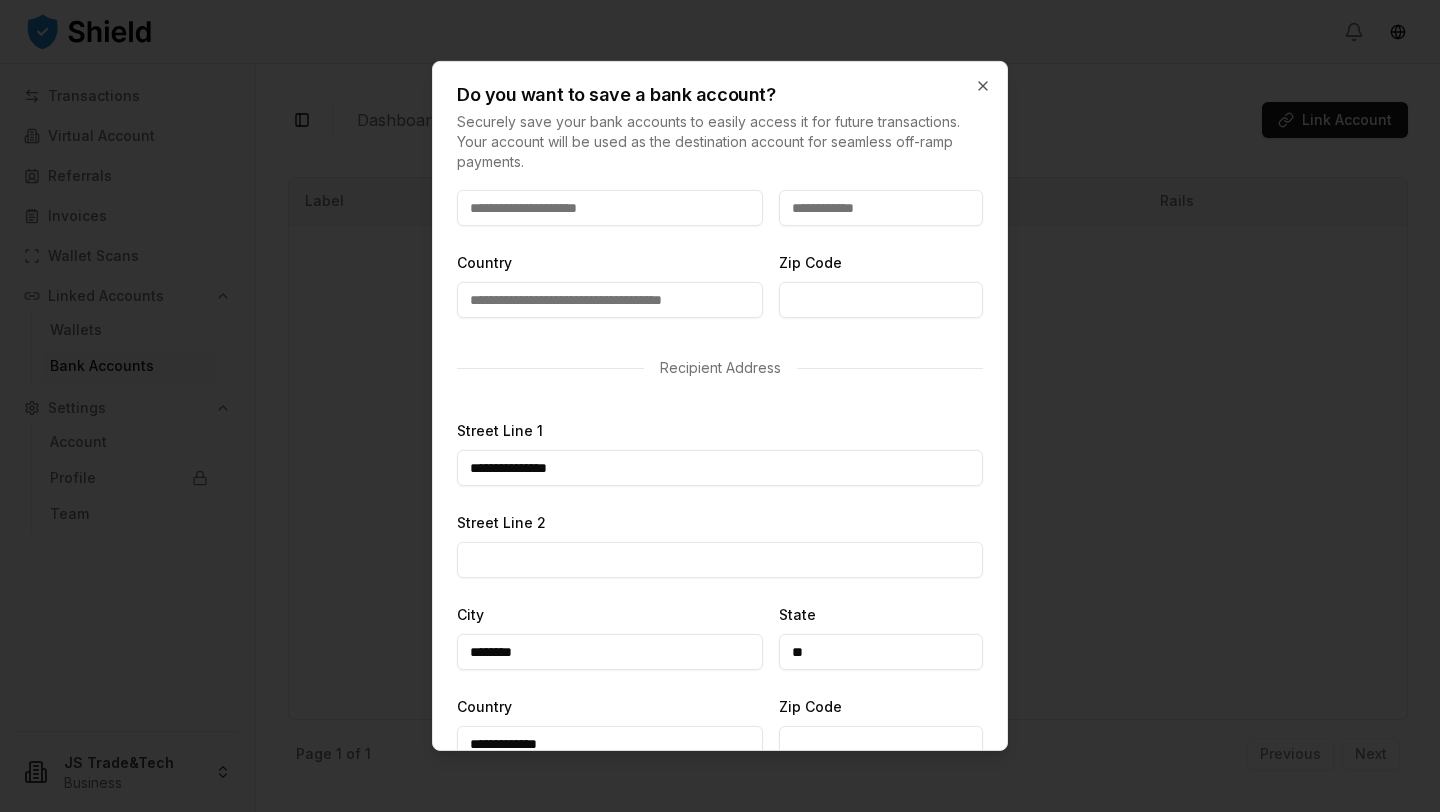 type on "**********" 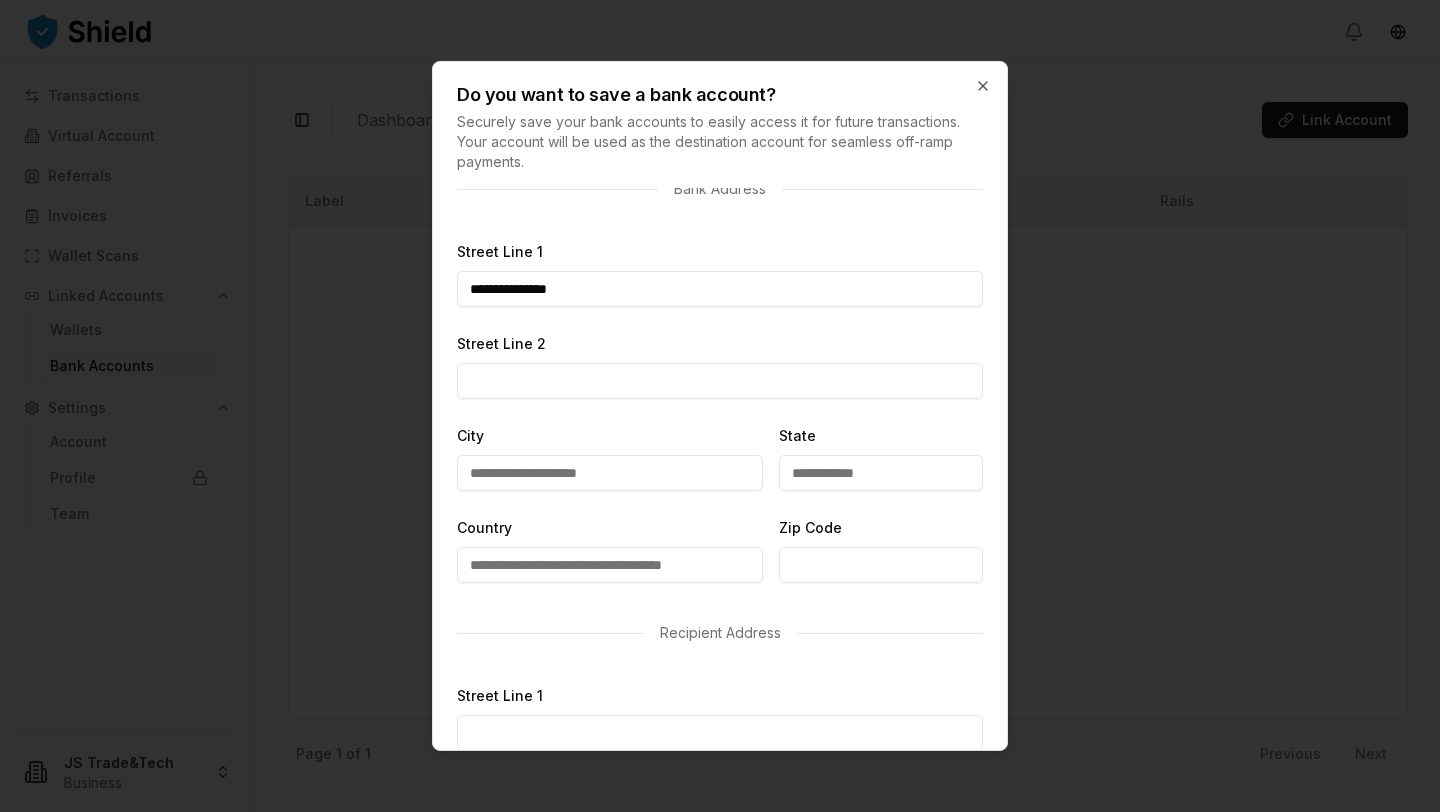 scroll, scrollTop: 246, scrollLeft: 0, axis: vertical 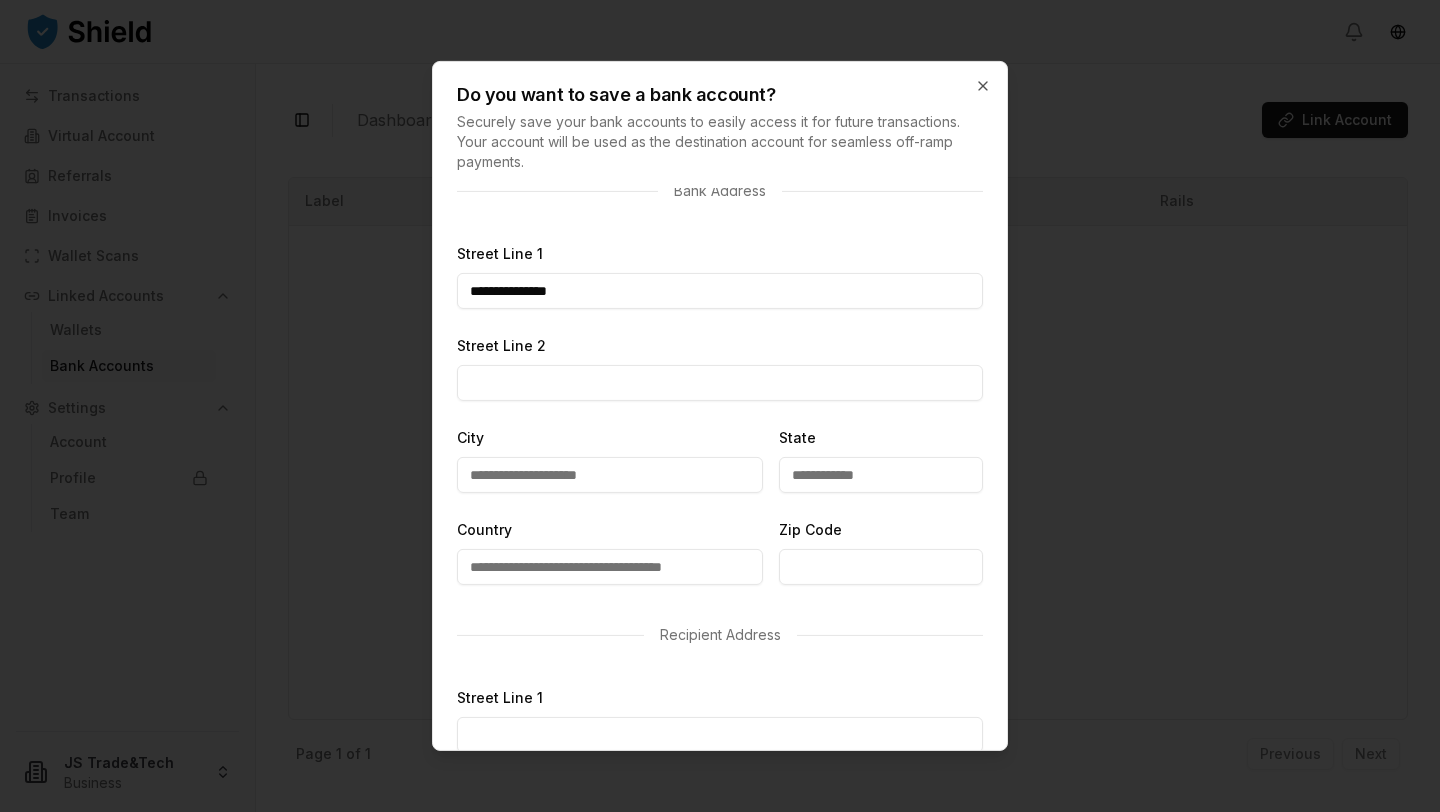 type 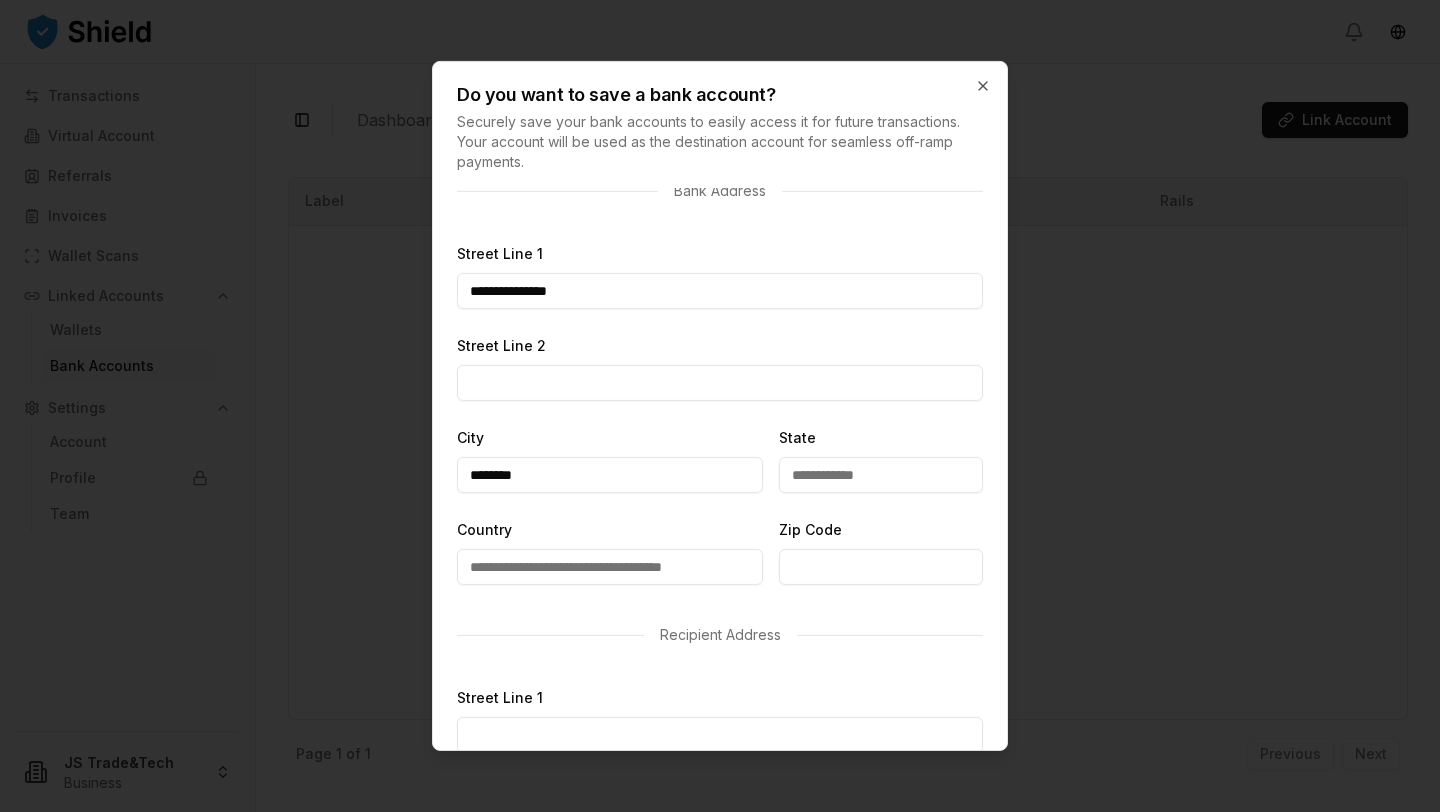 type on "********" 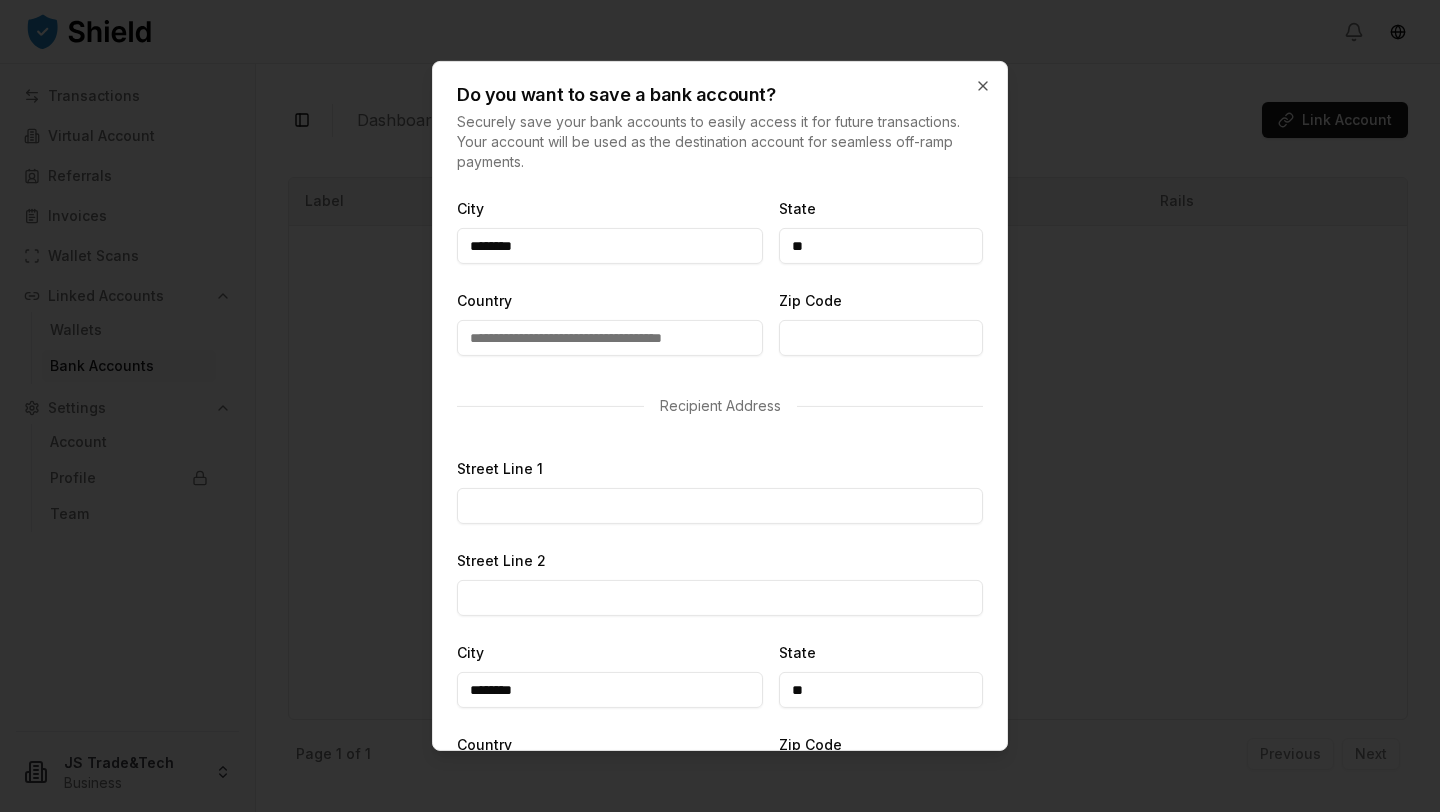 scroll, scrollTop: 484, scrollLeft: 0, axis: vertical 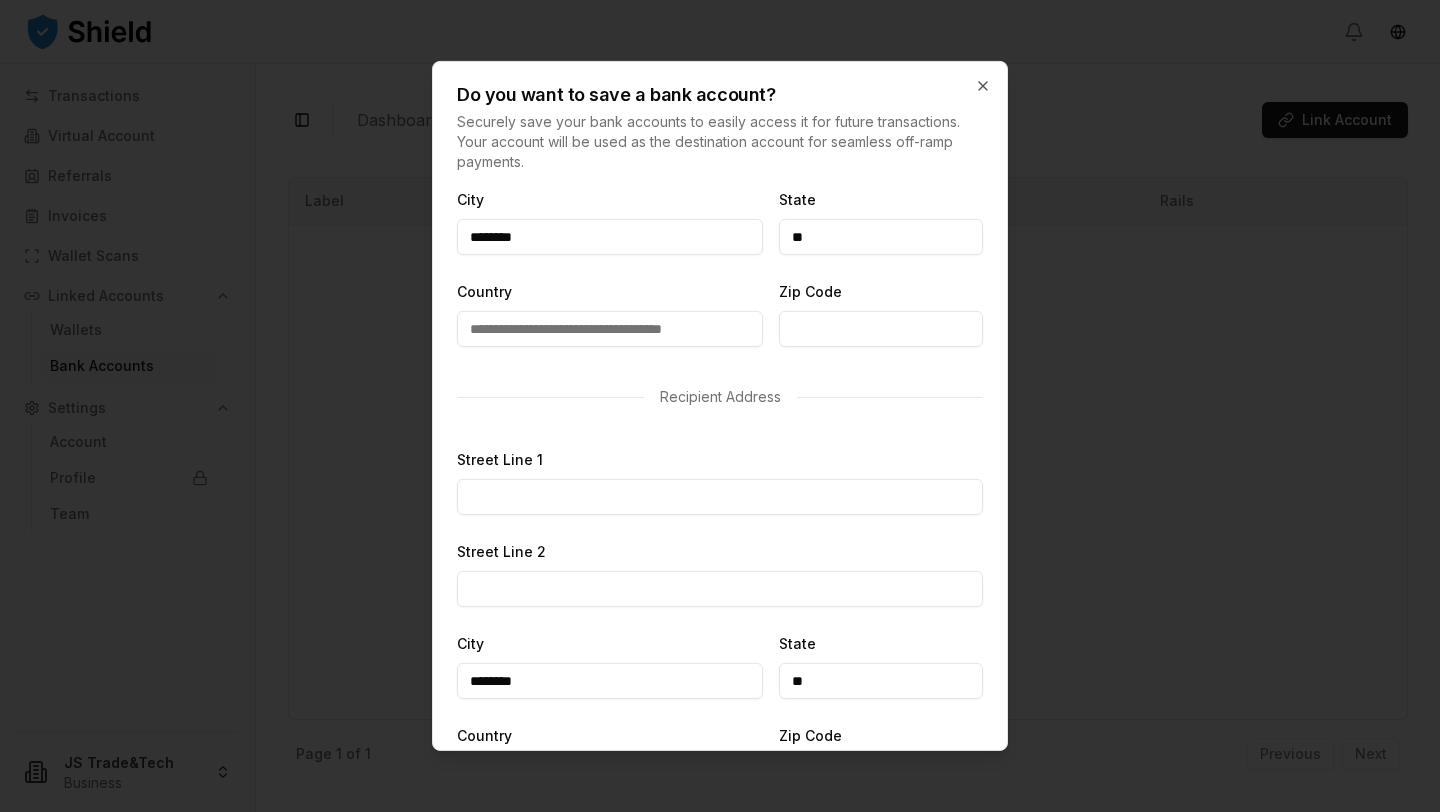 type on "**" 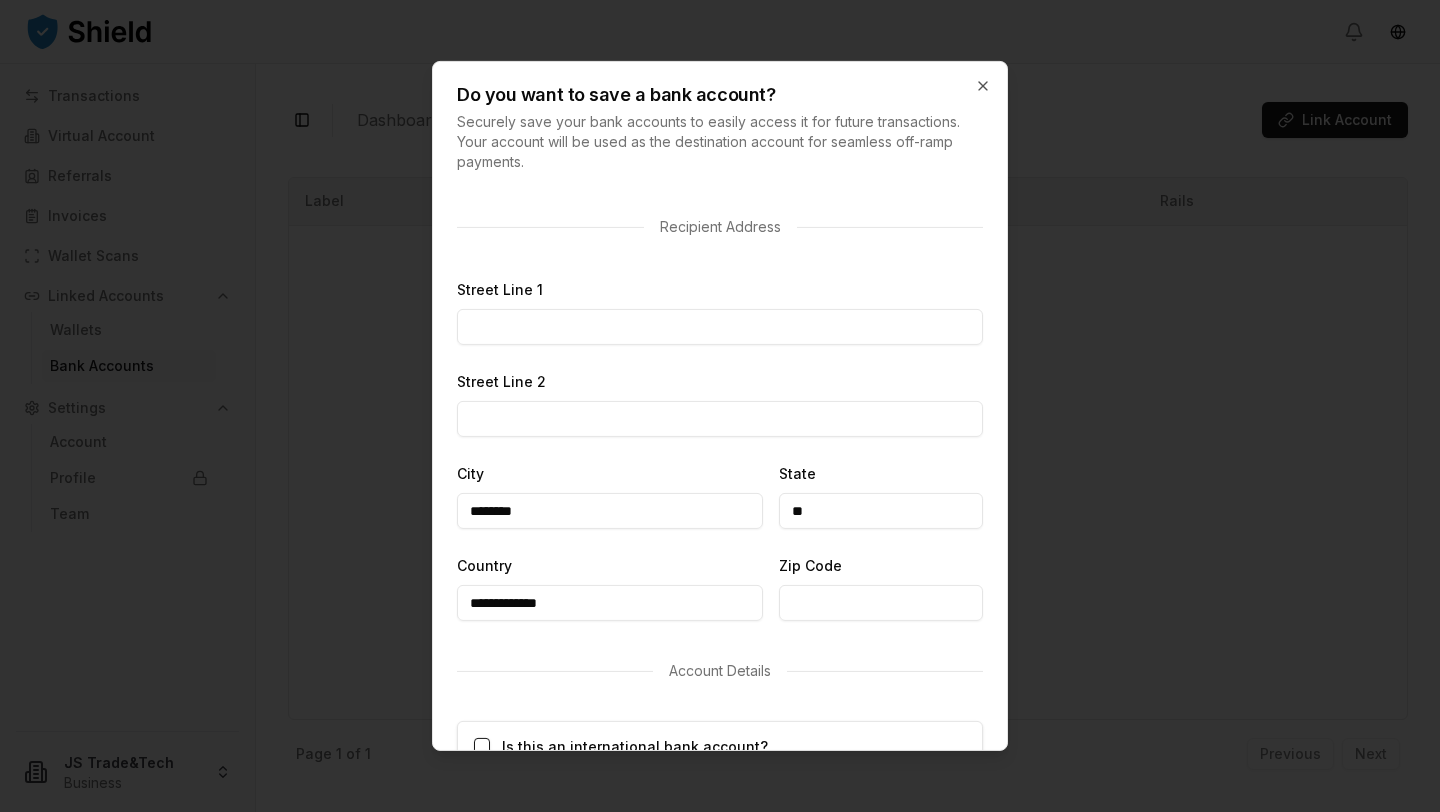 scroll, scrollTop: 664, scrollLeft: 0, axis: vertical 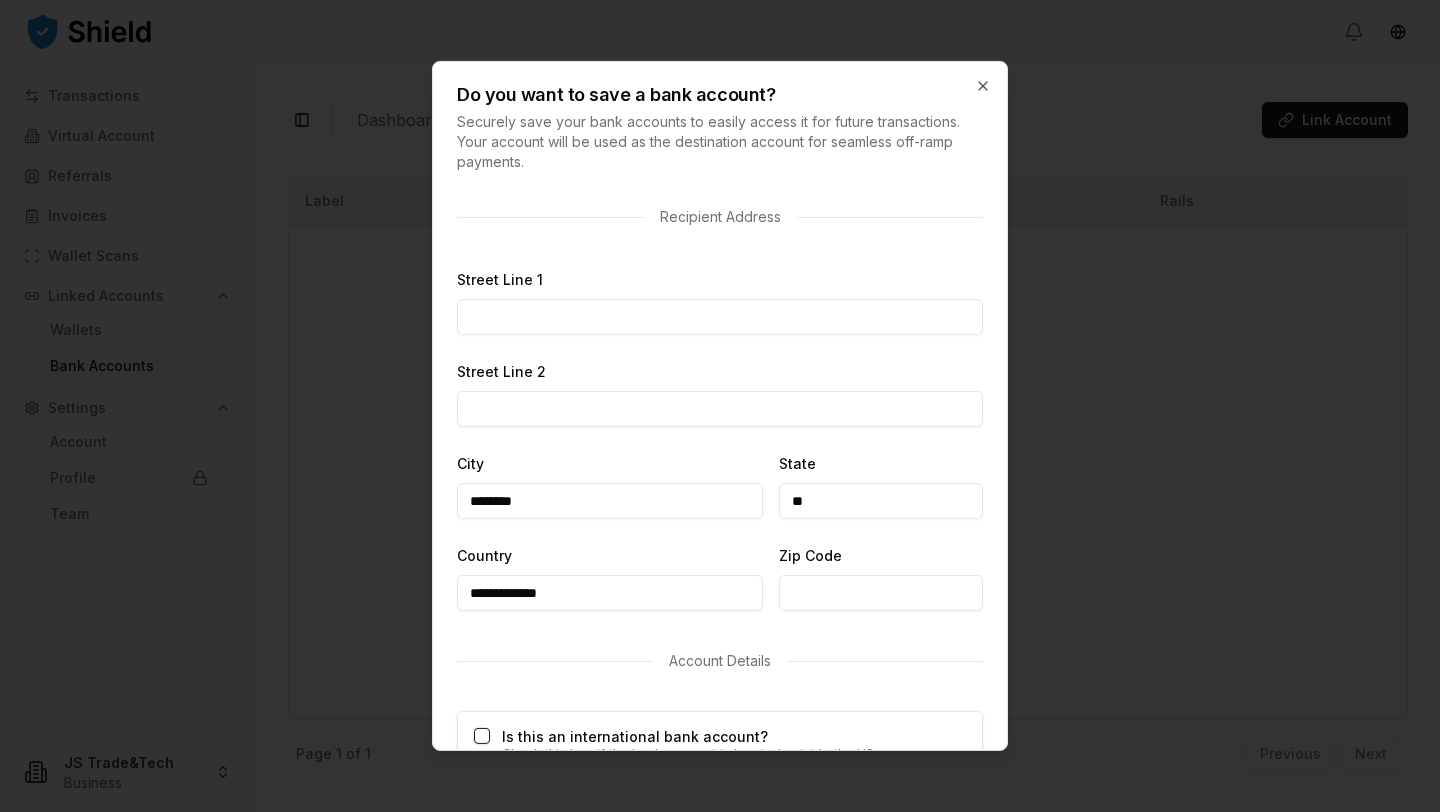 type on "**********" 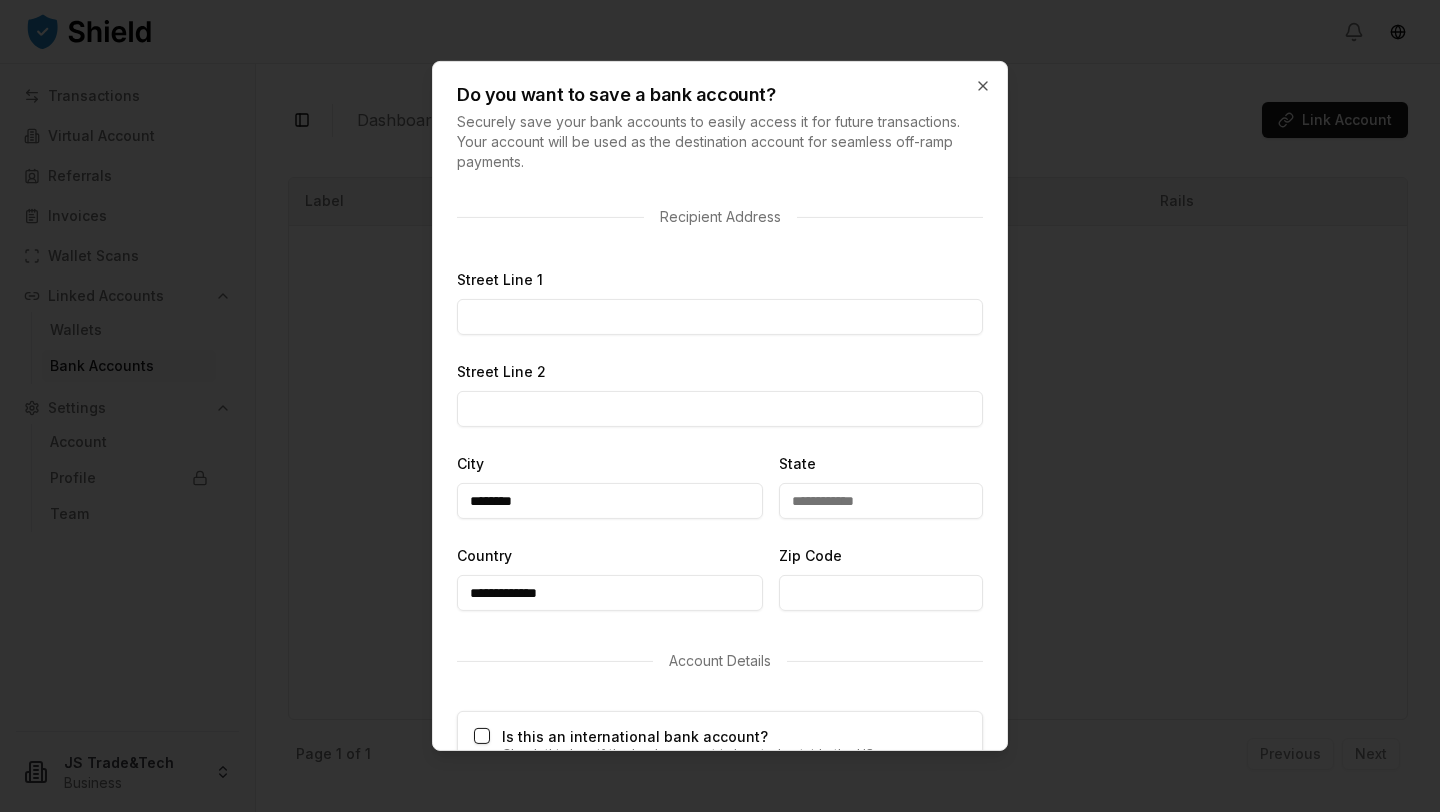 type 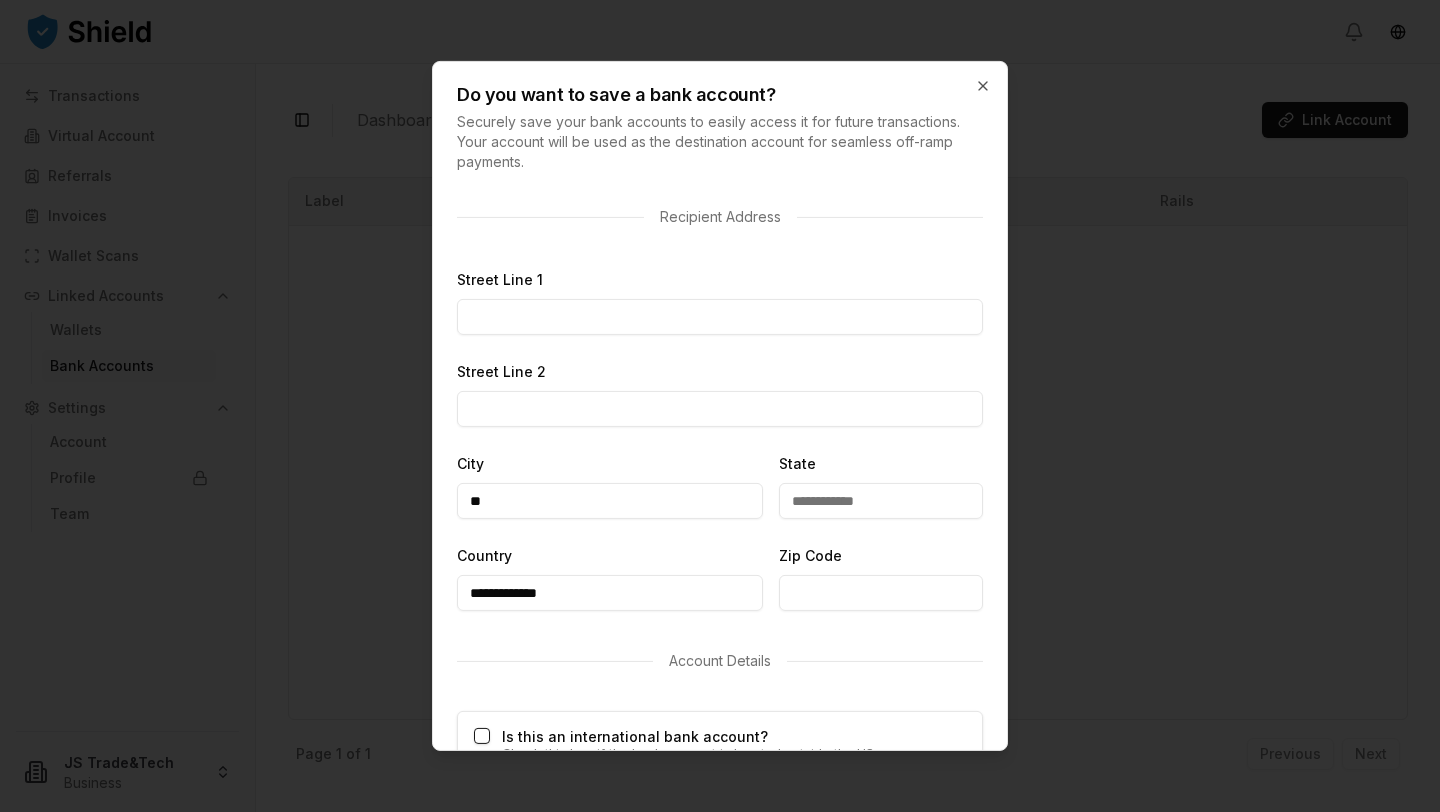 type on "*" 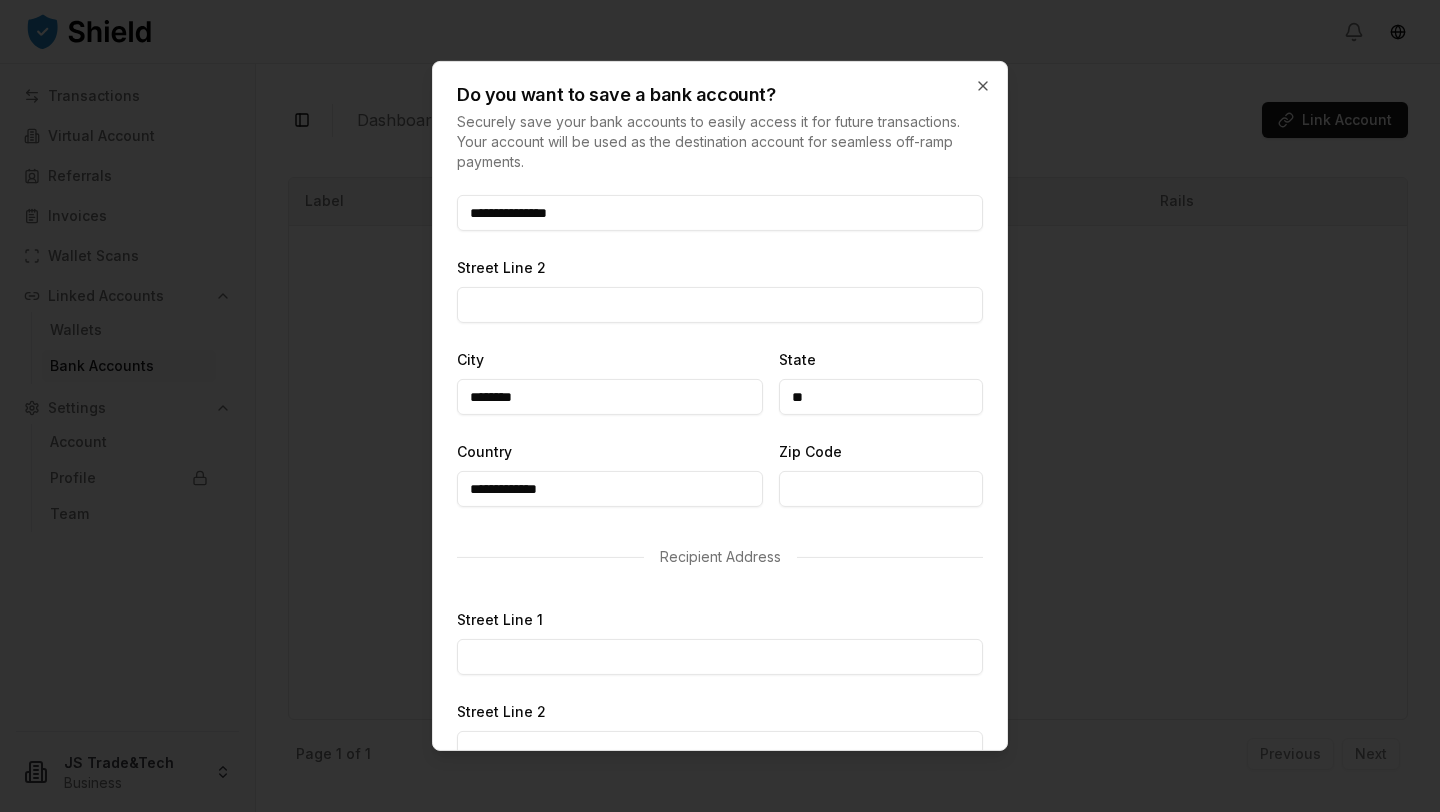 scroll, scrollTop: 320, scrollLeft: 0, axis: vertical 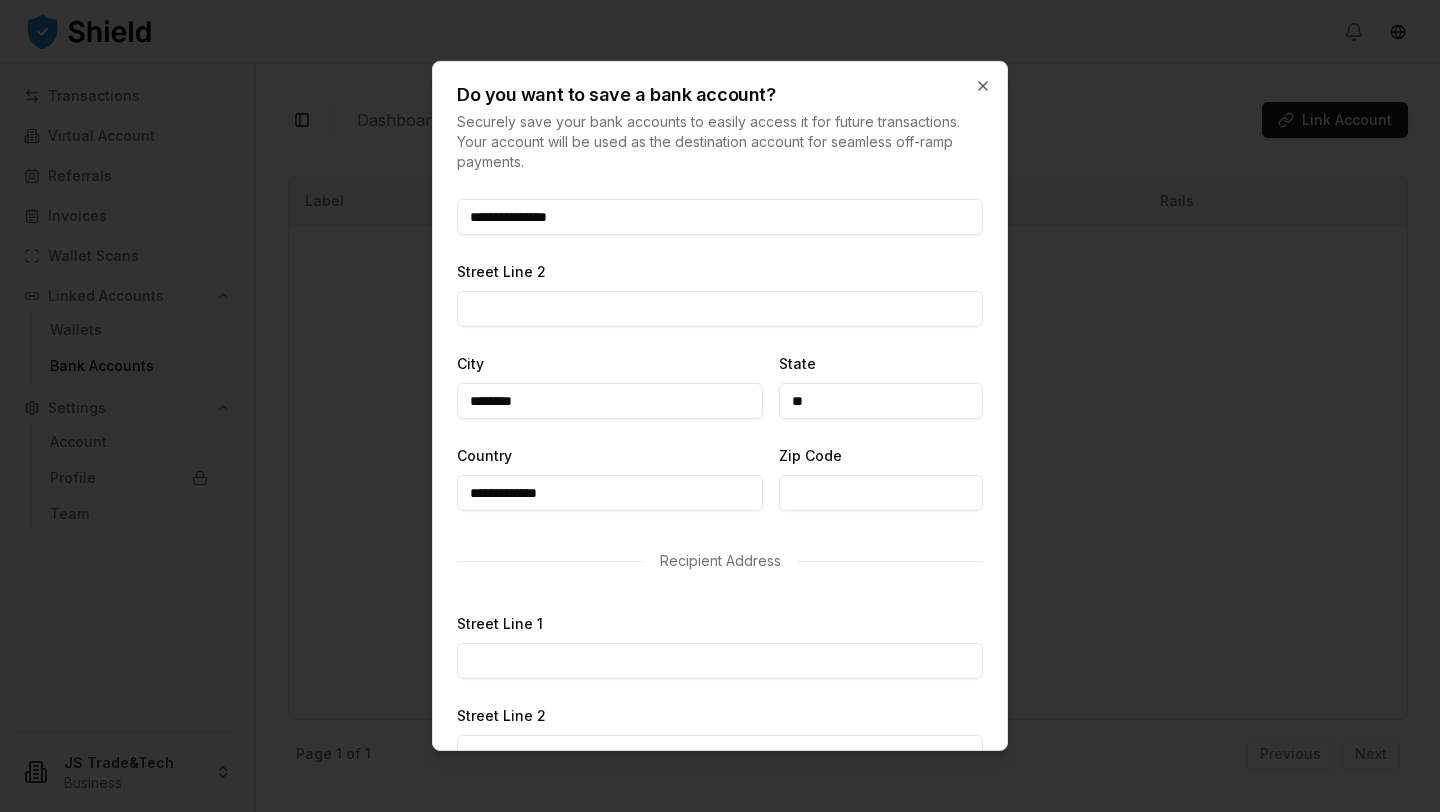 type 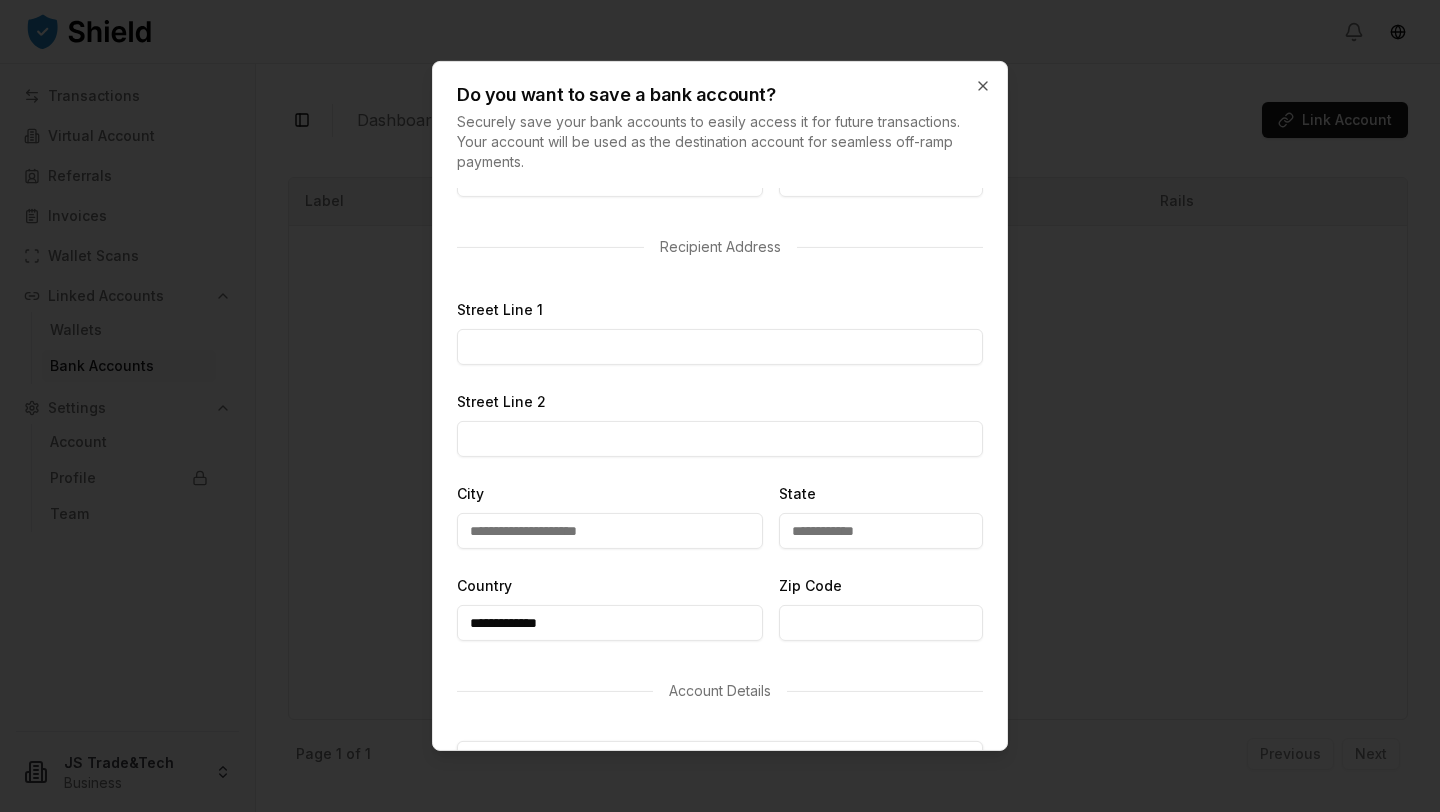 scroll, scrollTop: 641, scrollLeft: 0, axis: vertical 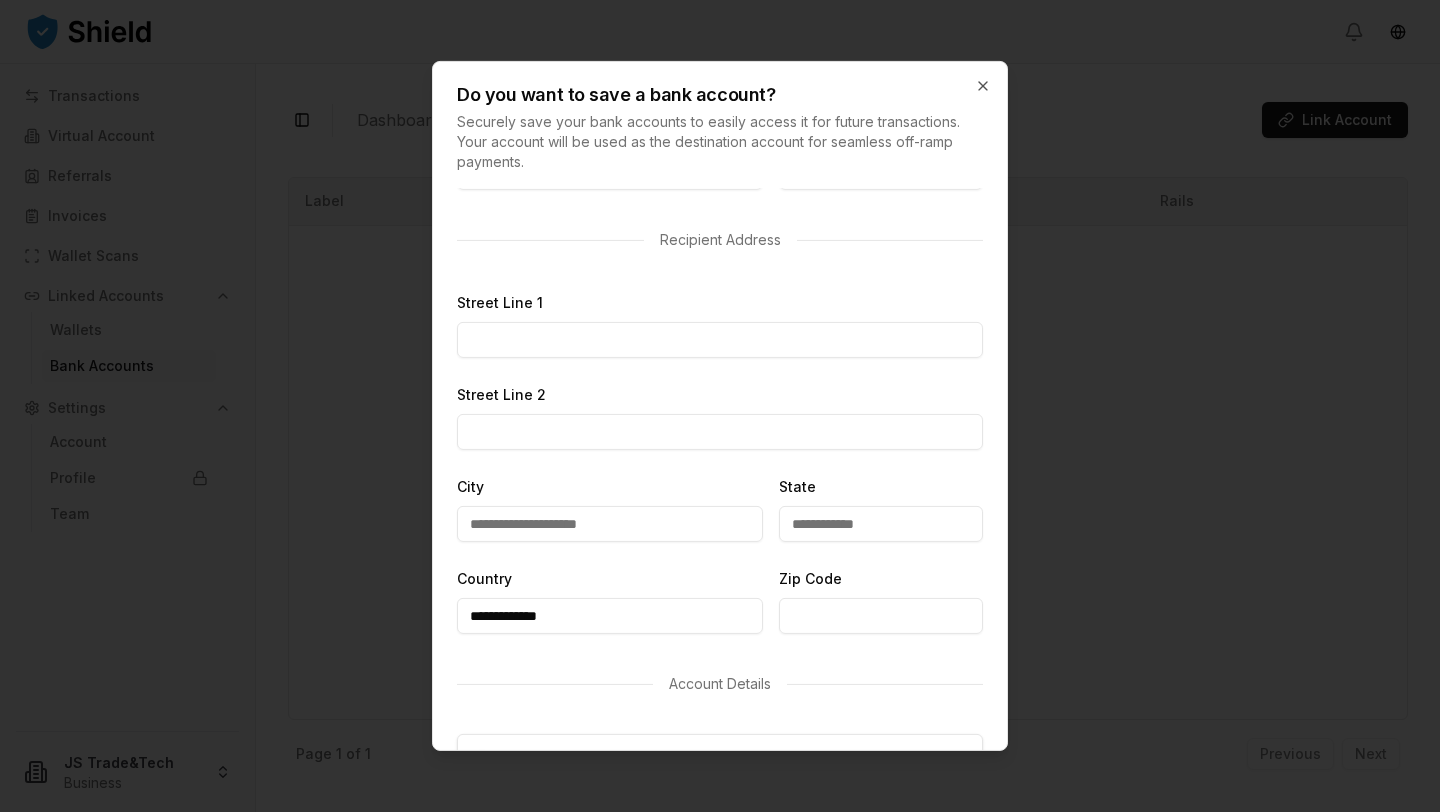 type on "**********" 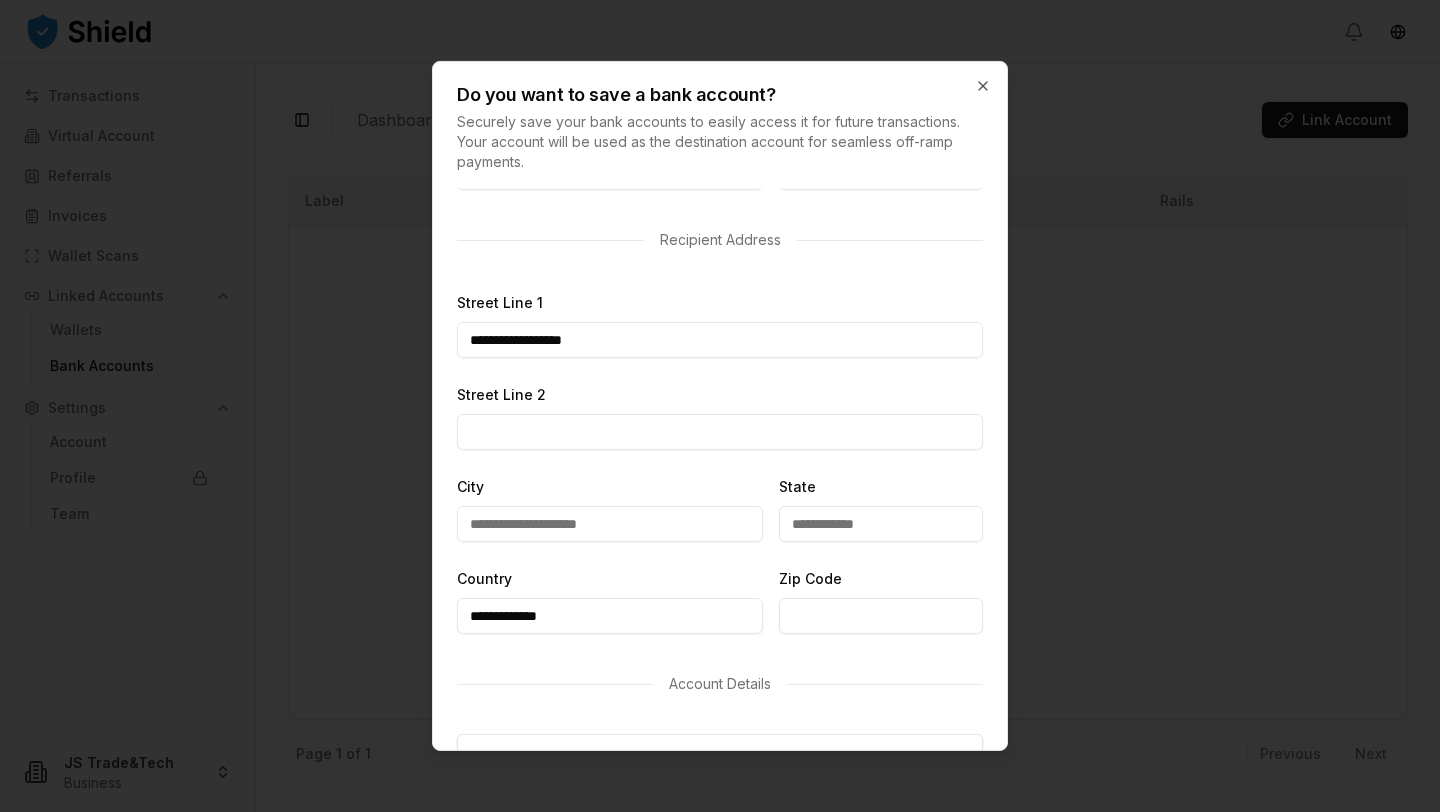 type on "**********" 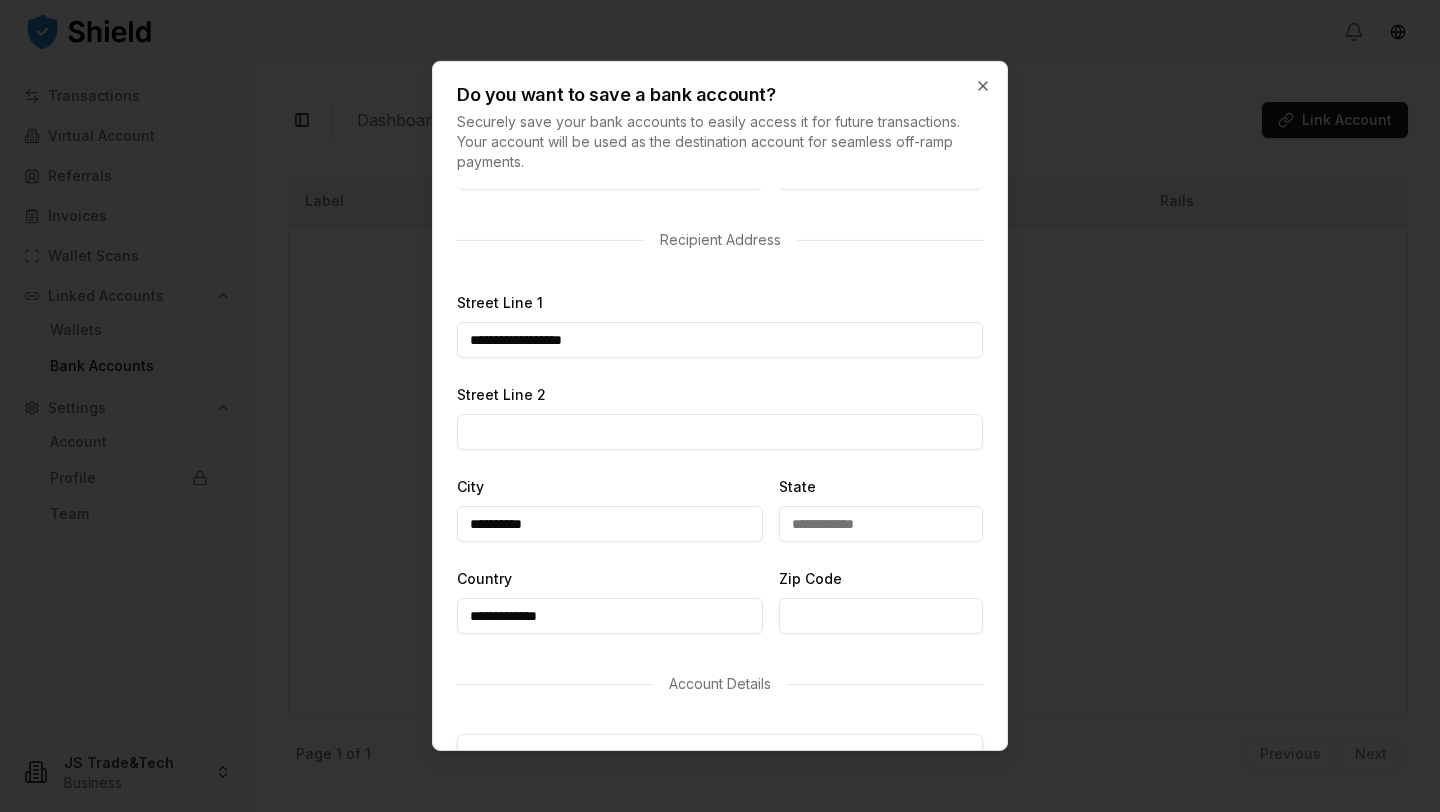 type on "**********" 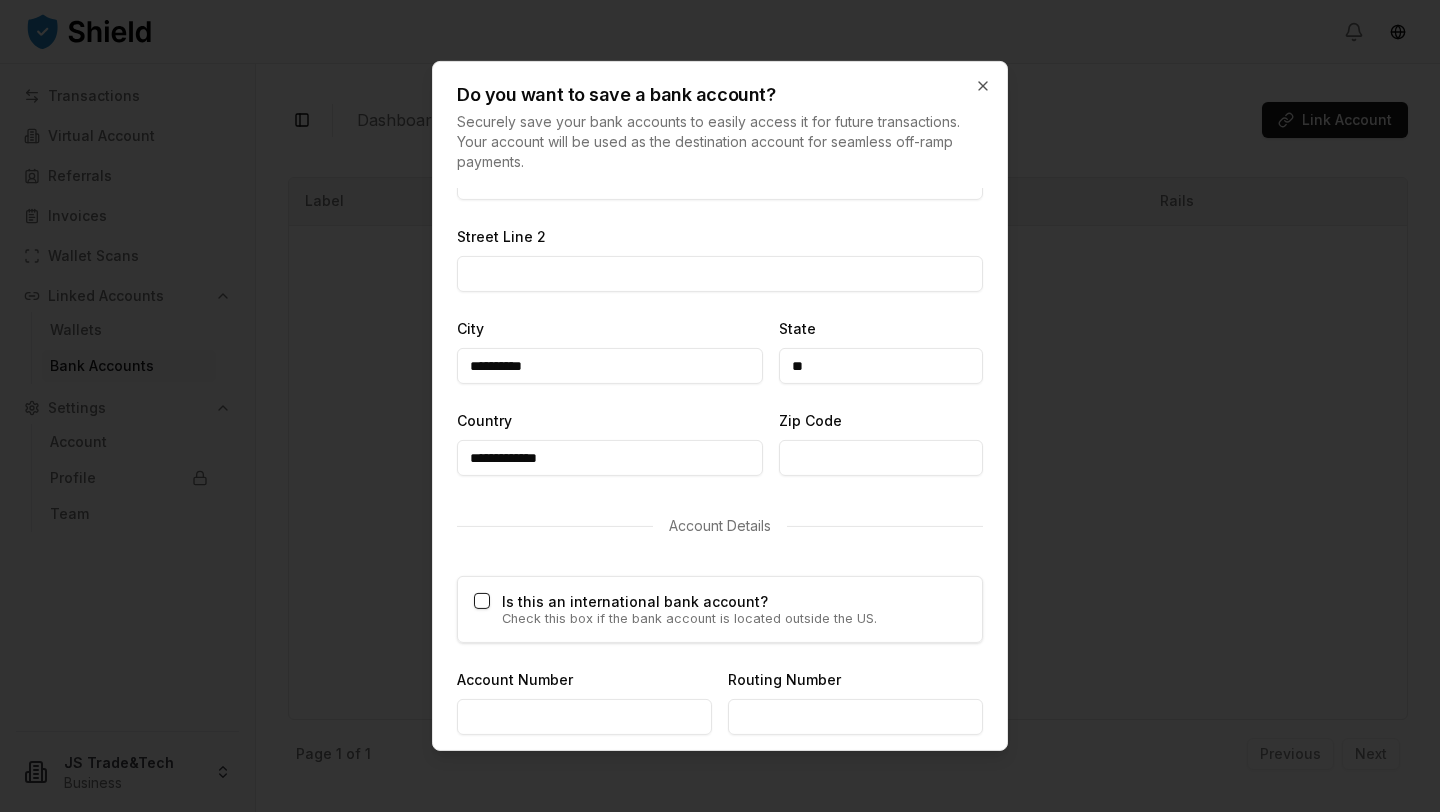 scroll, scrollTop: 807, scrollLeft: 0, axis: vertical 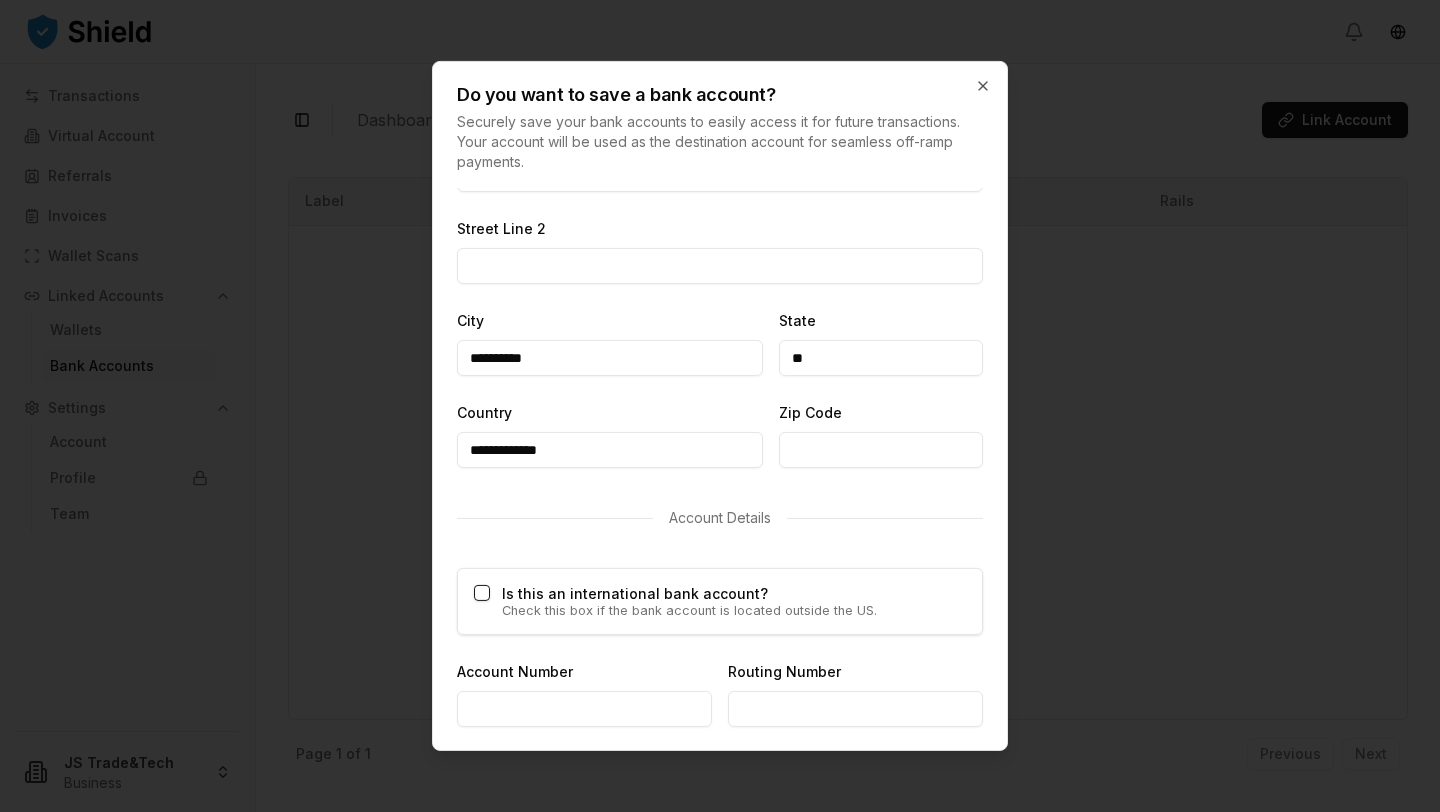 type on "**" 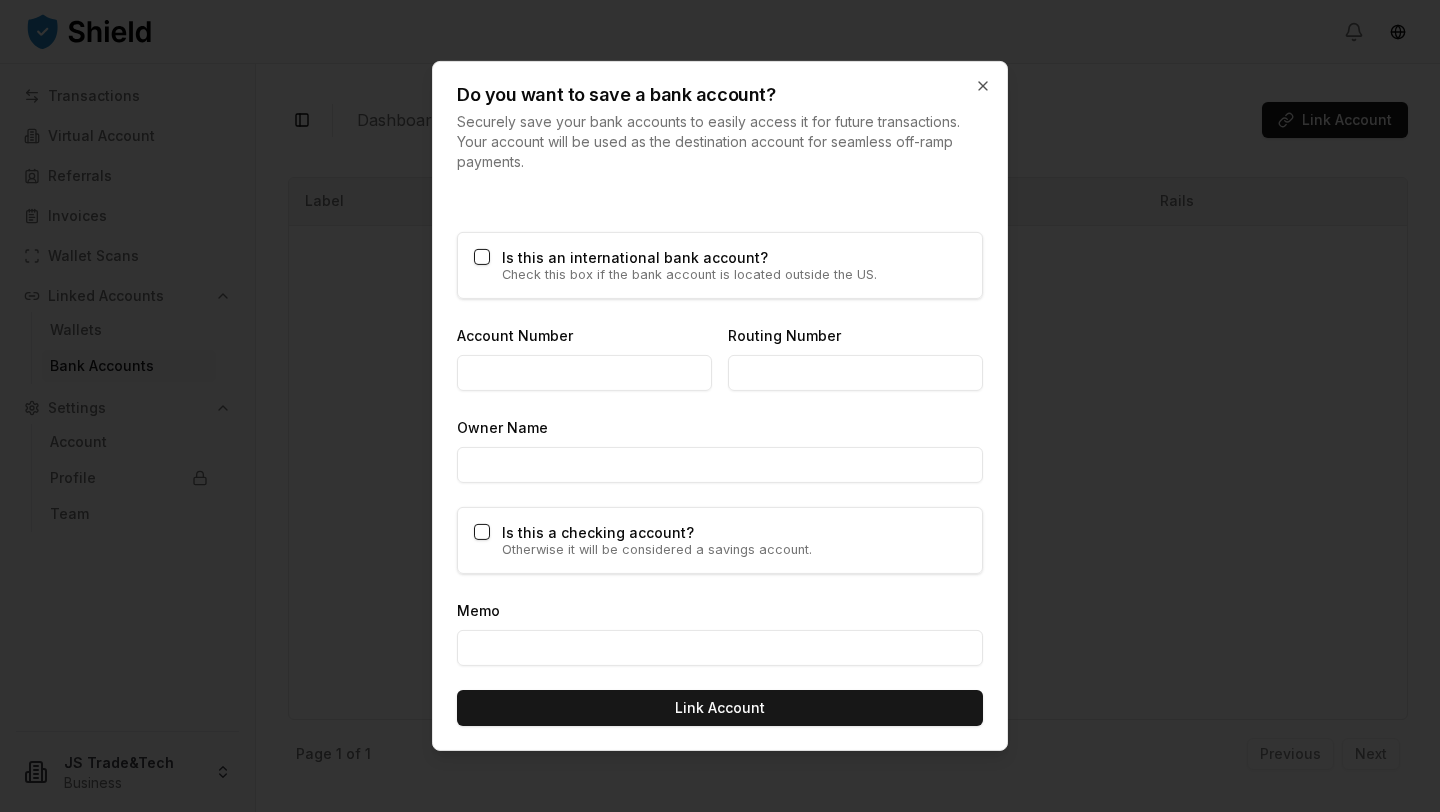 scroll, scrollTop: 1142, scrollLeft: 0, axis: vertical 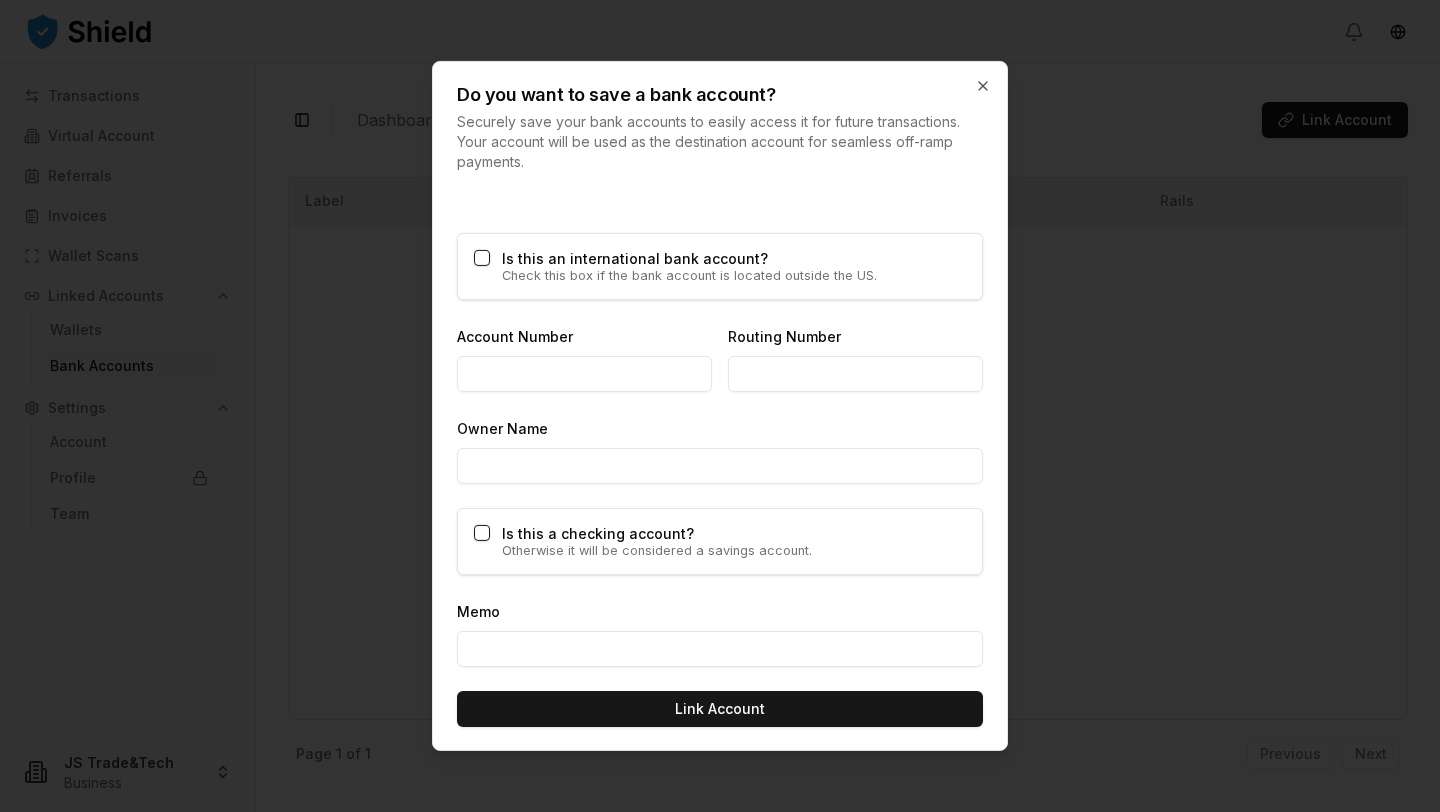 type on "**********" 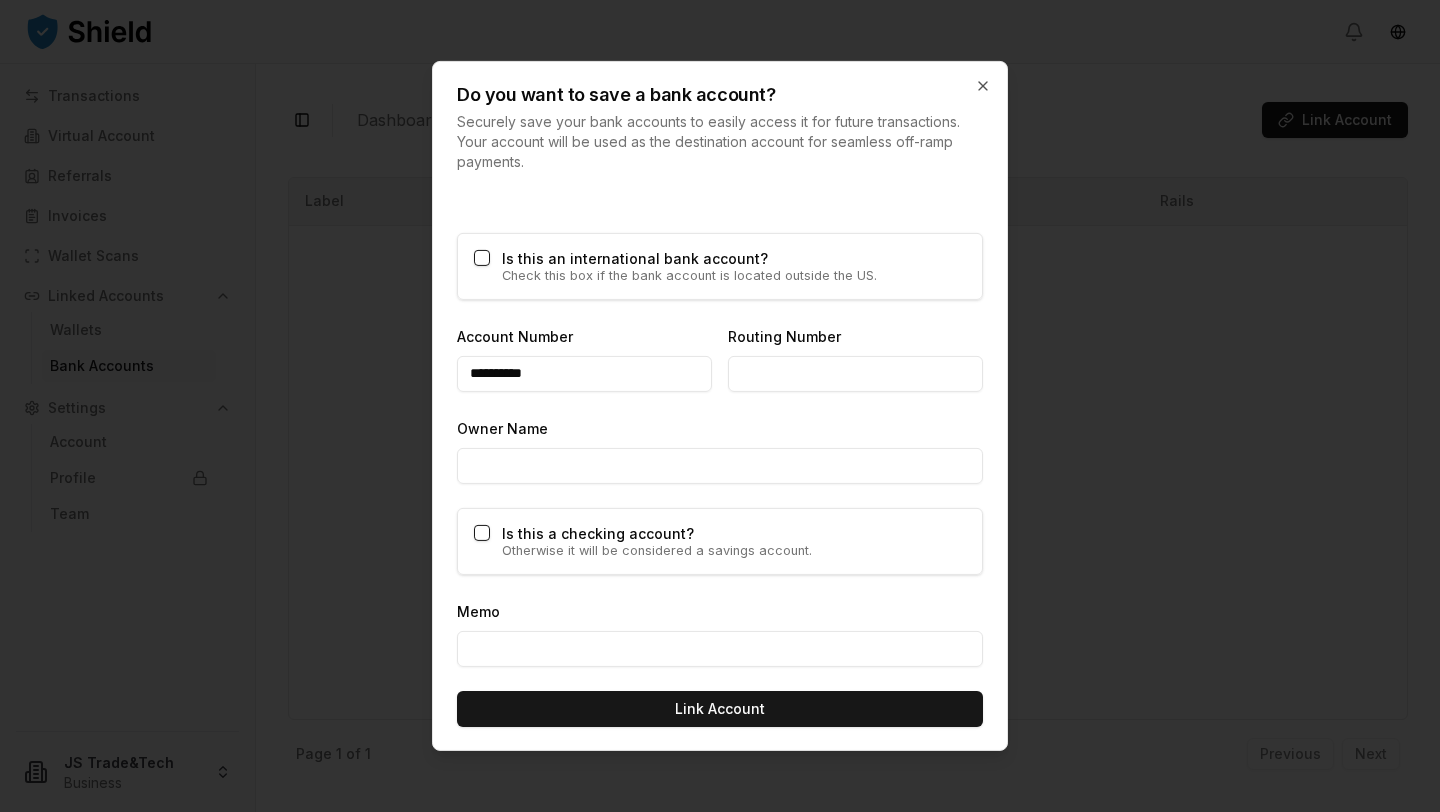 type on "**********" 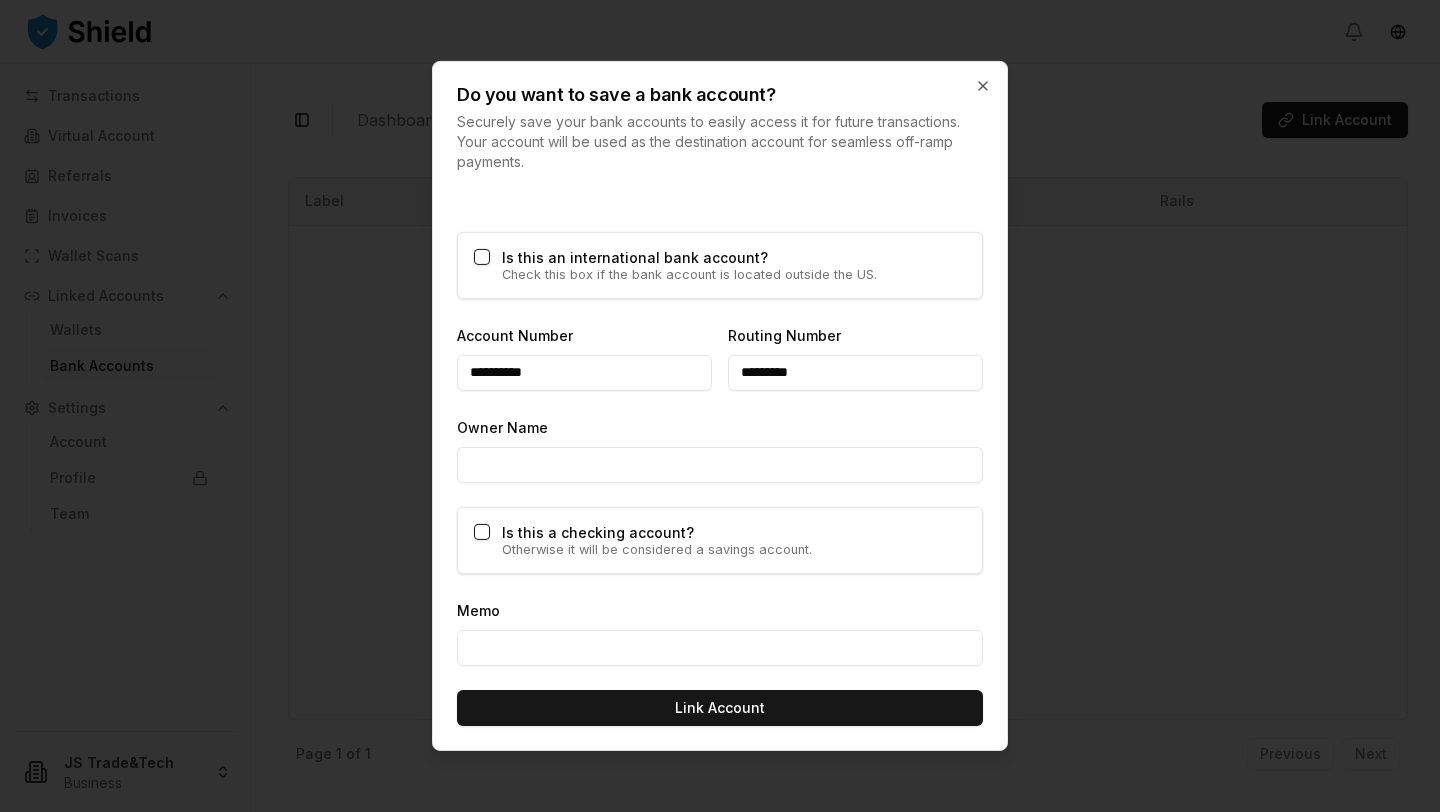 scroll, scrollTop: 1142, scrollLeft: 0, axis: vertical 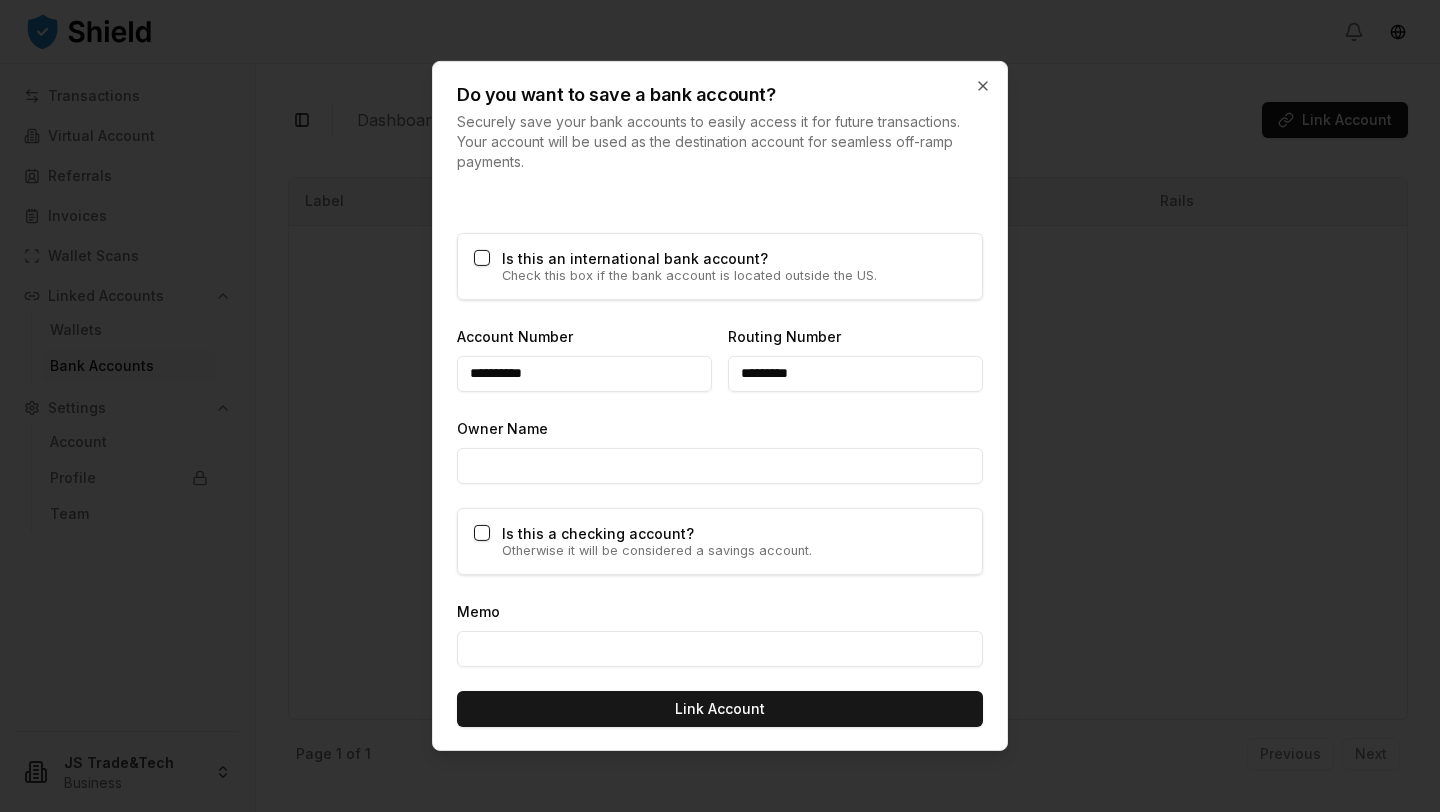 type on "*********" 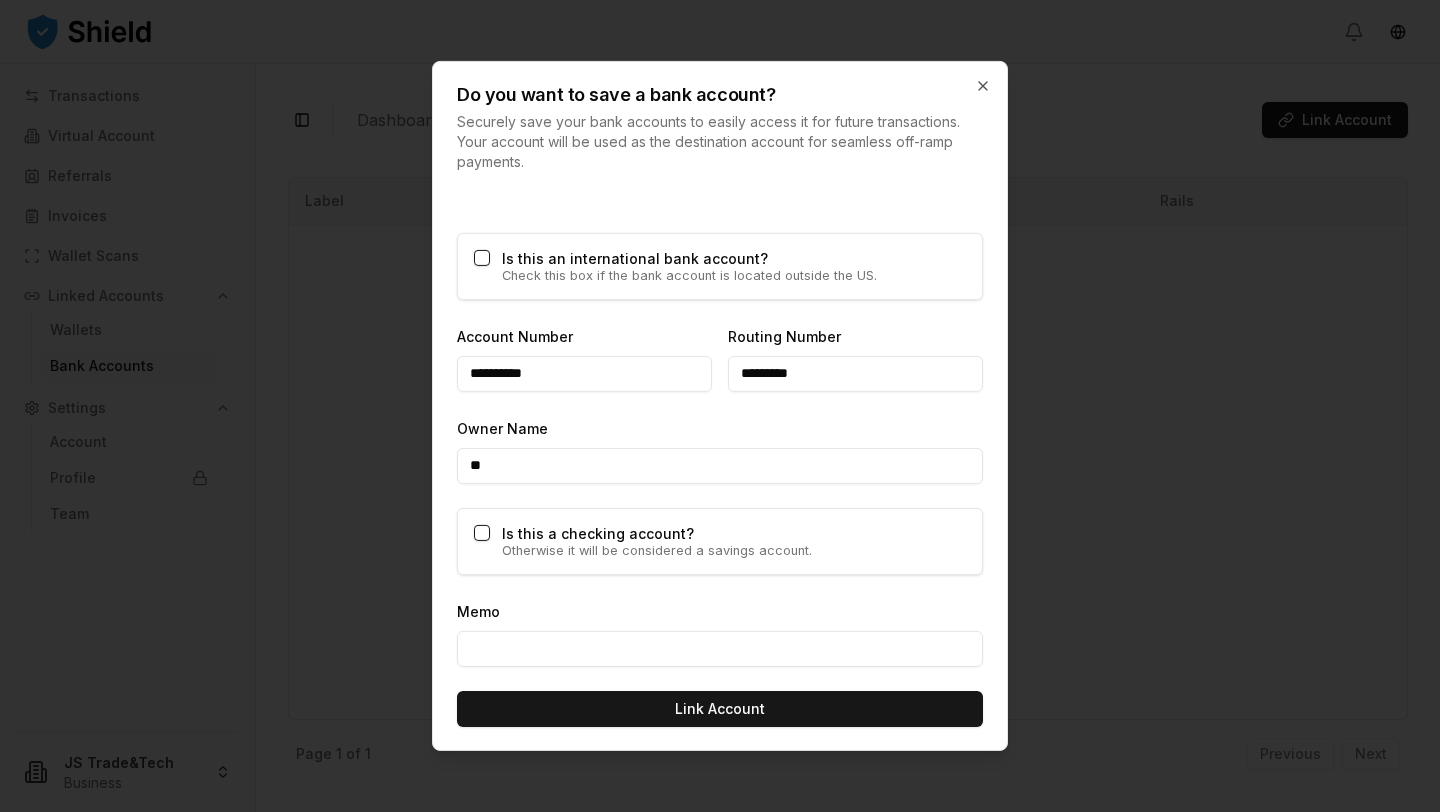 type on "*" 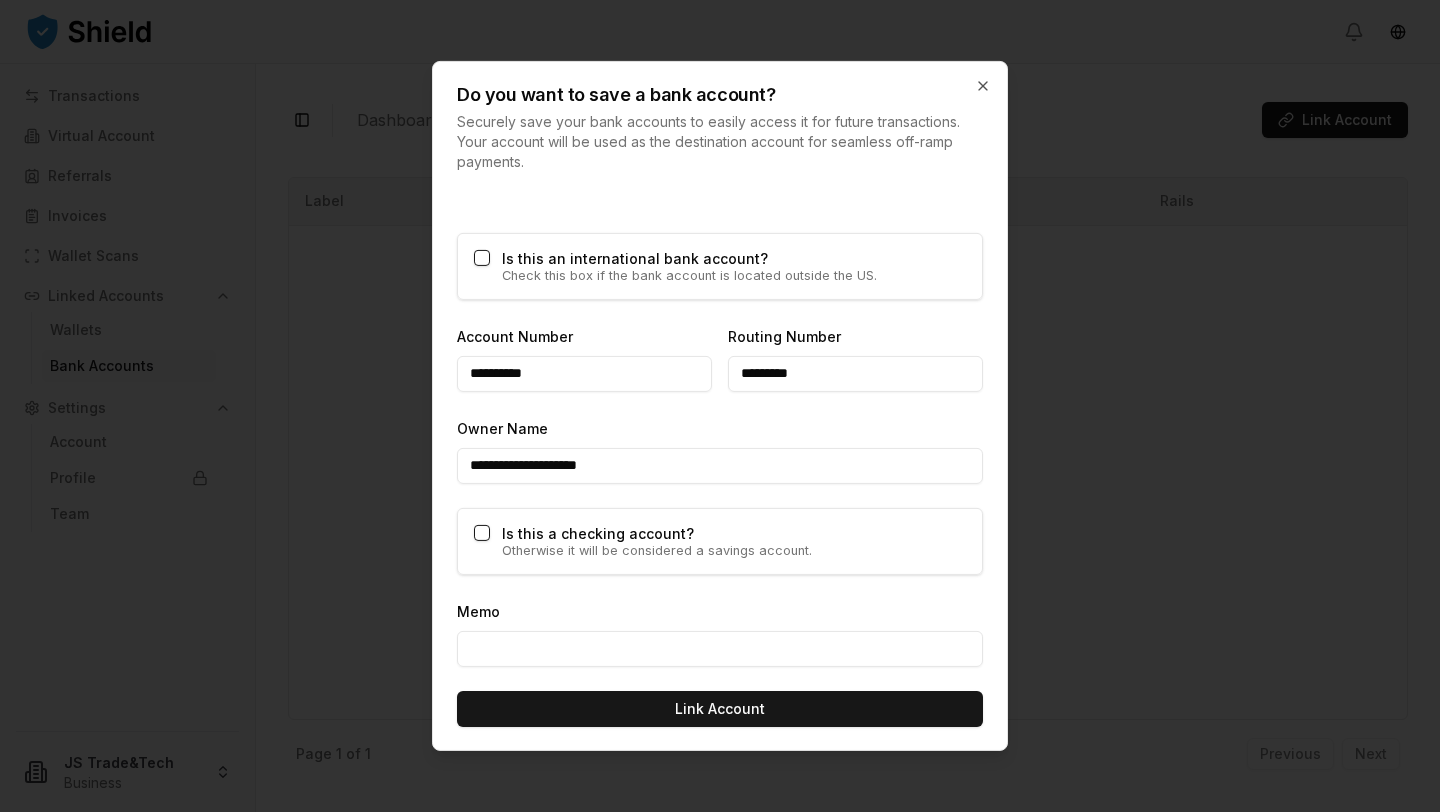 scroll, scrollTop: 1143, scrollLeft: 0, axis: vertical 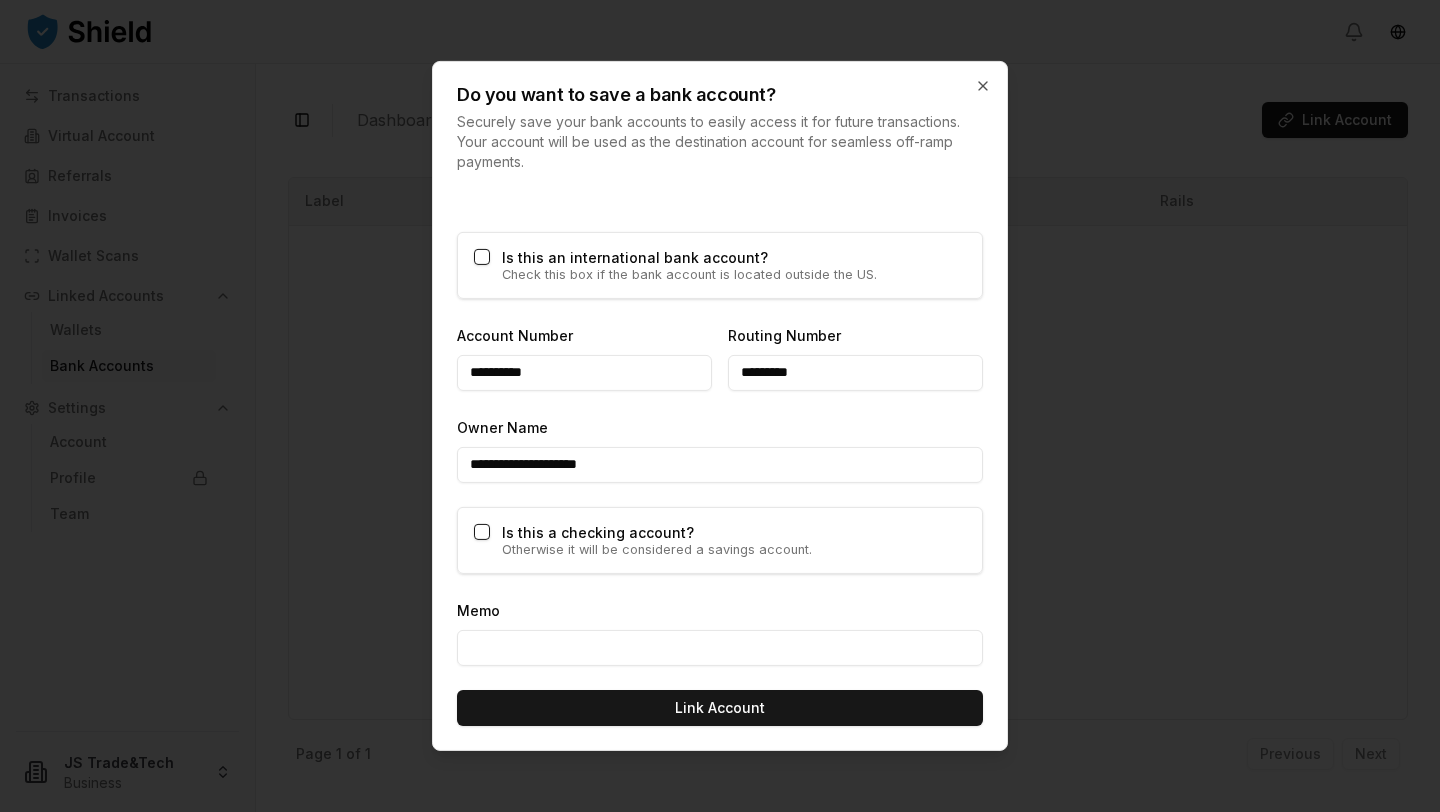 type on "**********" 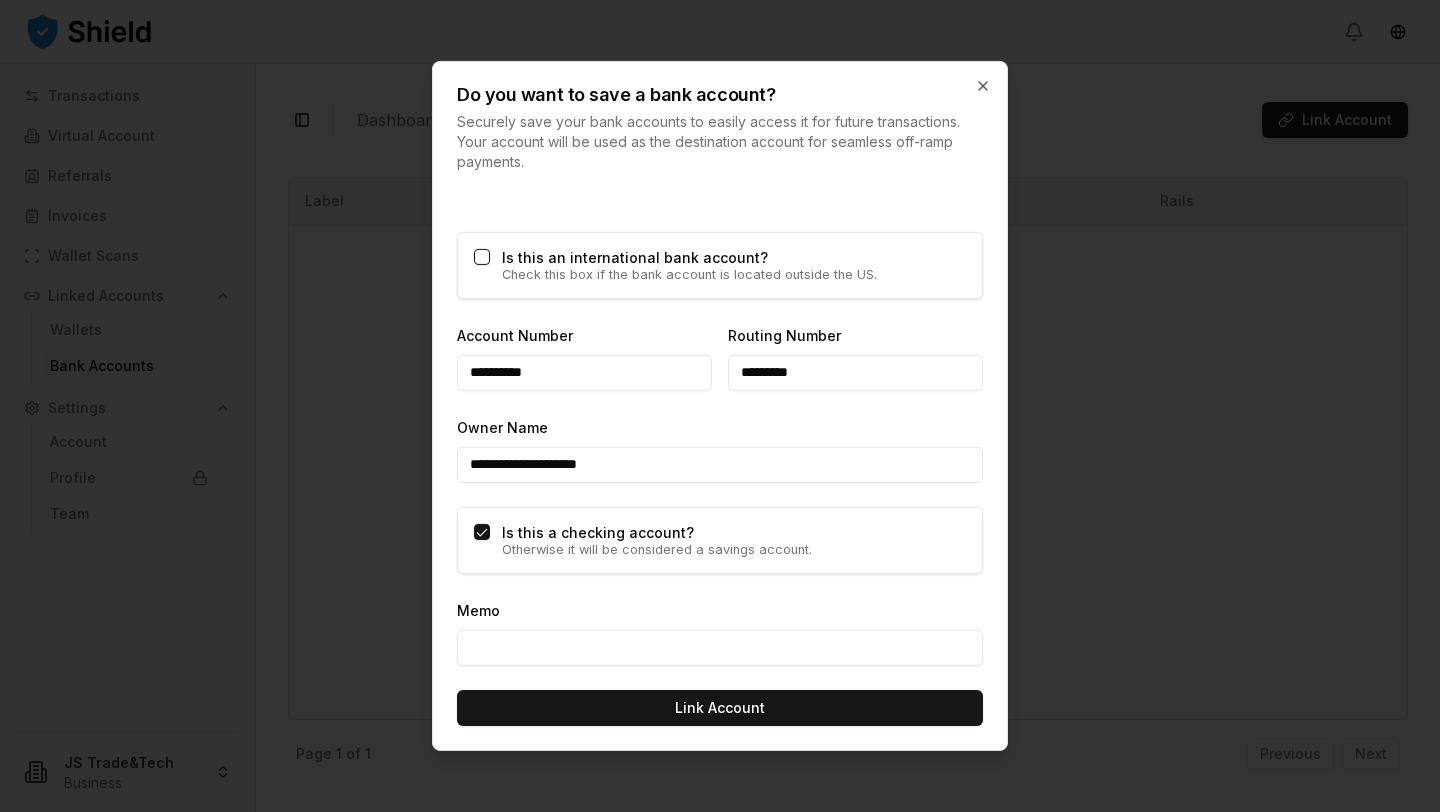 click on "Memo" at bounding box center [720, 648] 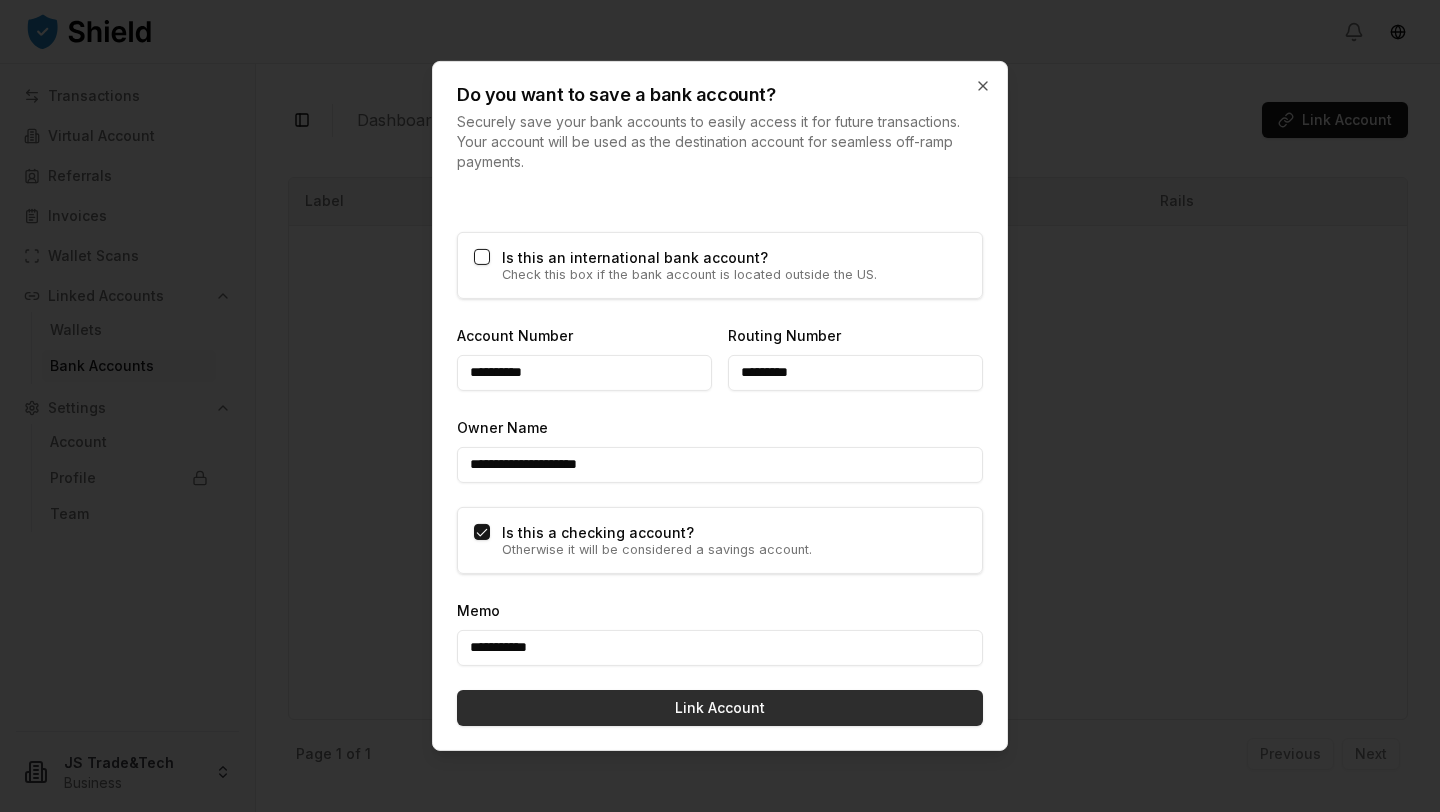 type on "**********" 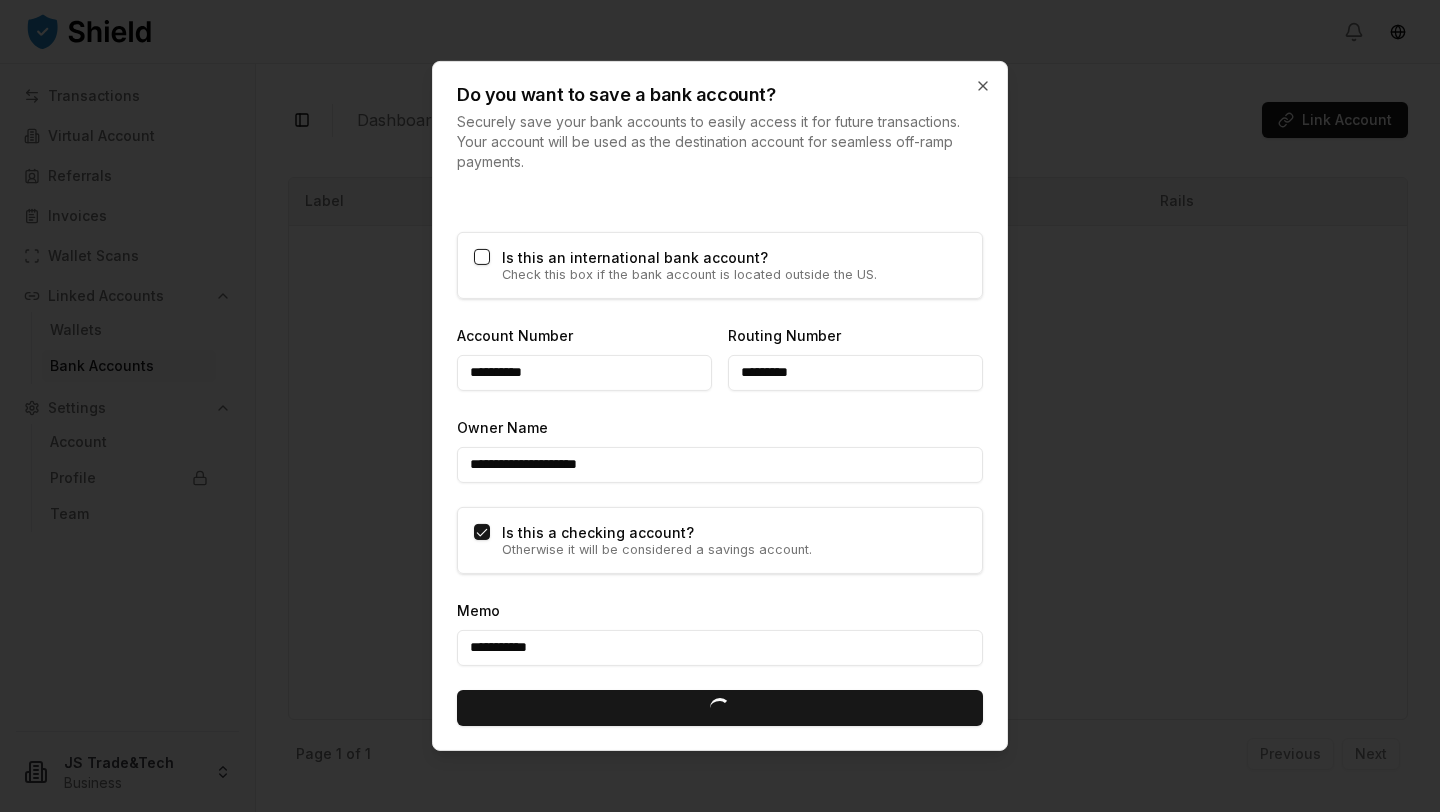 scroll, scrollTop: 1187, scrollLeft: 0, axis: vertical 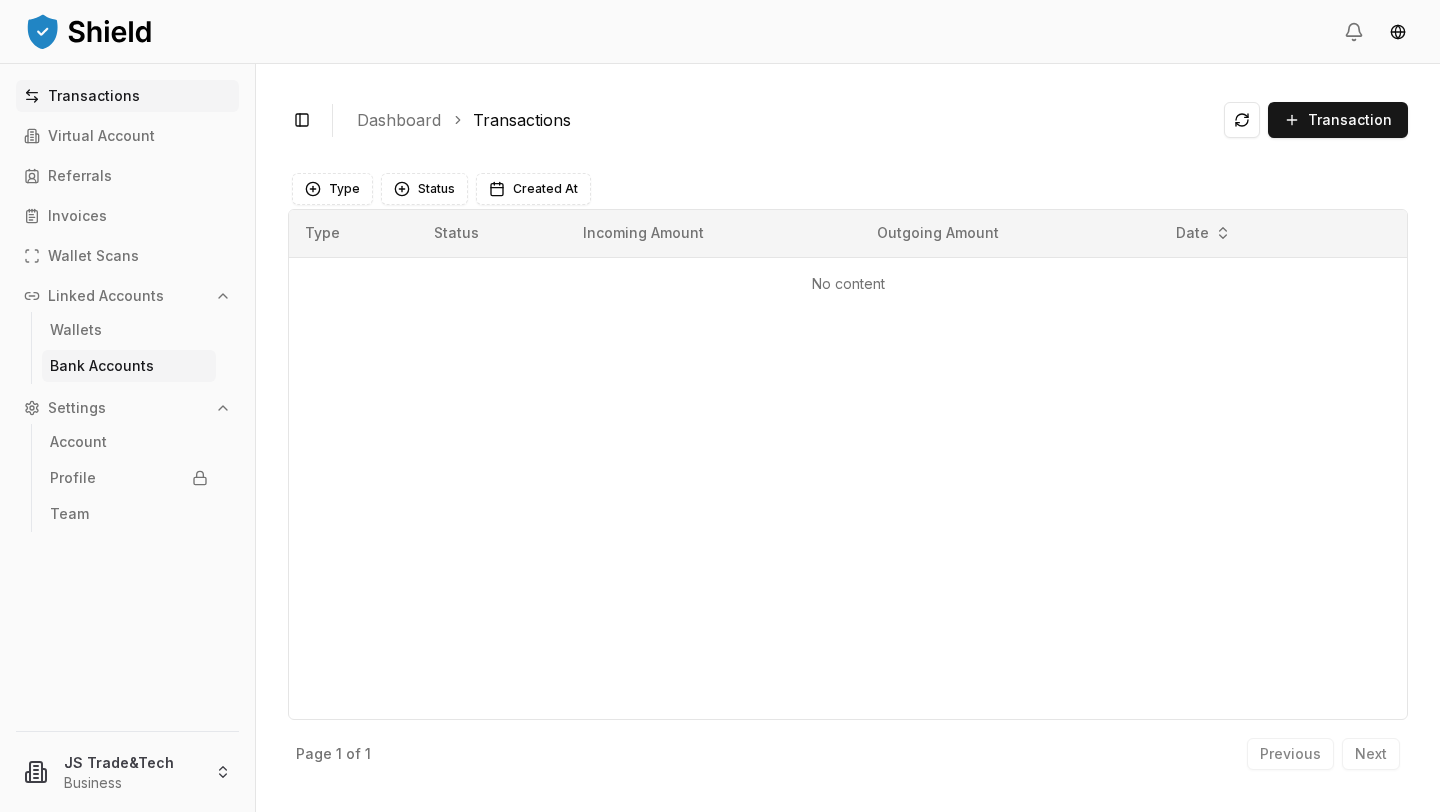 click on "Bank Accounts" at bounding box center [102, 366] 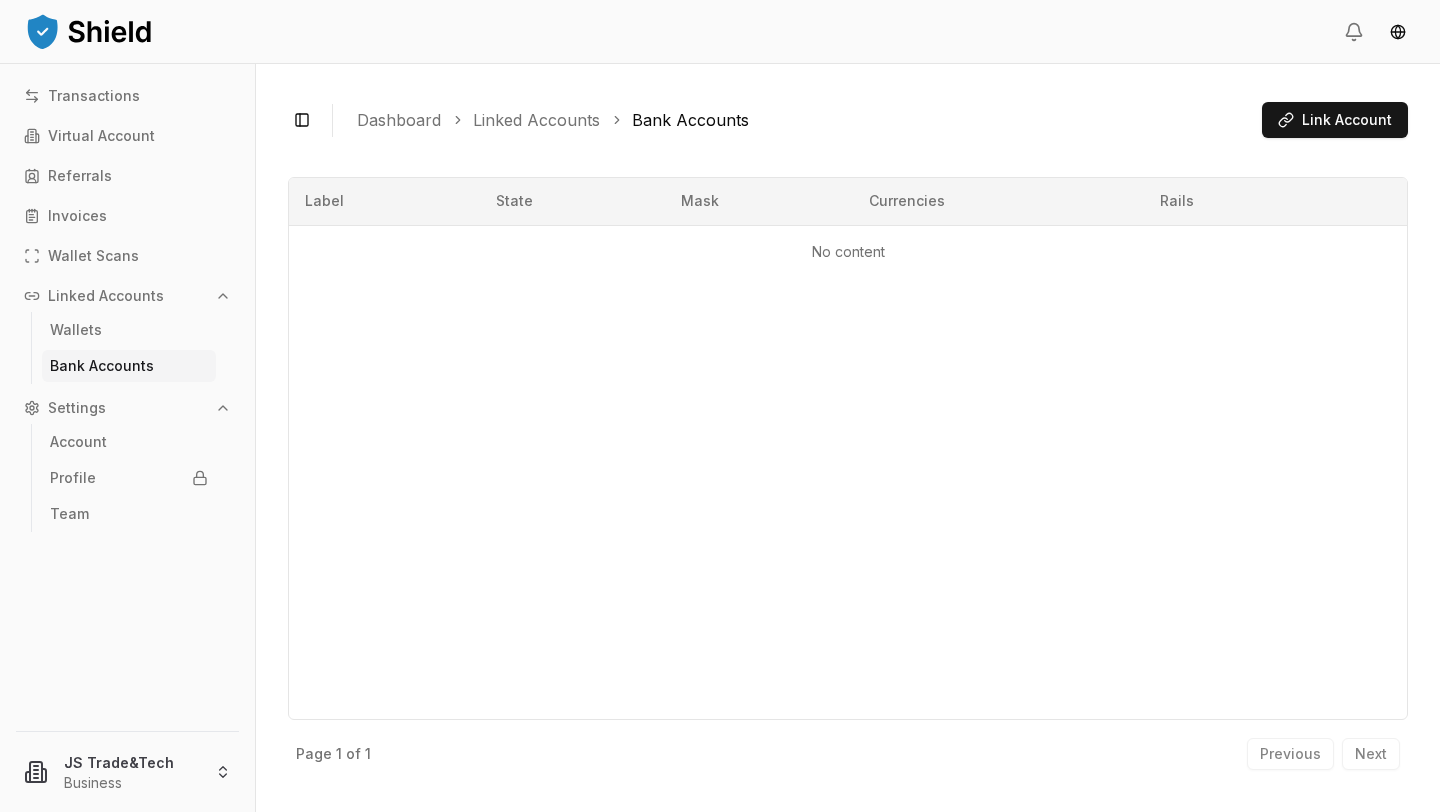 click on "Bank Accounts" at bounding box center [102, 366] 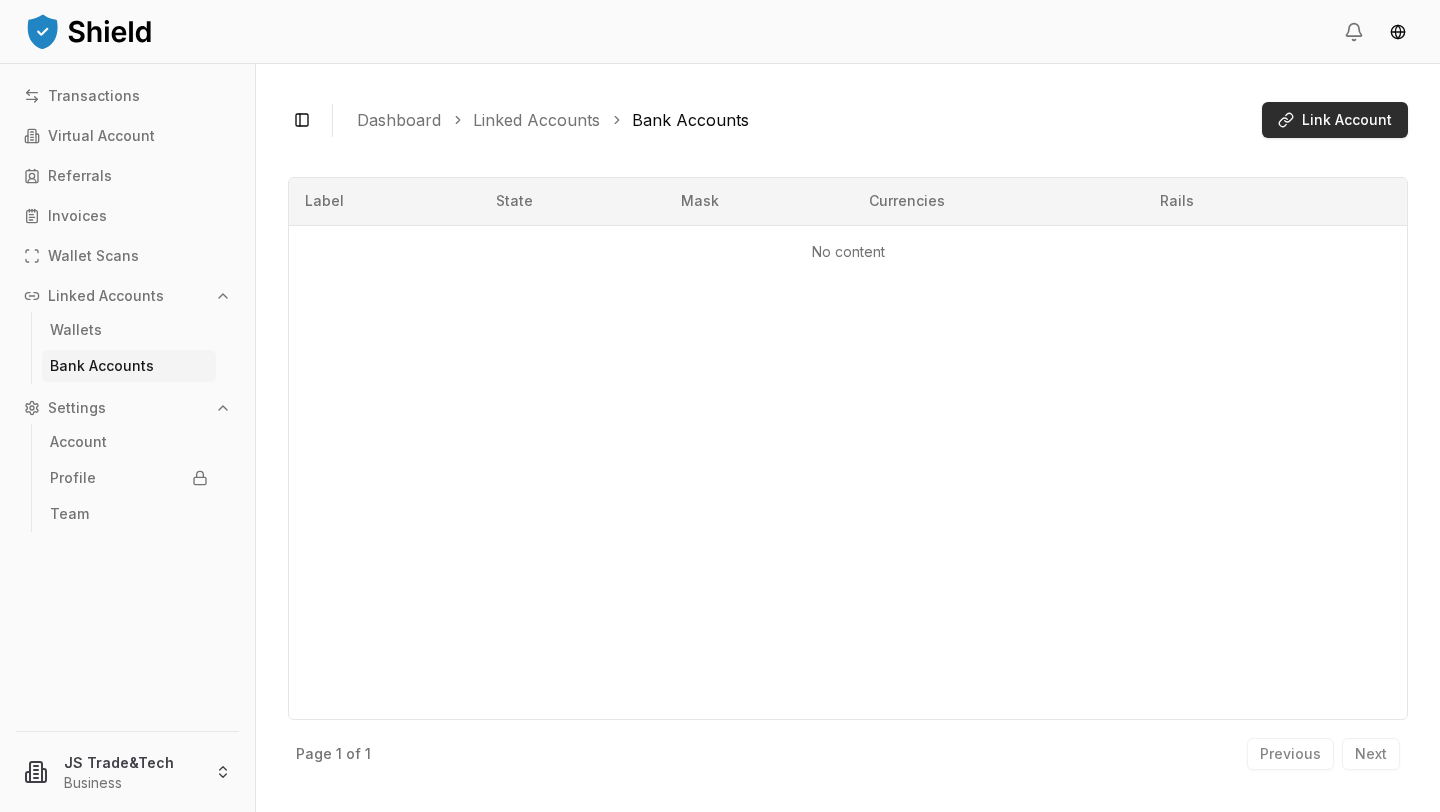 click on "Link Account" at bounding box center (1347, 120) 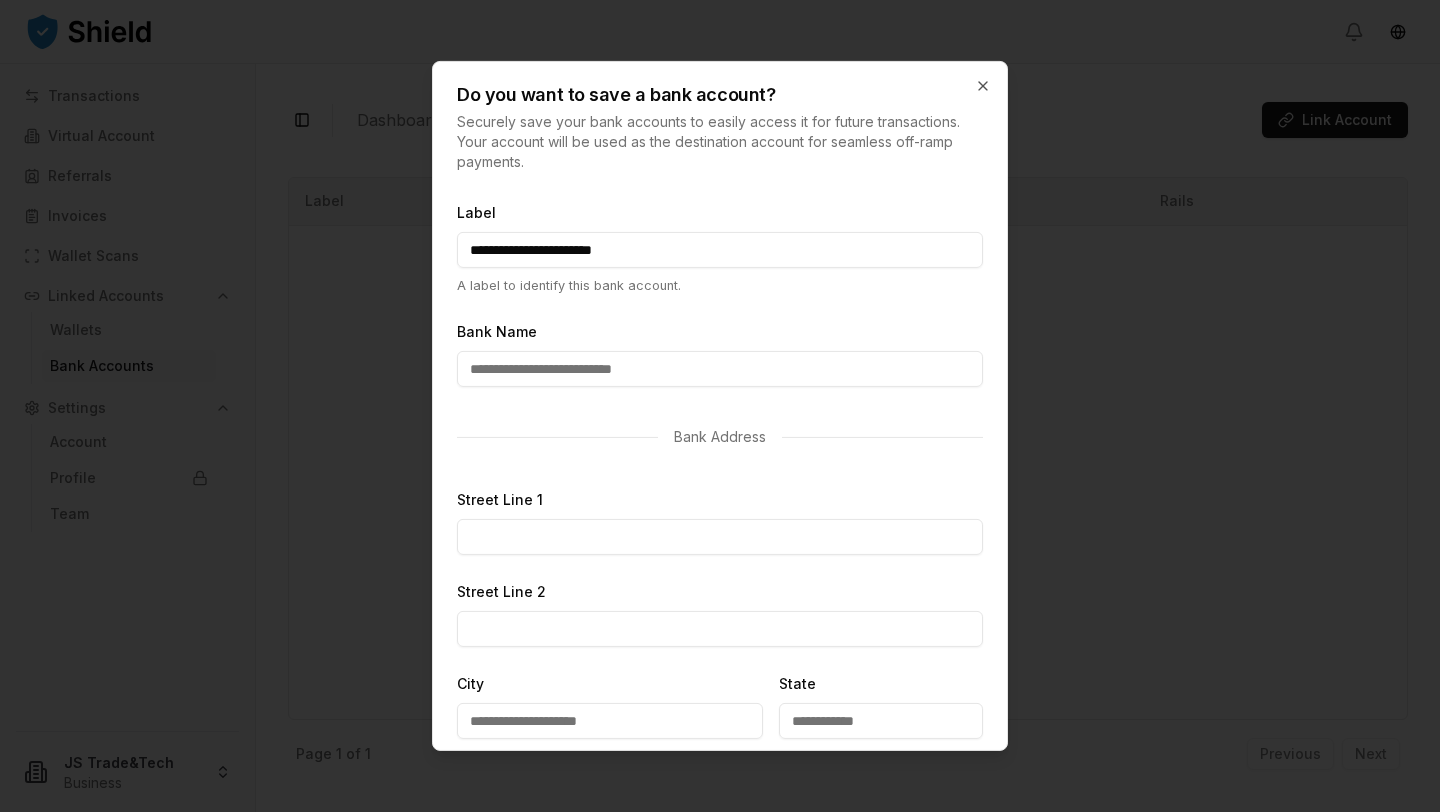 type on "**********" 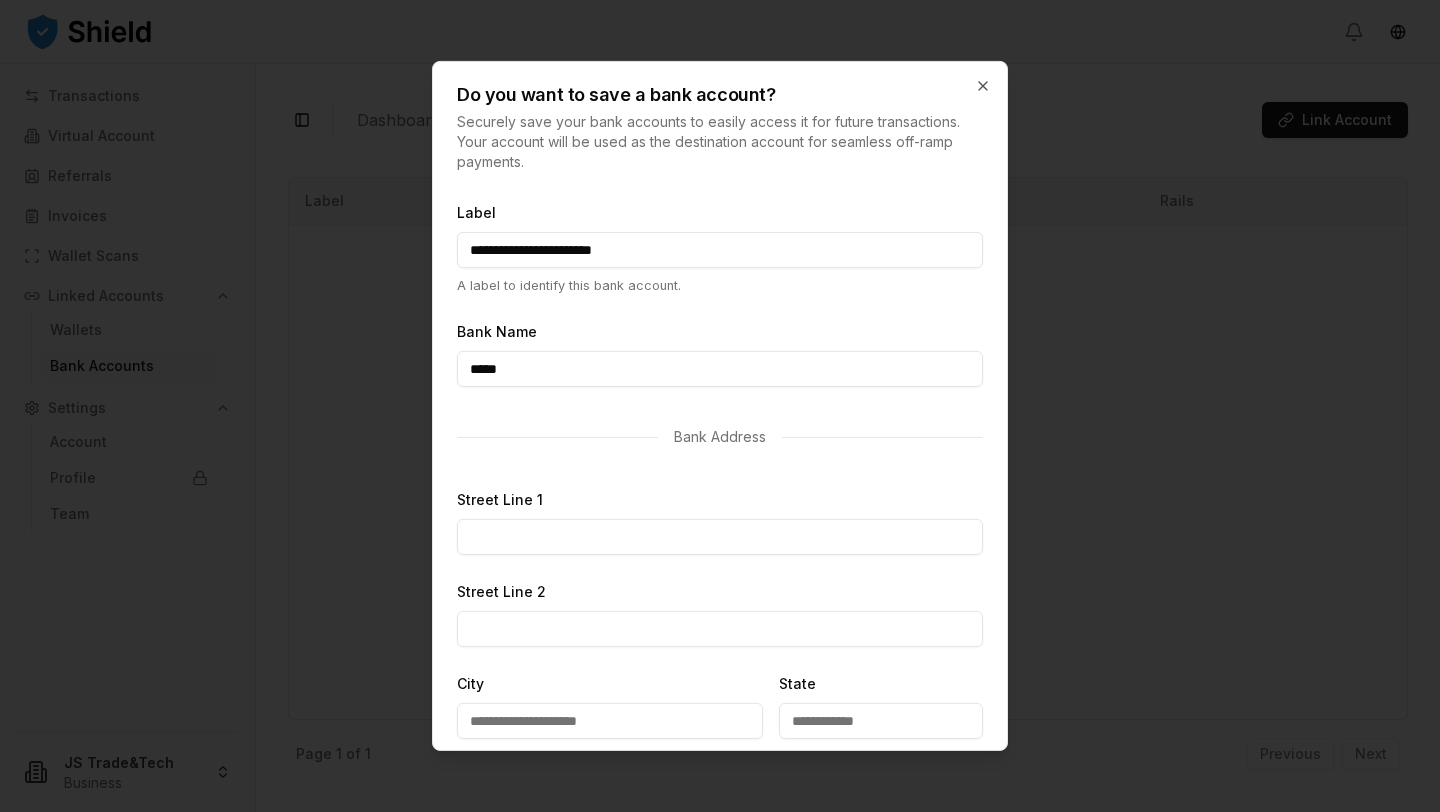 click on "Street Line 1" at bounding box center (720, 537) 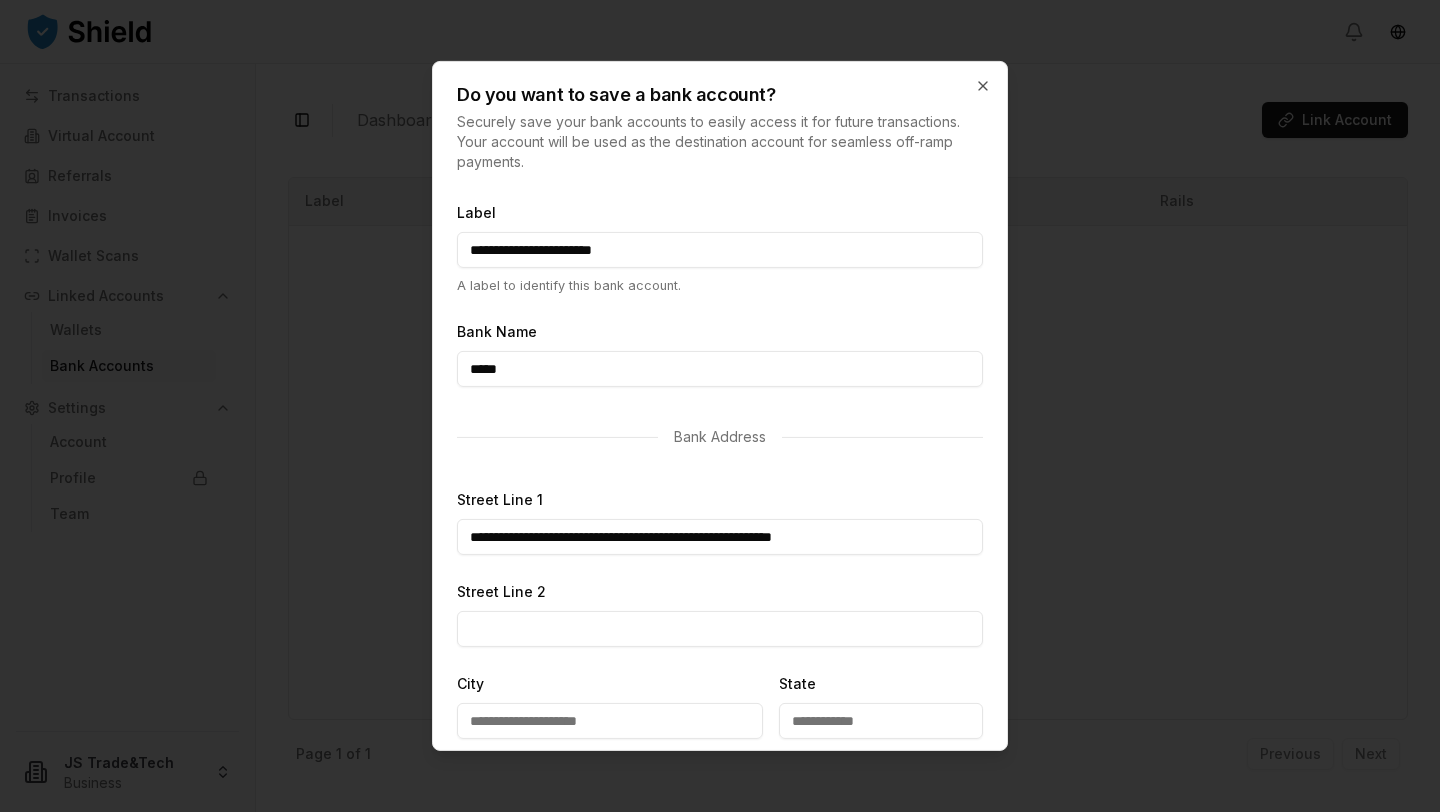 drag, startPoint x: 691, startPoint y: 534, endPoint x: 269, endPoint y: 496, distance: 423.70746 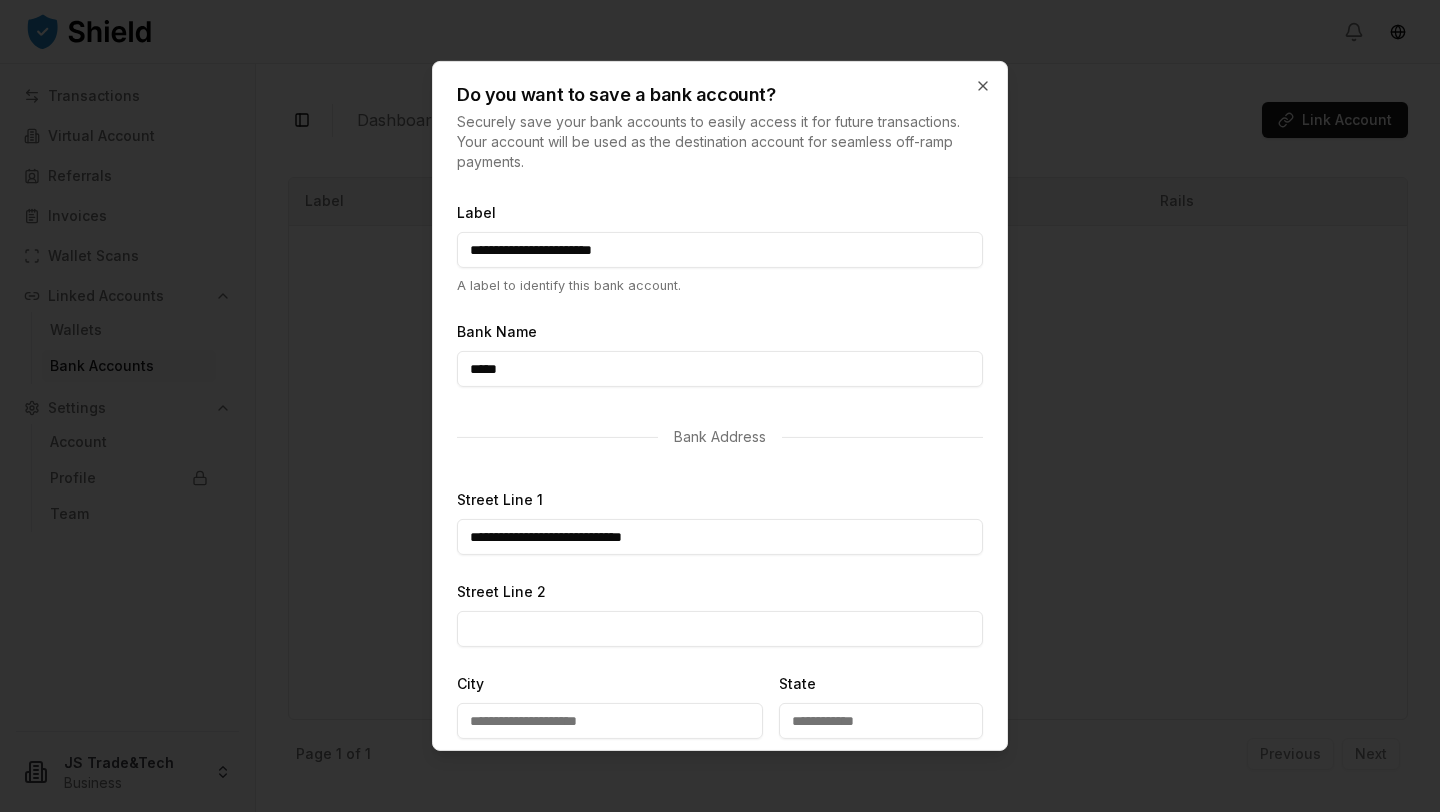 type on "**********" 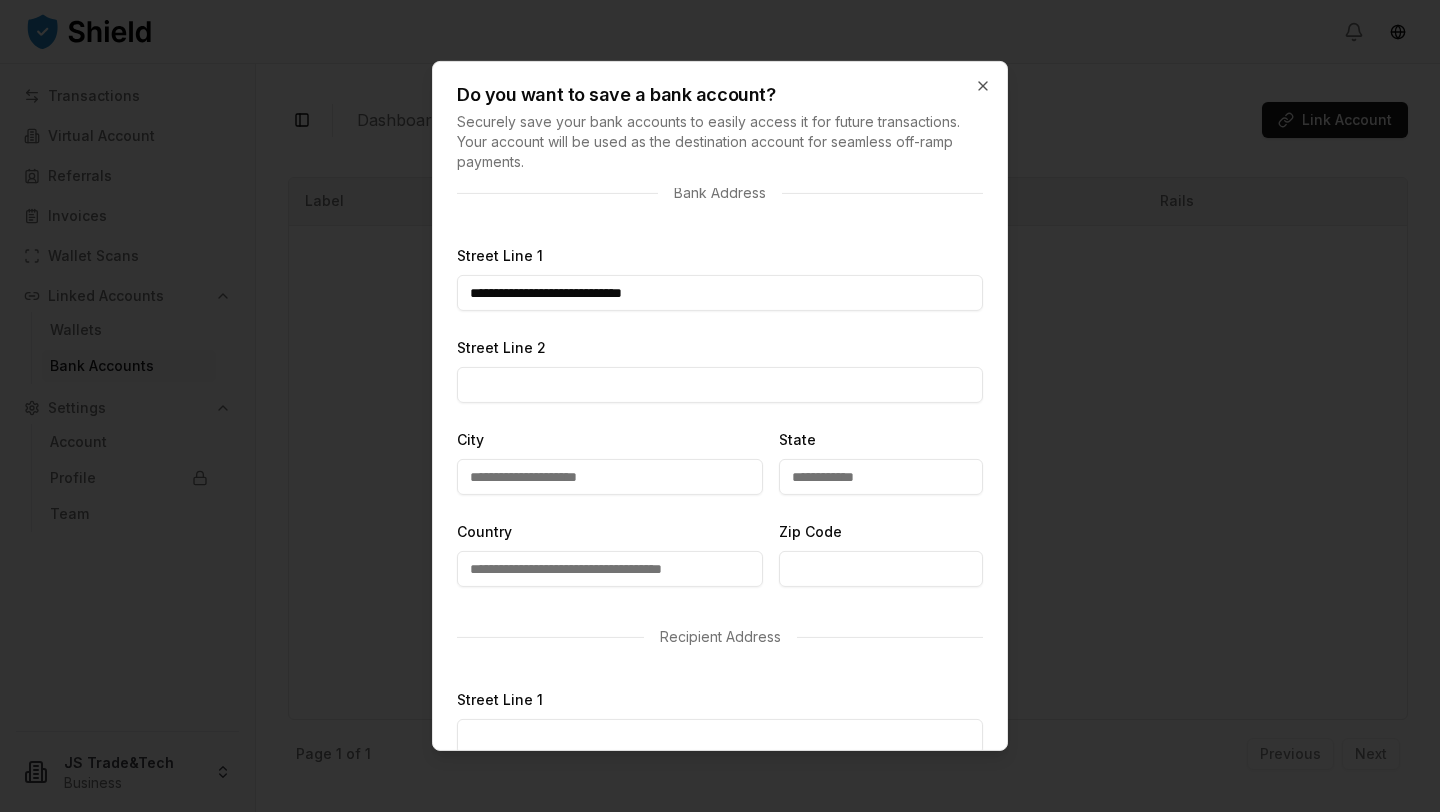 scroll, scrollTop: 245, scrollLeft: 0, axis: vertical 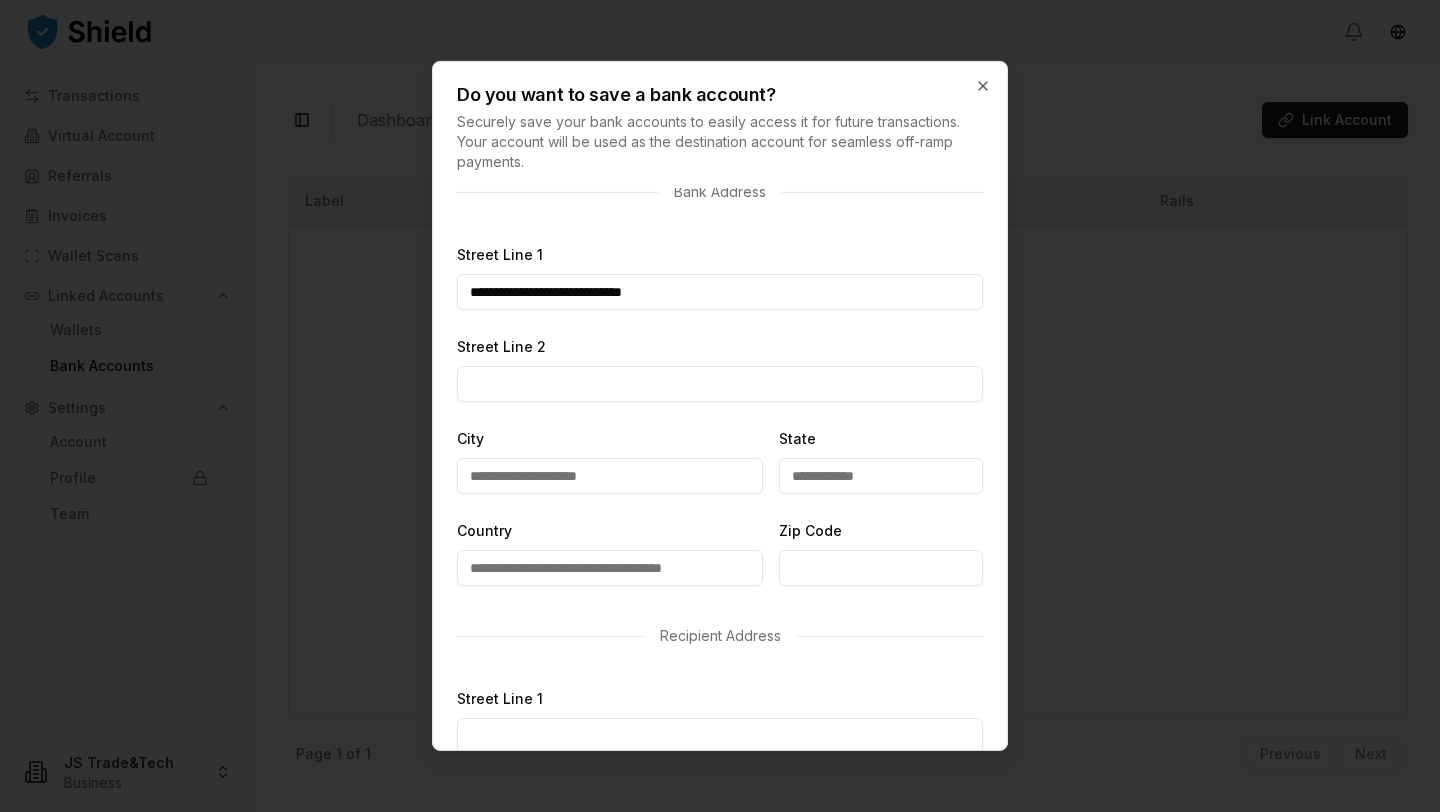 type on "**********" 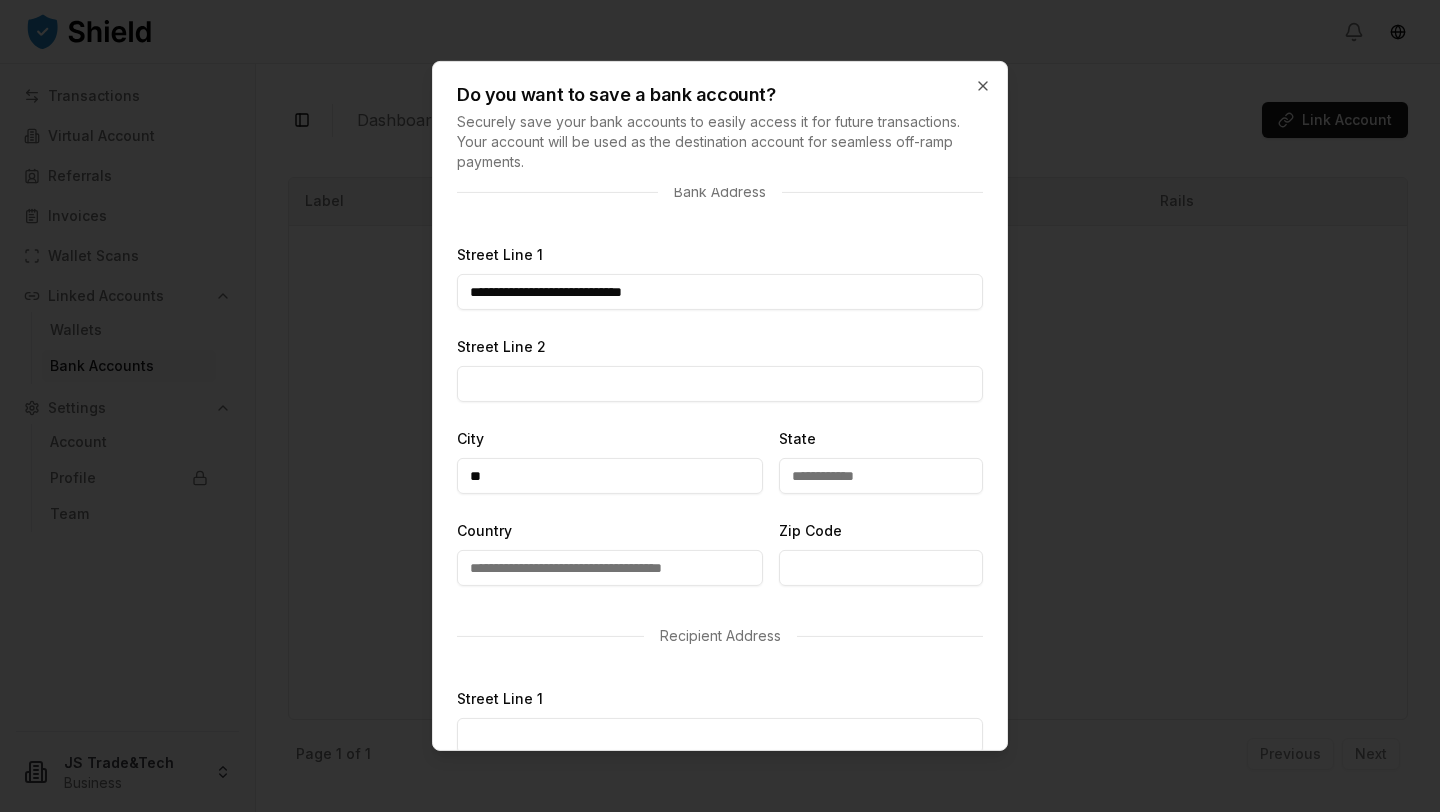 type on "********" 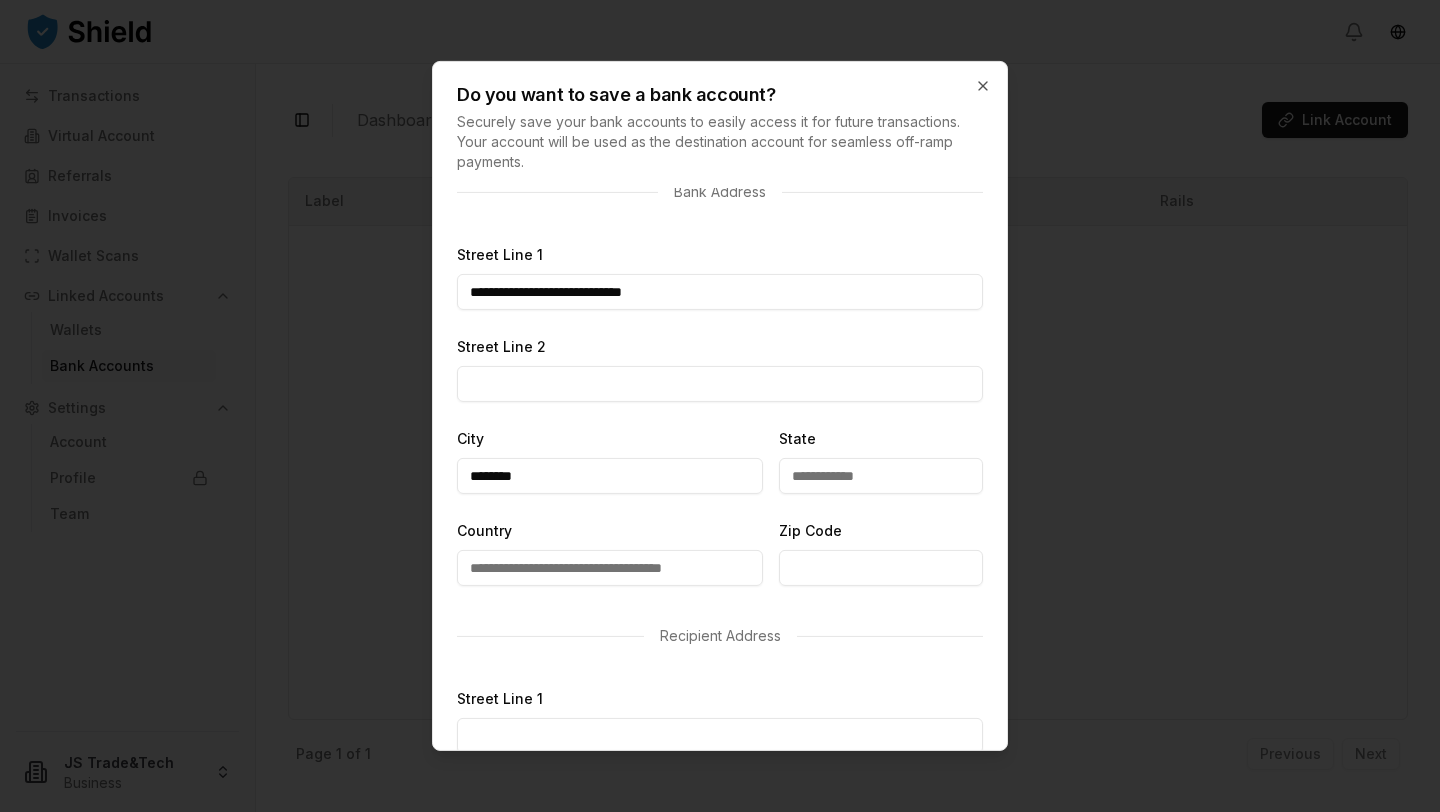 click on "State" at bounding box center (881, 476) 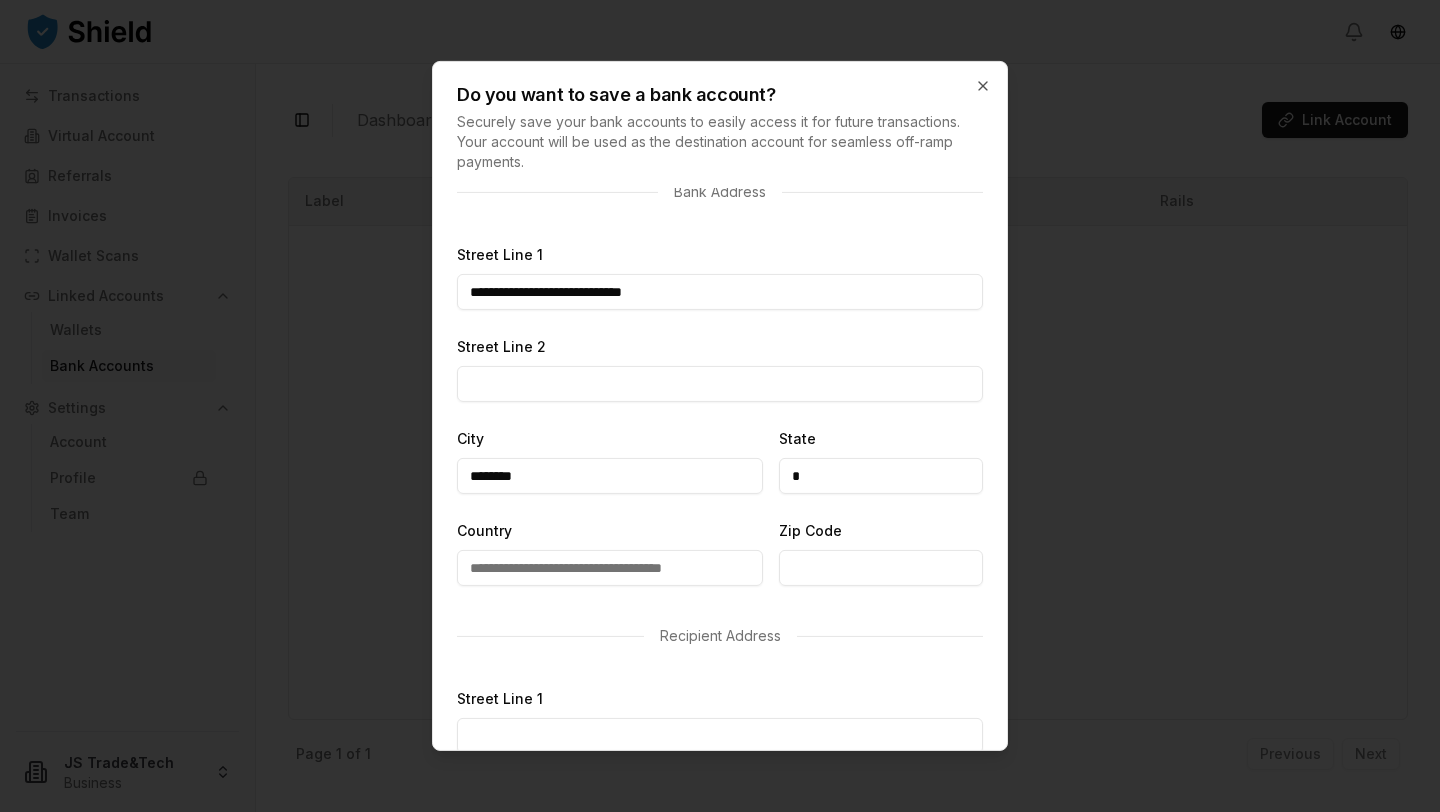 type on "**" 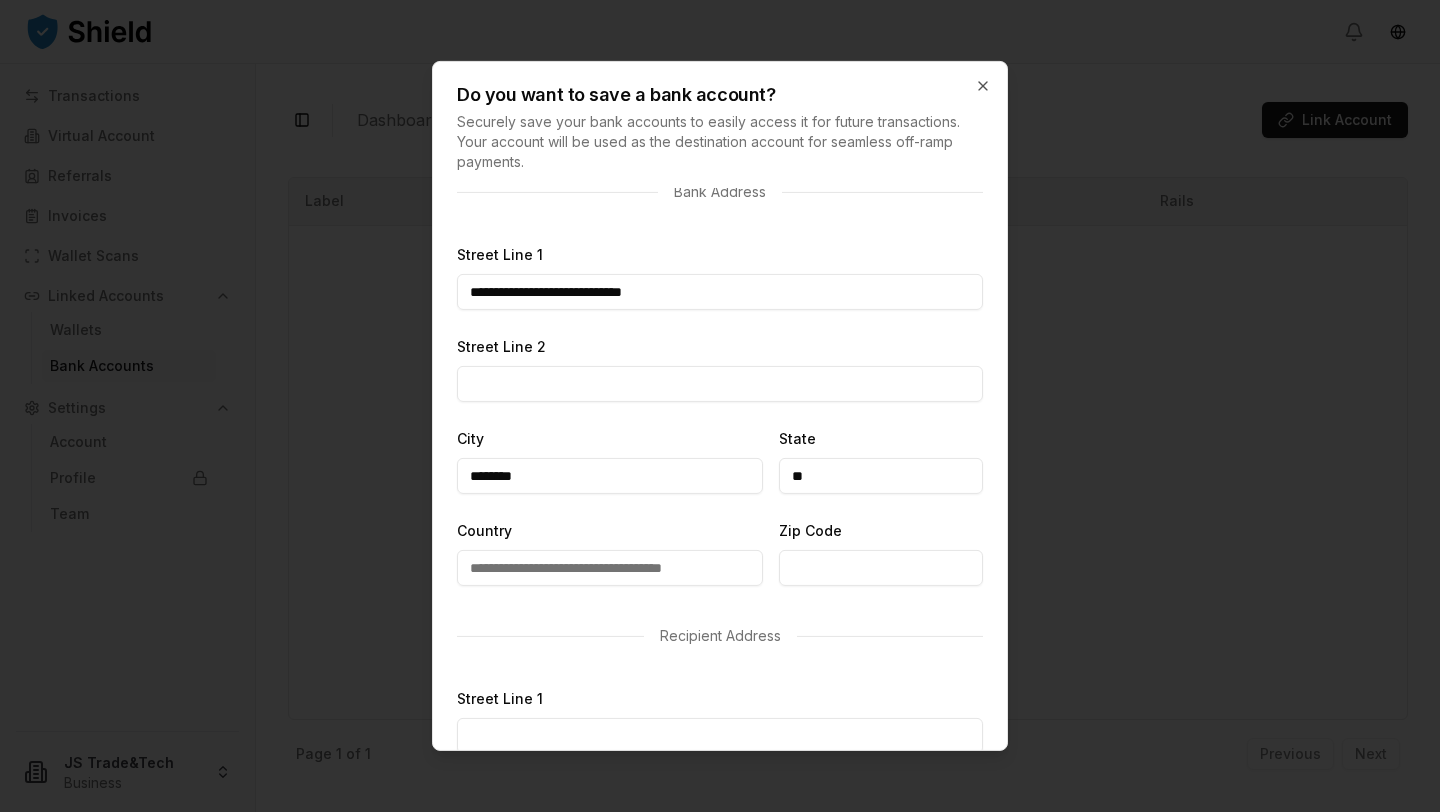 click on "Country" at bounding box center [610, 568] 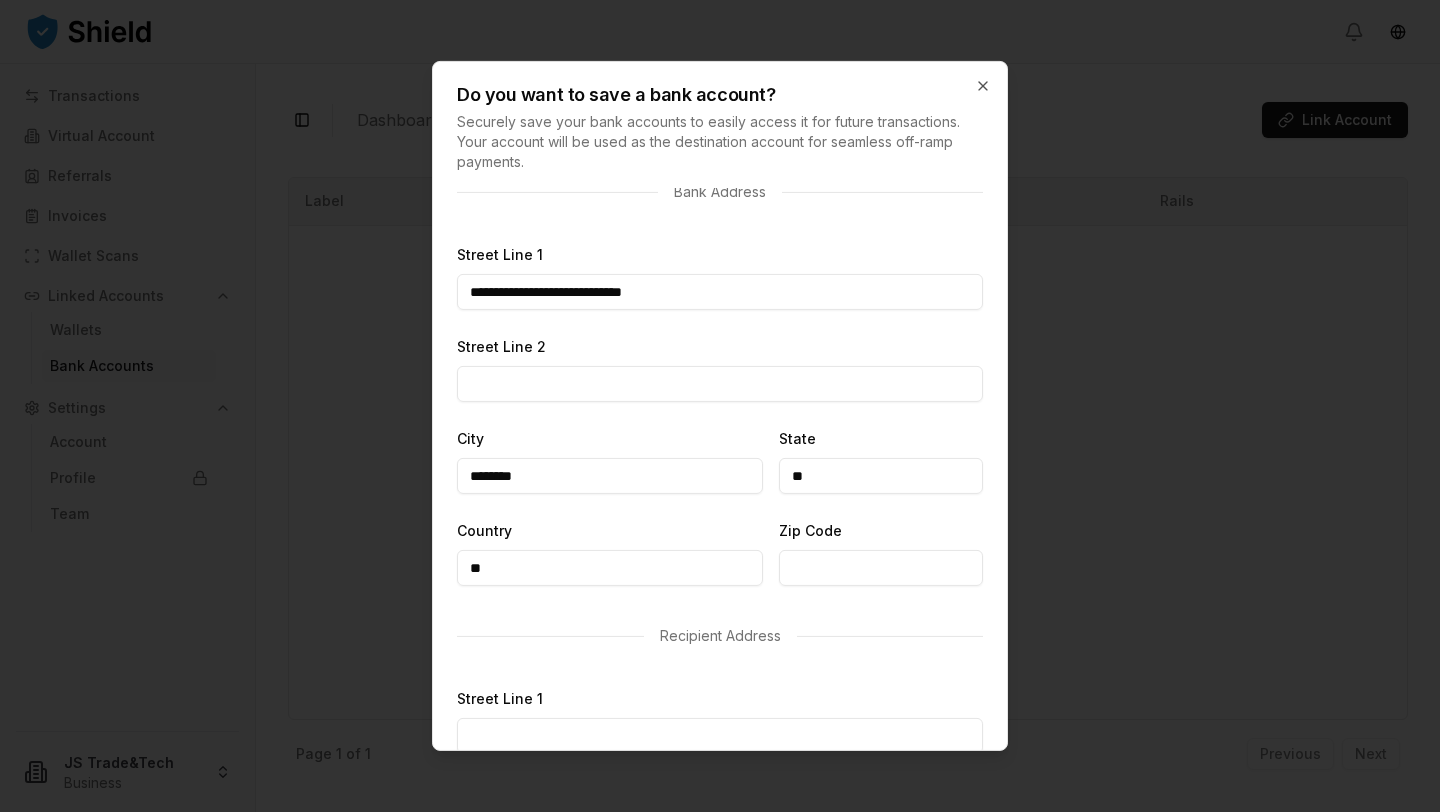 type on "**********" 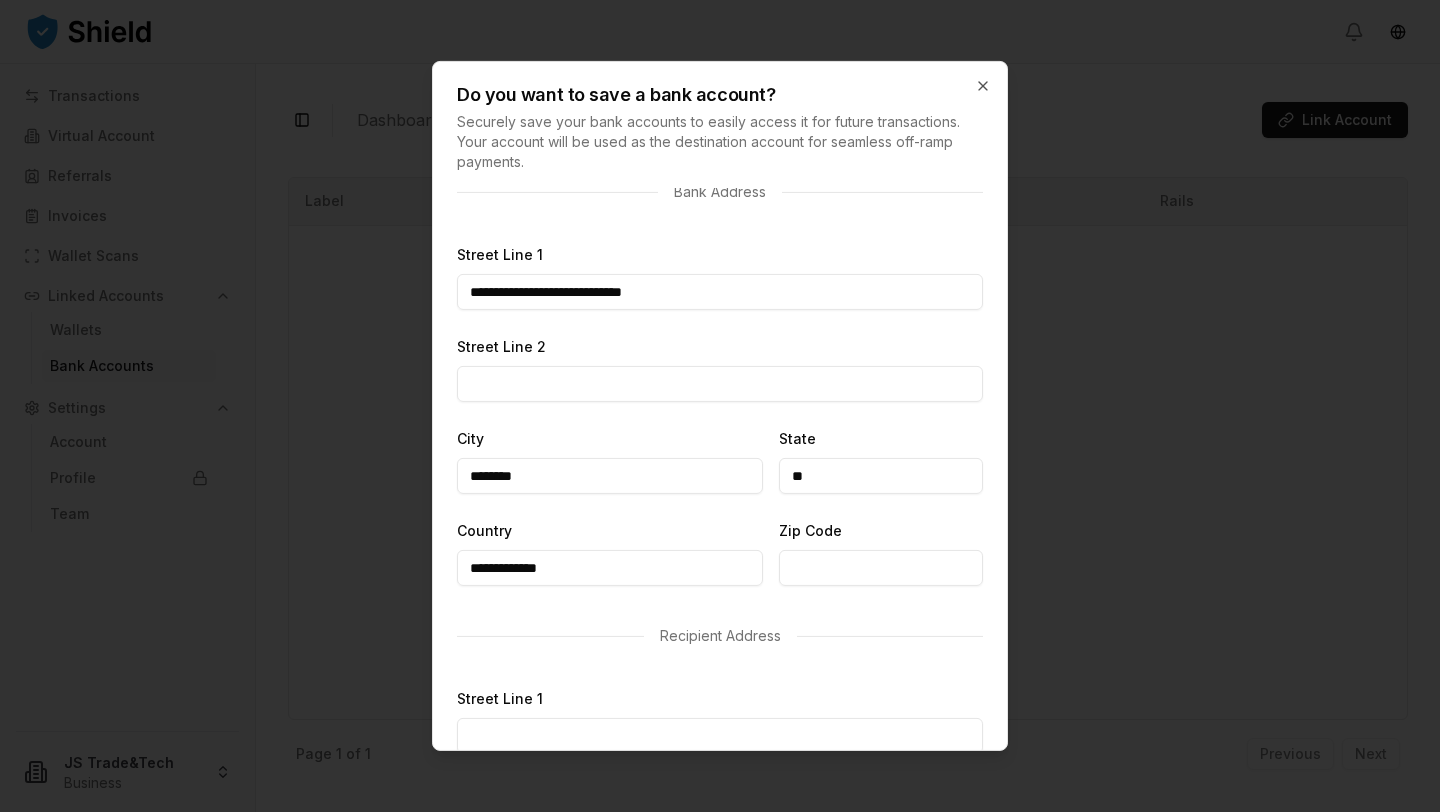 click on "Zip Code" at bounding box center [881, 568] 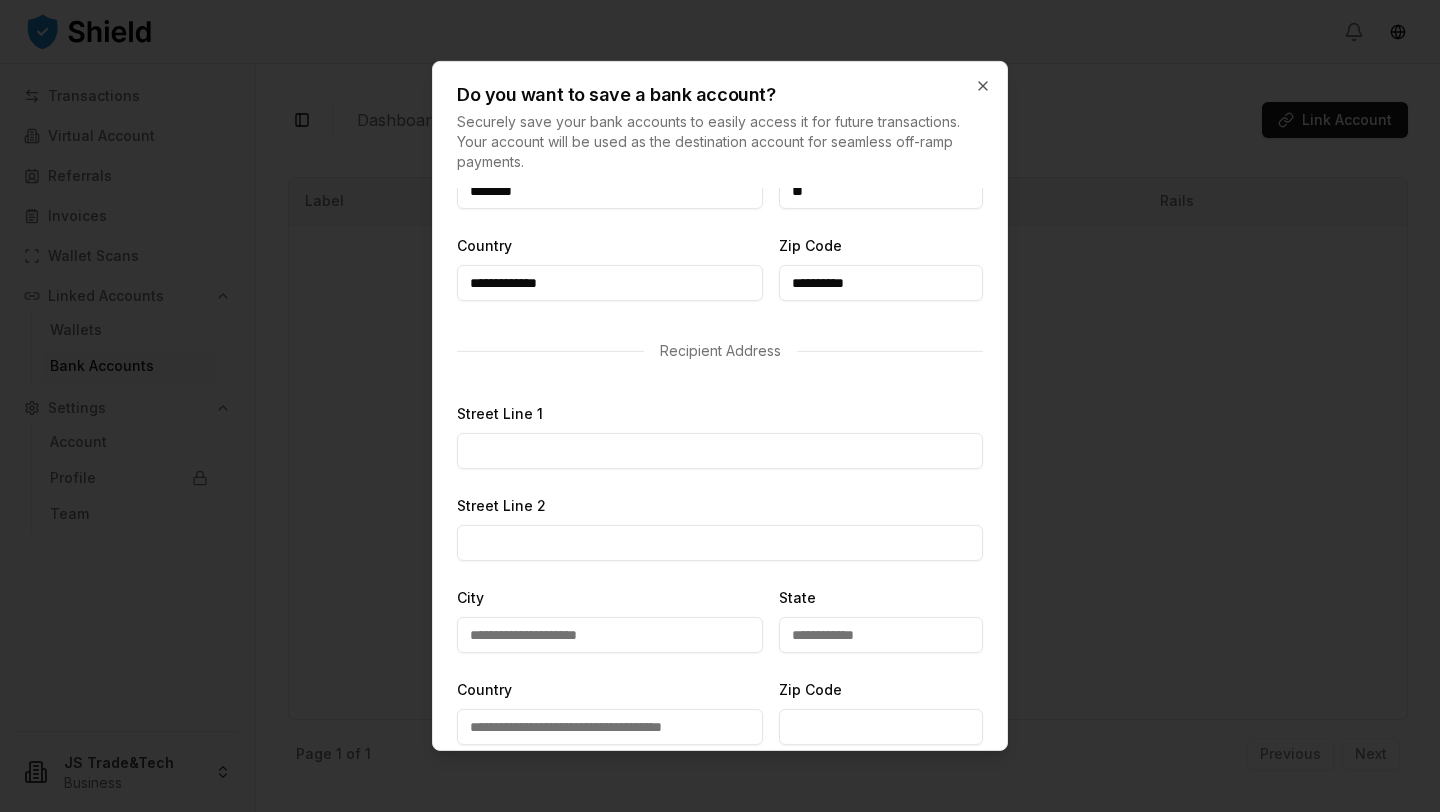 scroll, scrollTop: 537, scrollLeft: 0, axis: vertical 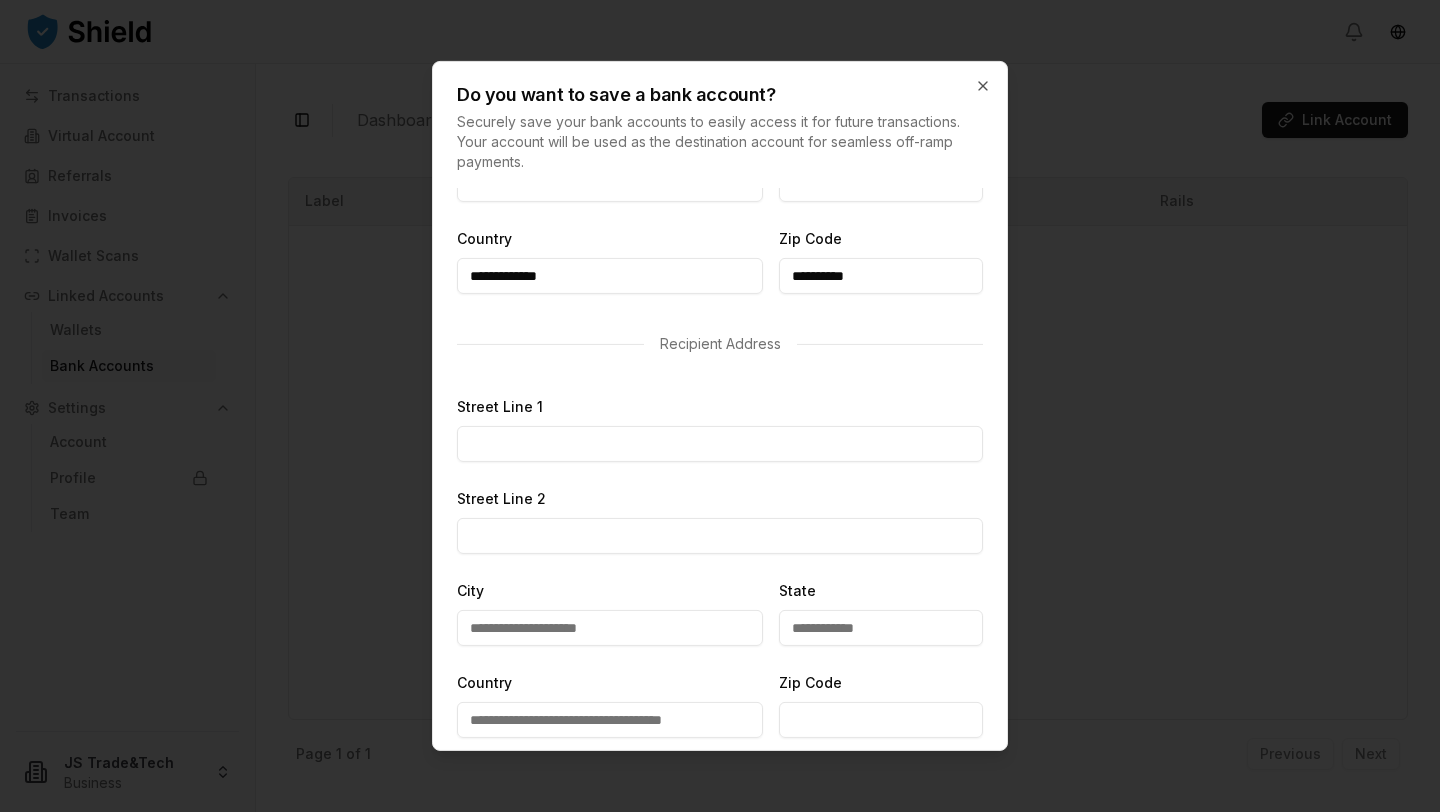 type on "**********" 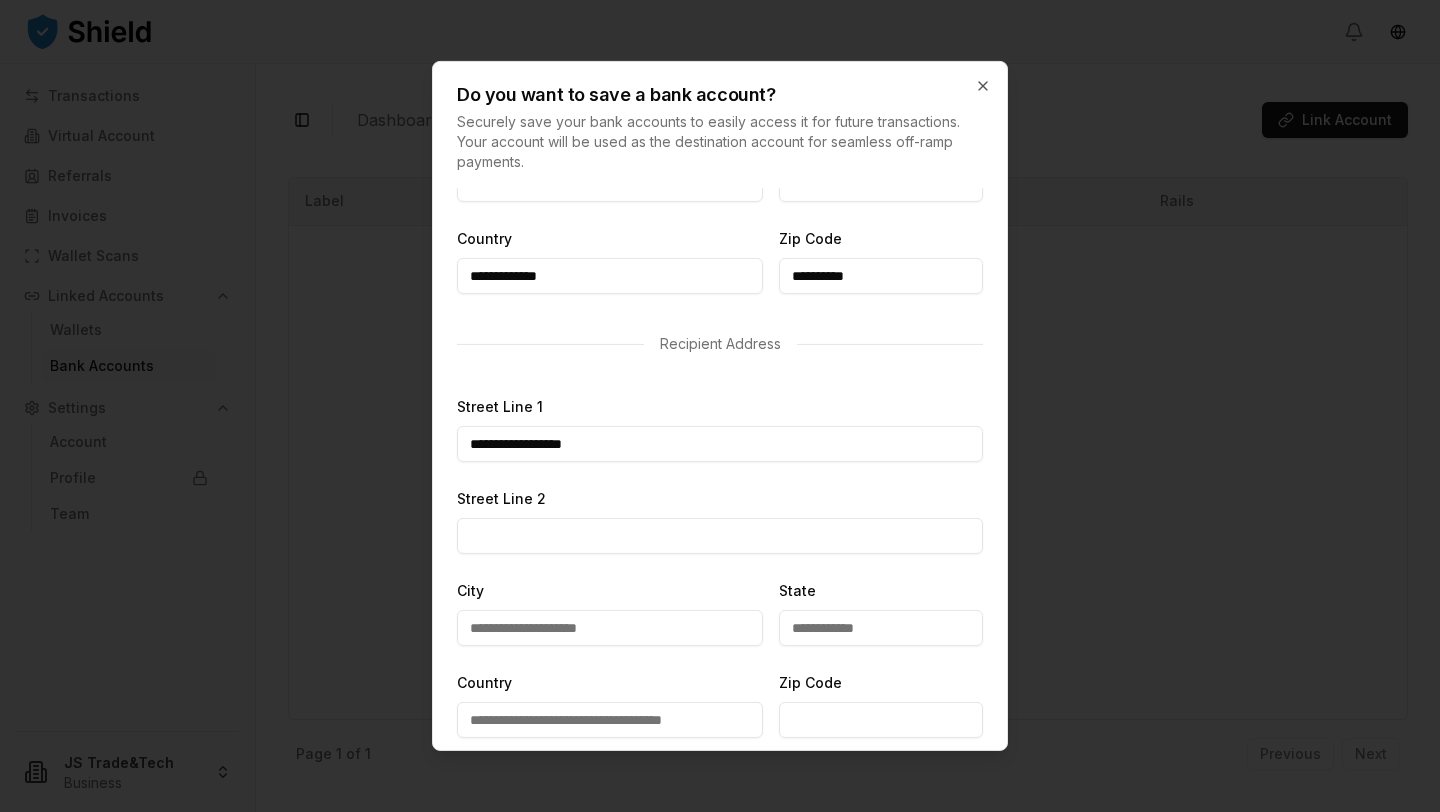type on "**********" 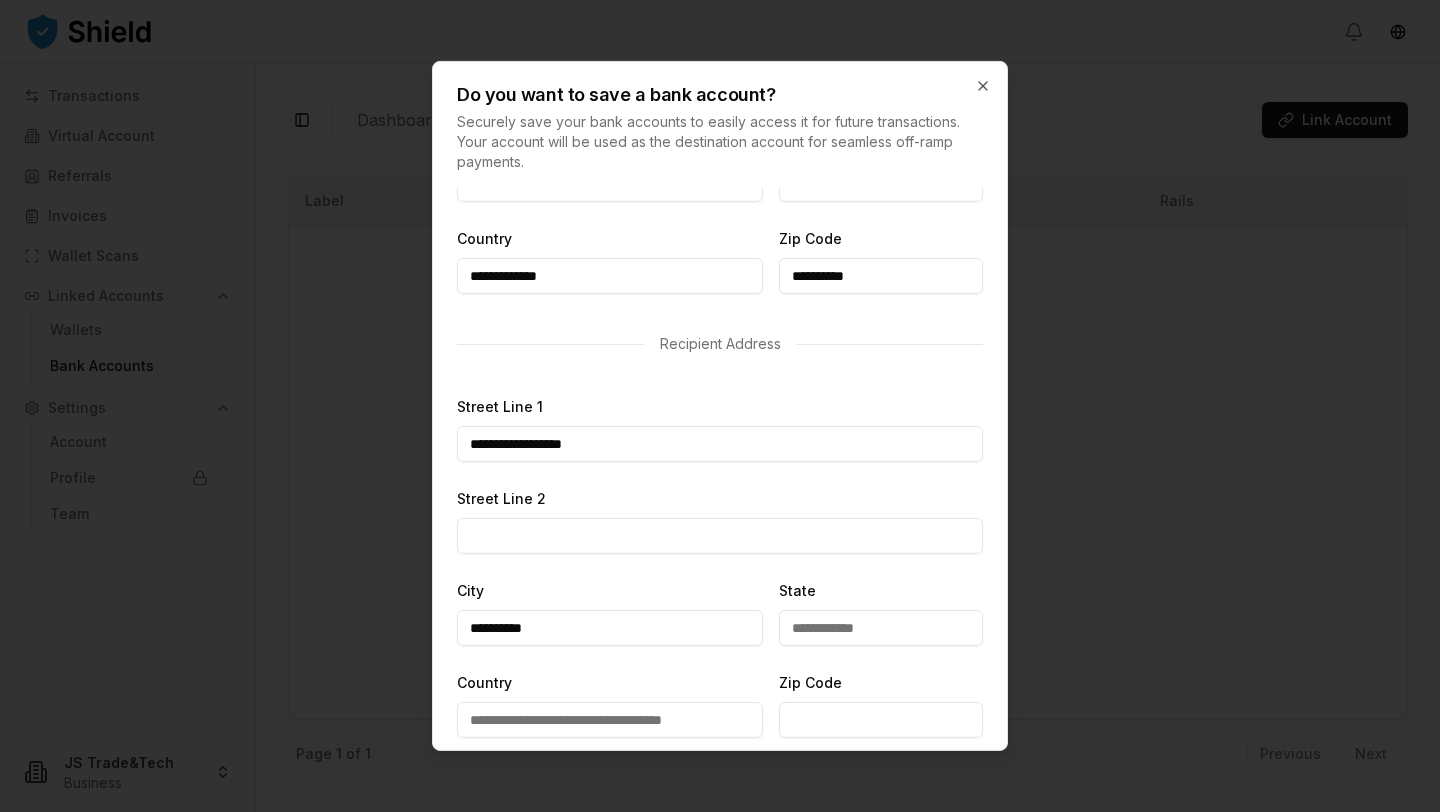 type on "**" 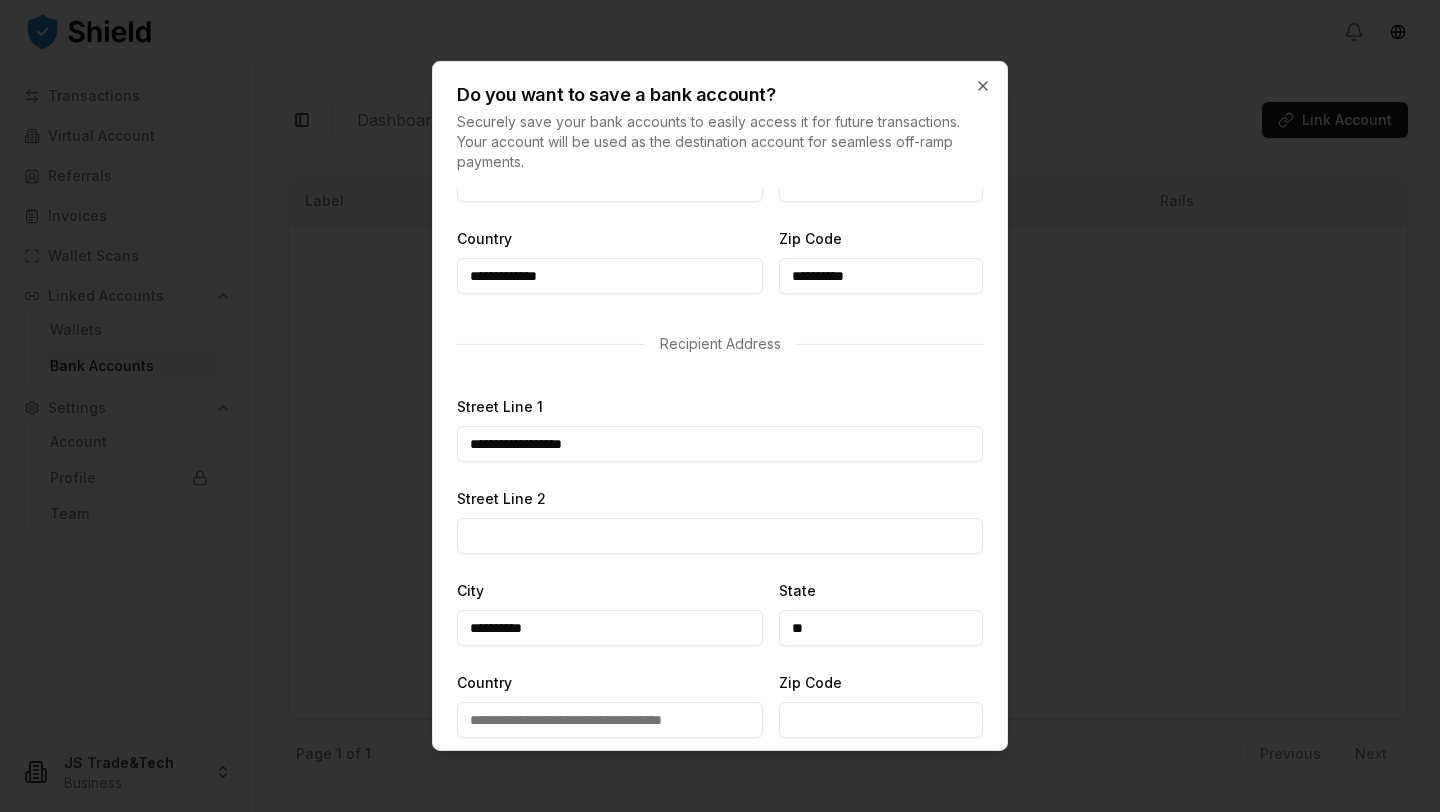type on "**********" 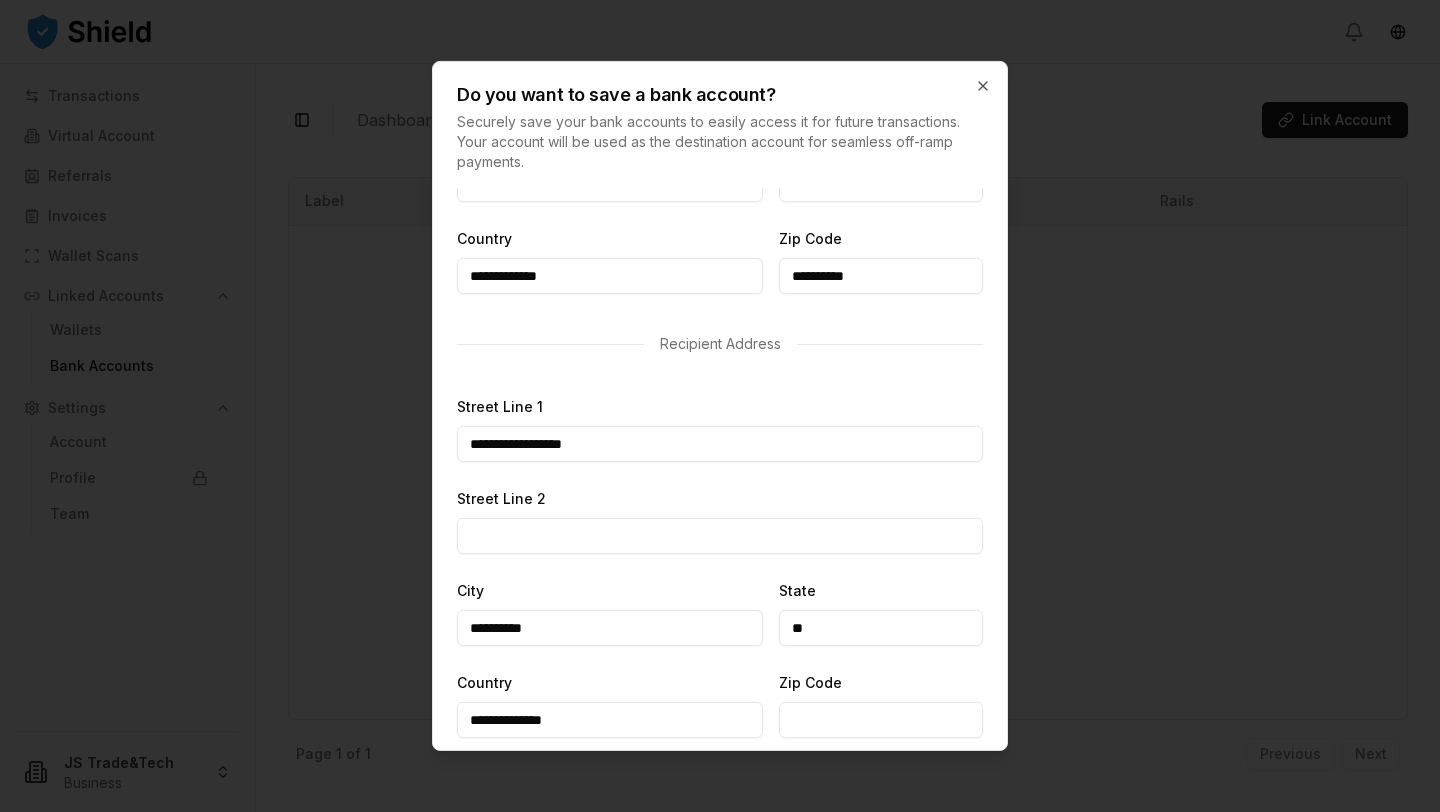 type on "**********" 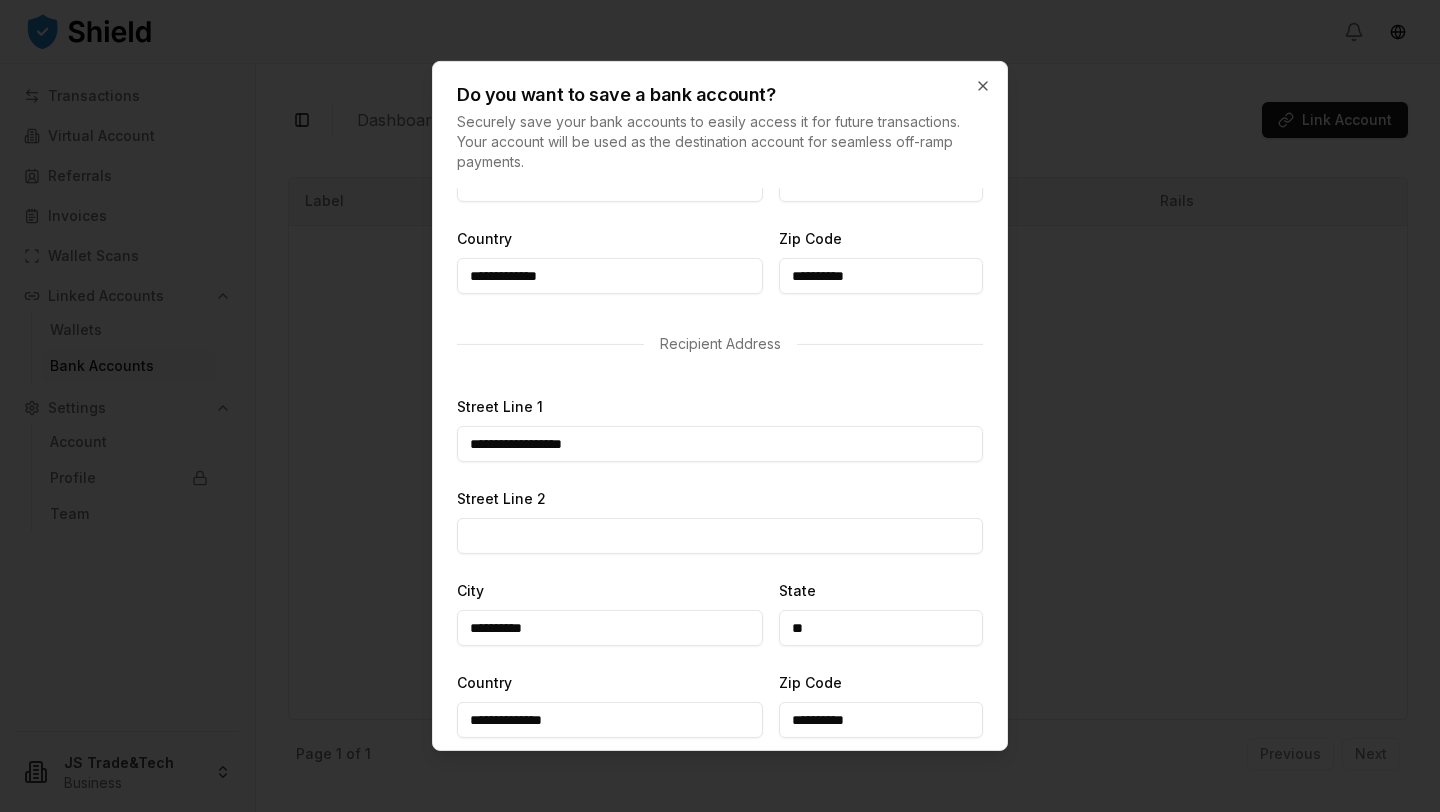 type on "**********" 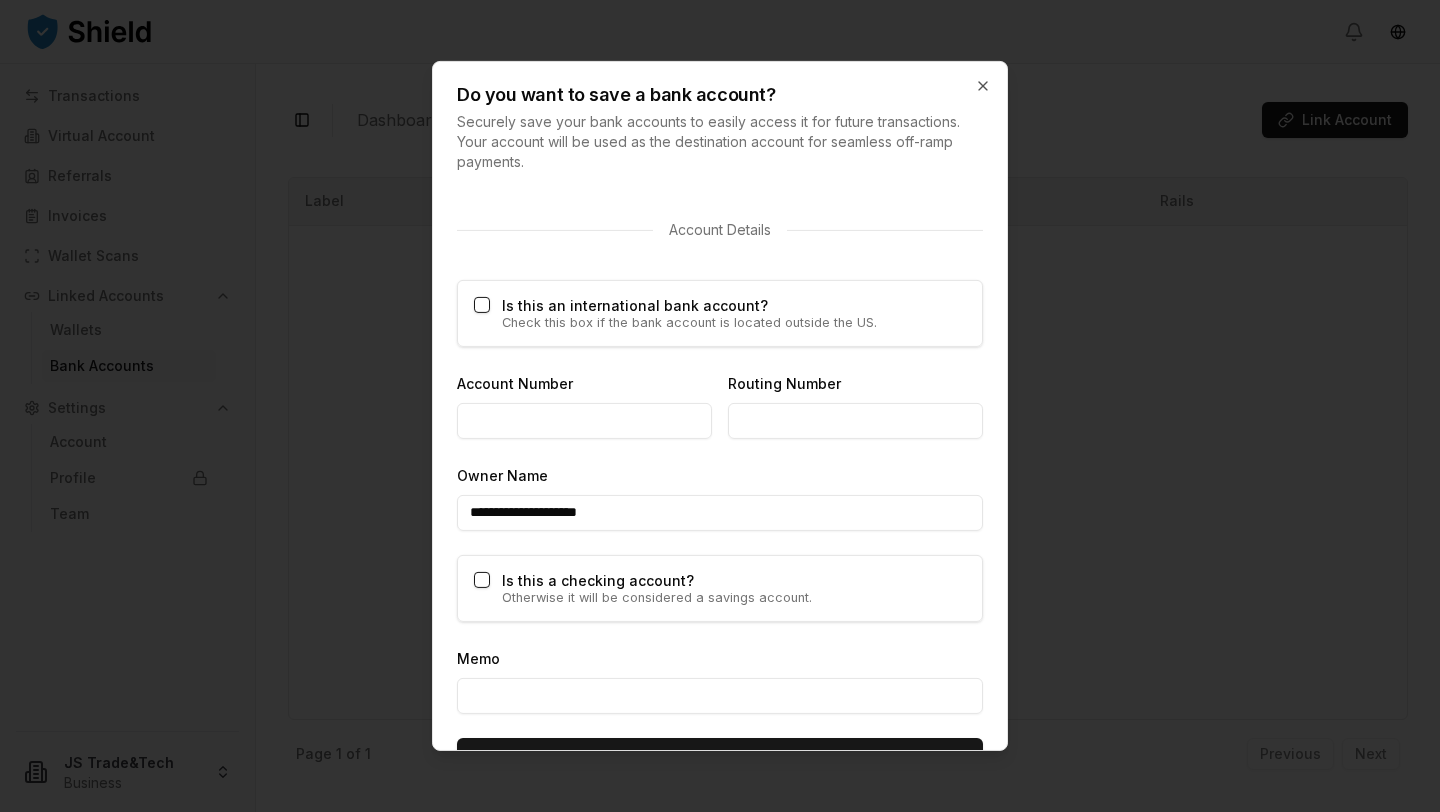 scroll, scrollTop: 1097, scrollLeft: 0, axis: vertical 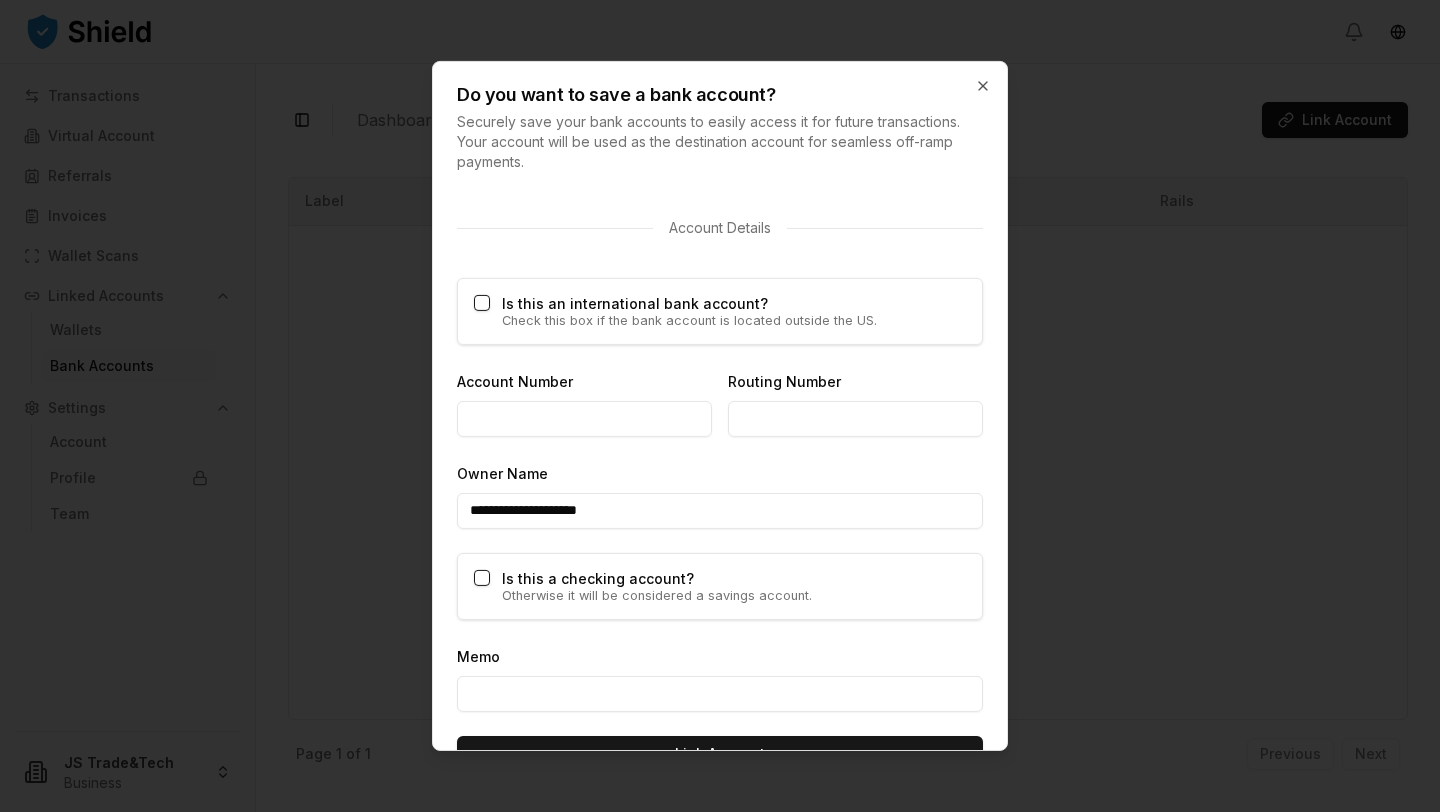 click on "Account Number" at bounding box center [584, 419] 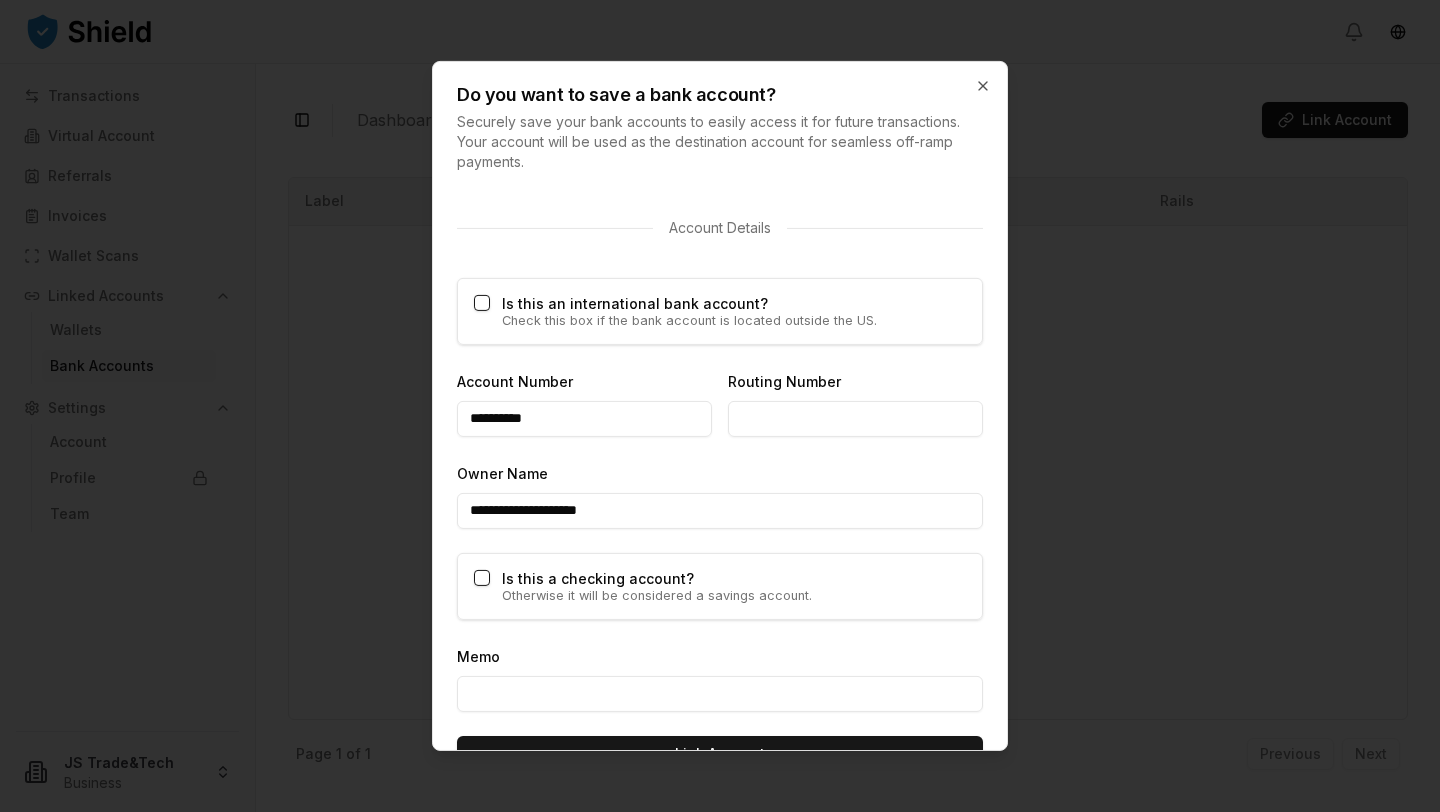 click on "Routing Number" at bounding box center [855, 419] 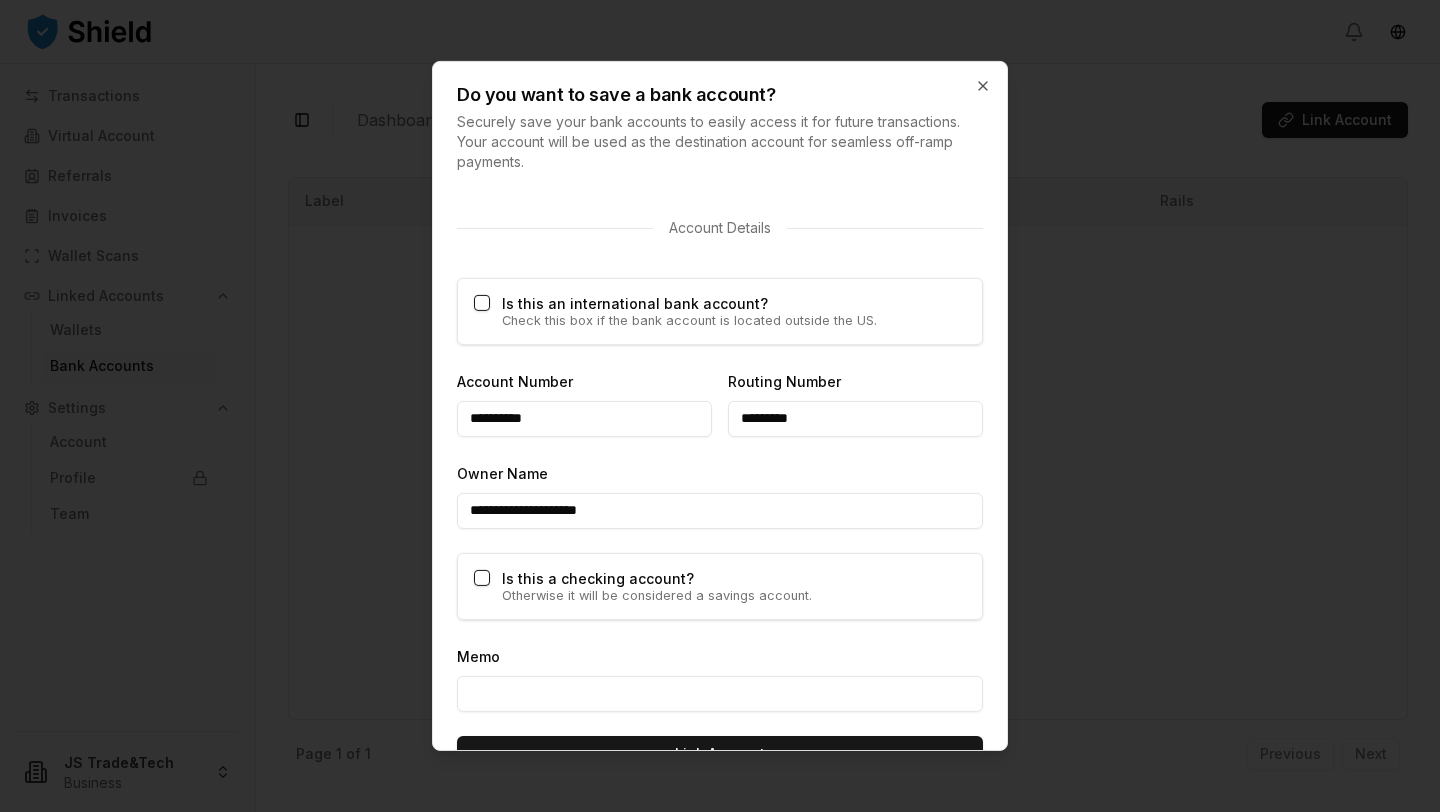 scroll, scrollTop: 1143, scrollLeft: 0, axis: vertical 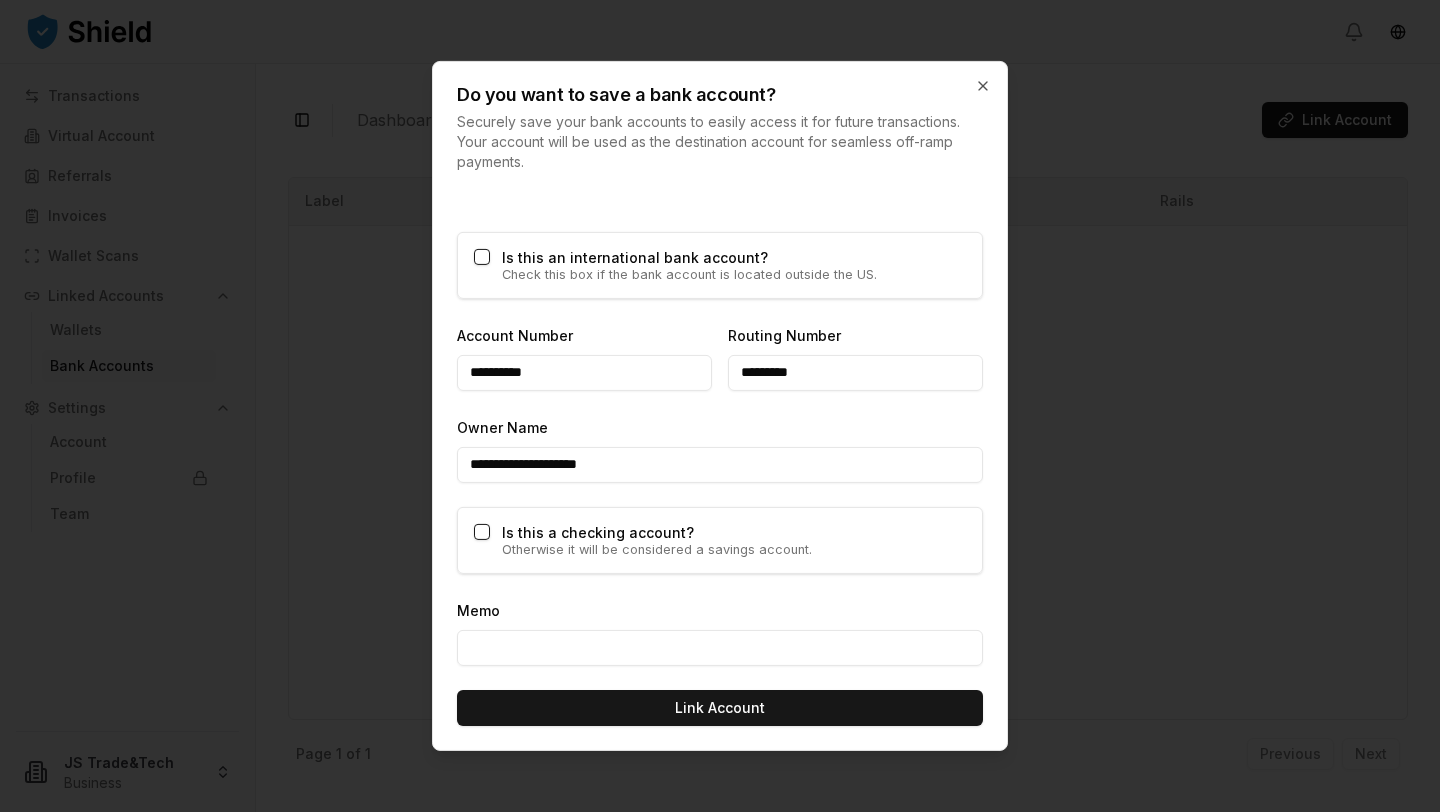 type on "*********" 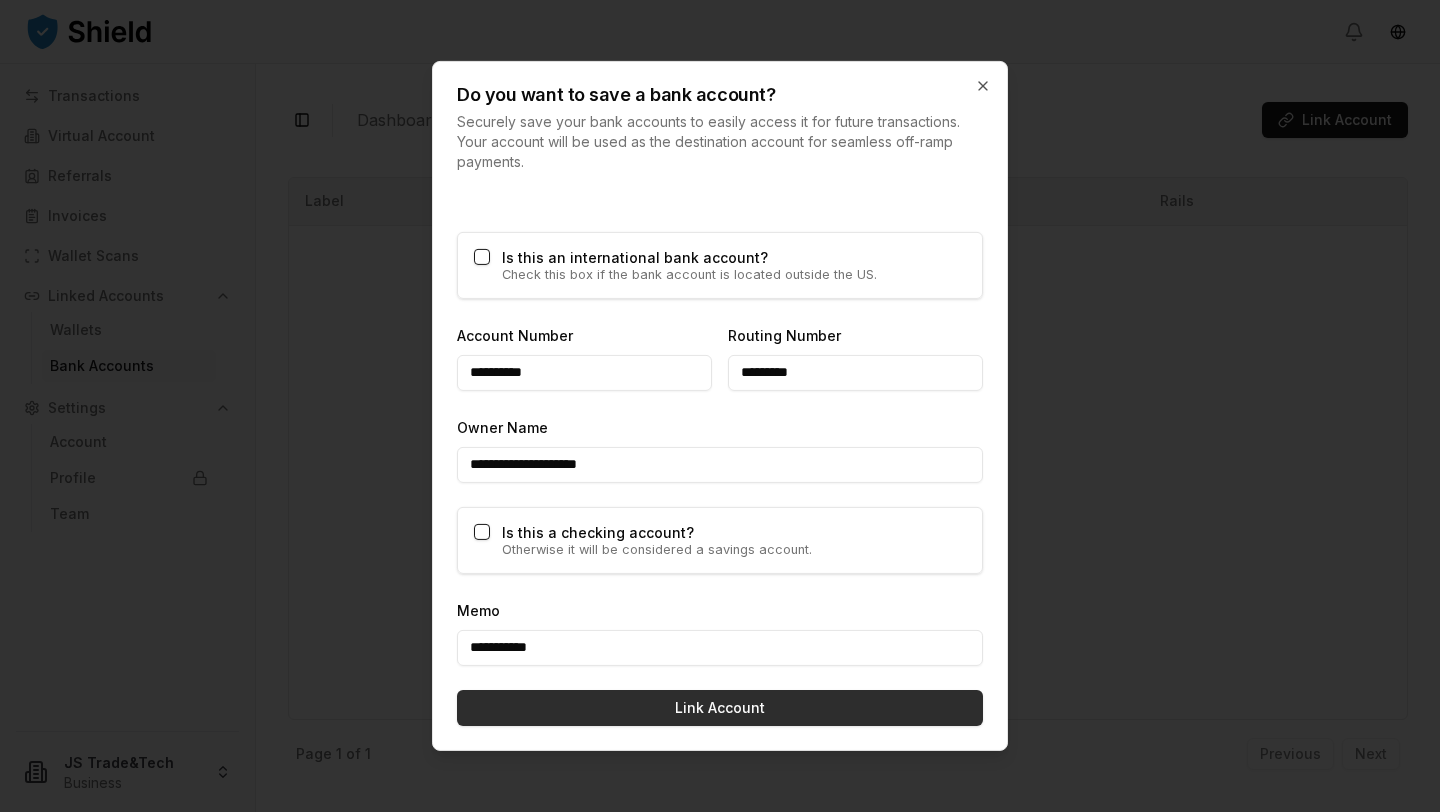 click on "Link Account" at bounding box center [720, 708] 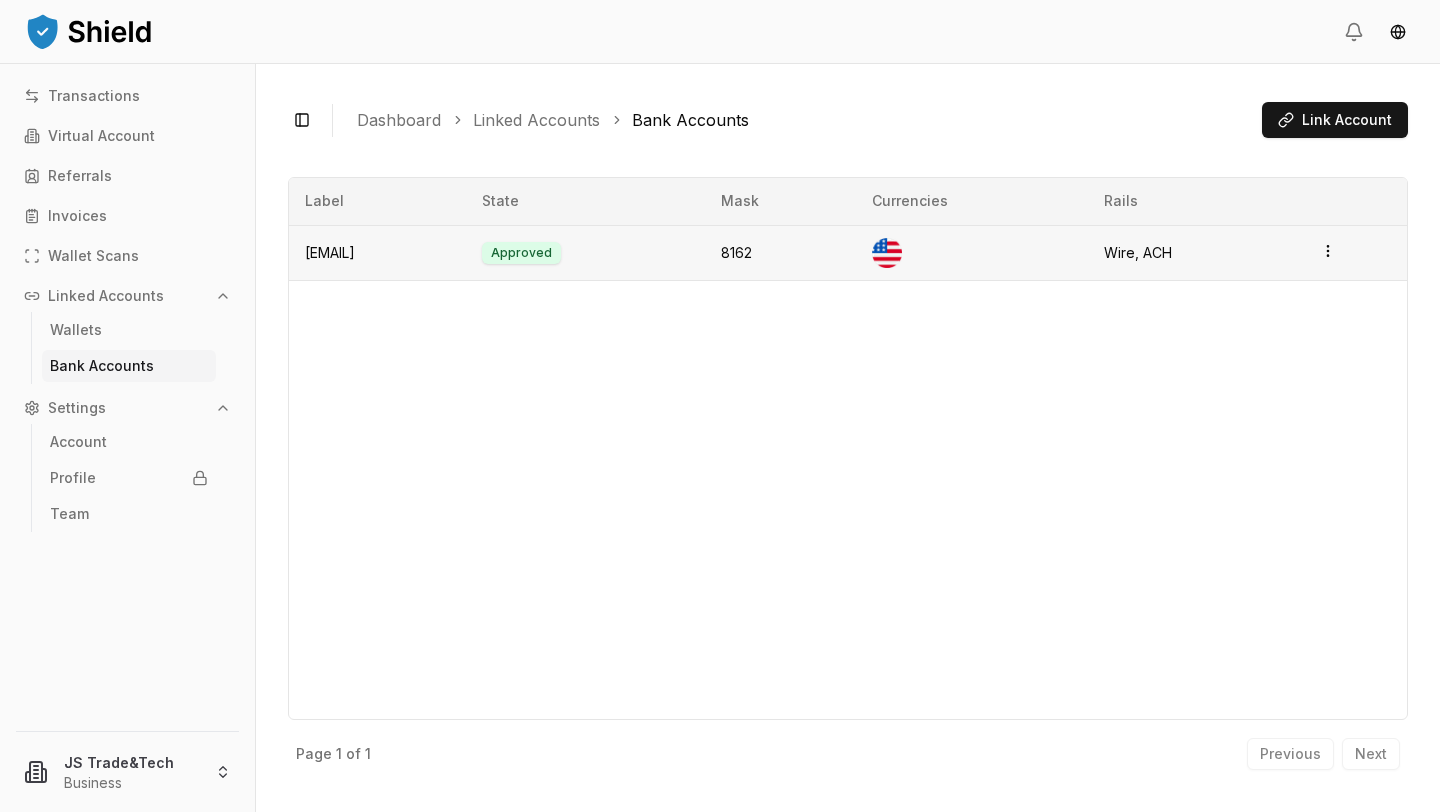click on "Transactions Virtual Account Referrals Invoices Wallet Scans Linked Accounts Wallets Bank Accounts Settings Account Profile Team JS Trade&Tech Business Toggle Sidebar Dashboard Linked Accounts Bank Accounts   Link Account JSIPHONESBBW@OUTLOOK.COM Approved 8162 Currencies Rails Wire, ACH Page 1 of 1 Previous Next Label State Mask Currencies Rails   JSIPHONESBBW@OUTLOOK.COM   Approved   8162     Wire, ACH   Page 1 of 1 Previous Next" at bounding box center (720, 406) 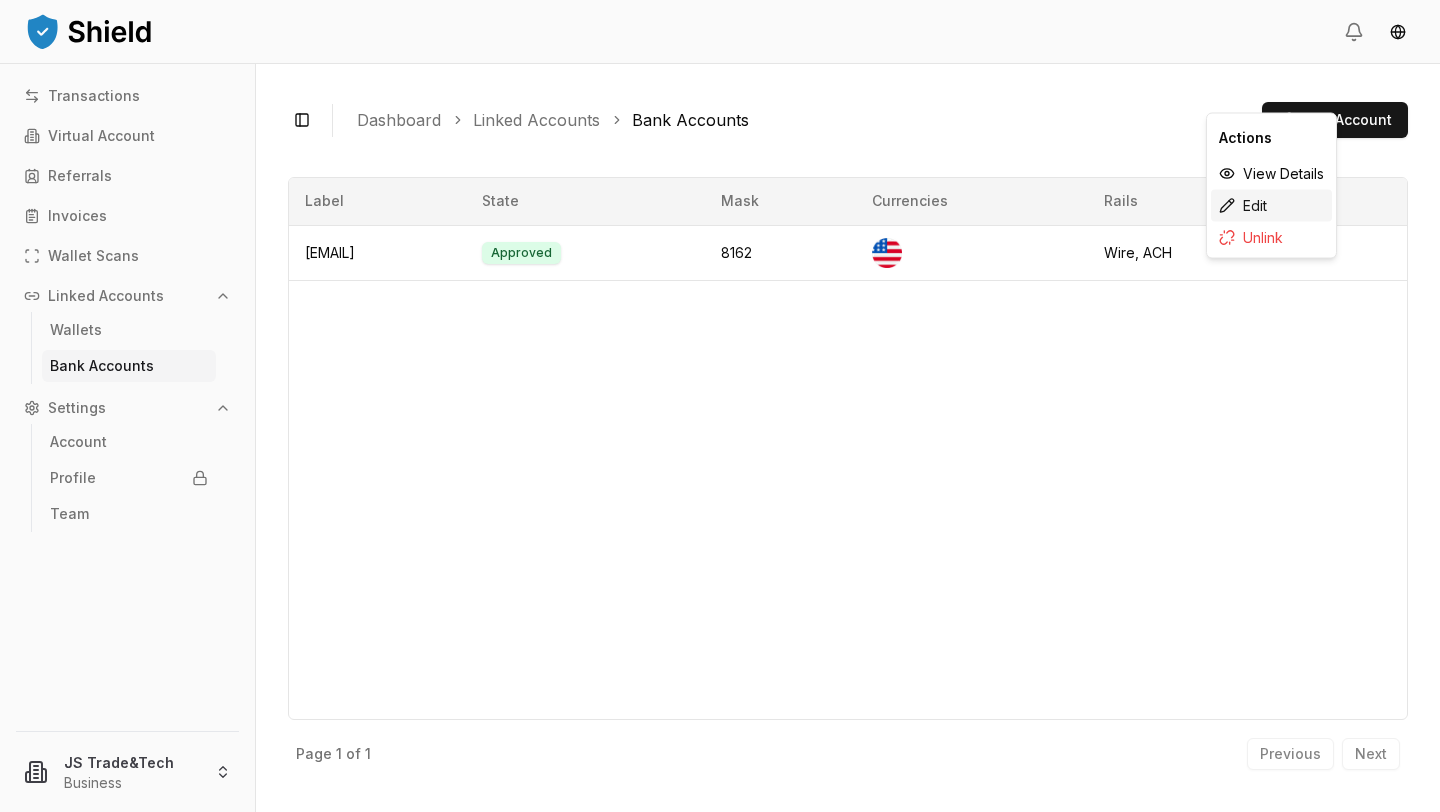 click on "Edit" at bounding box center (1271, 206) 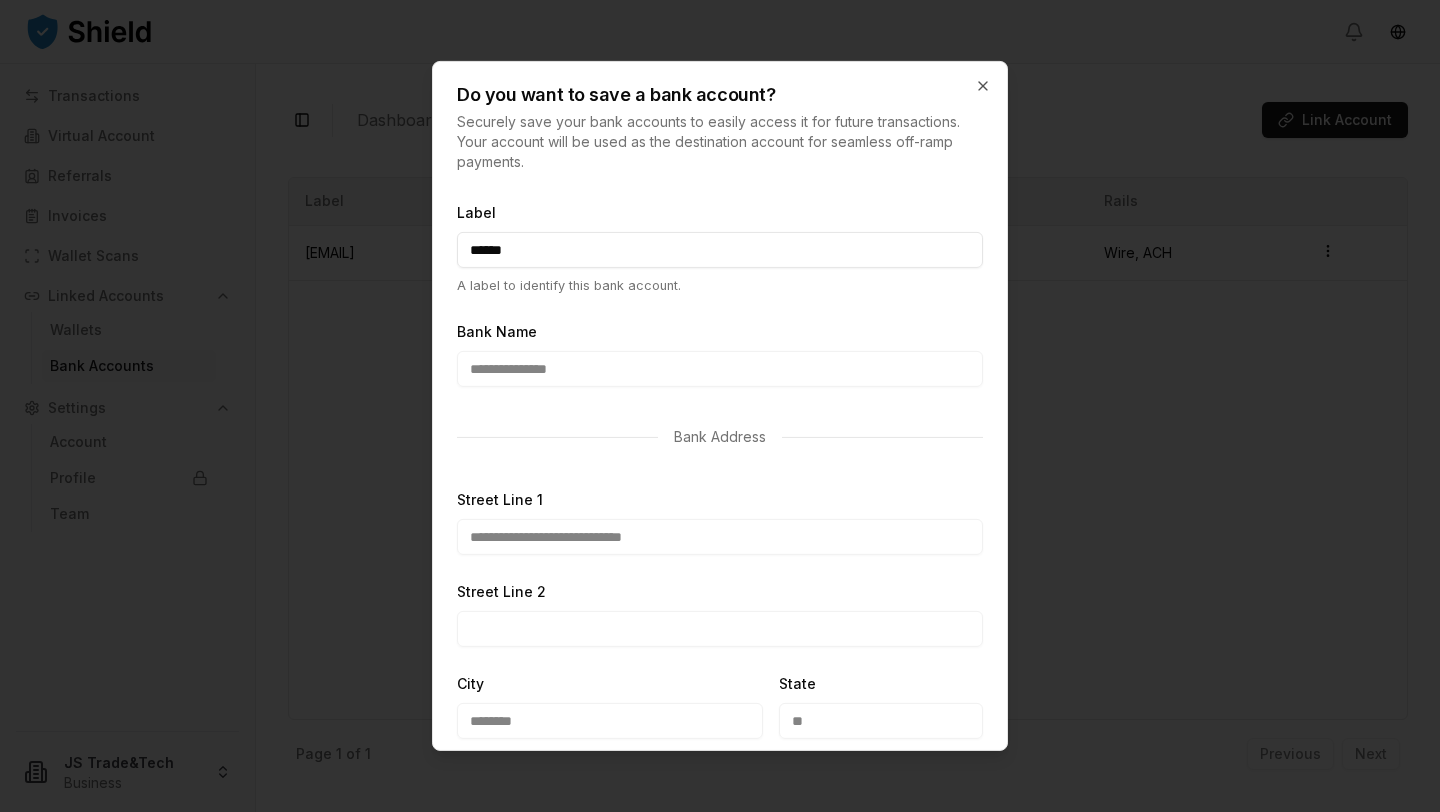 type on "**********" 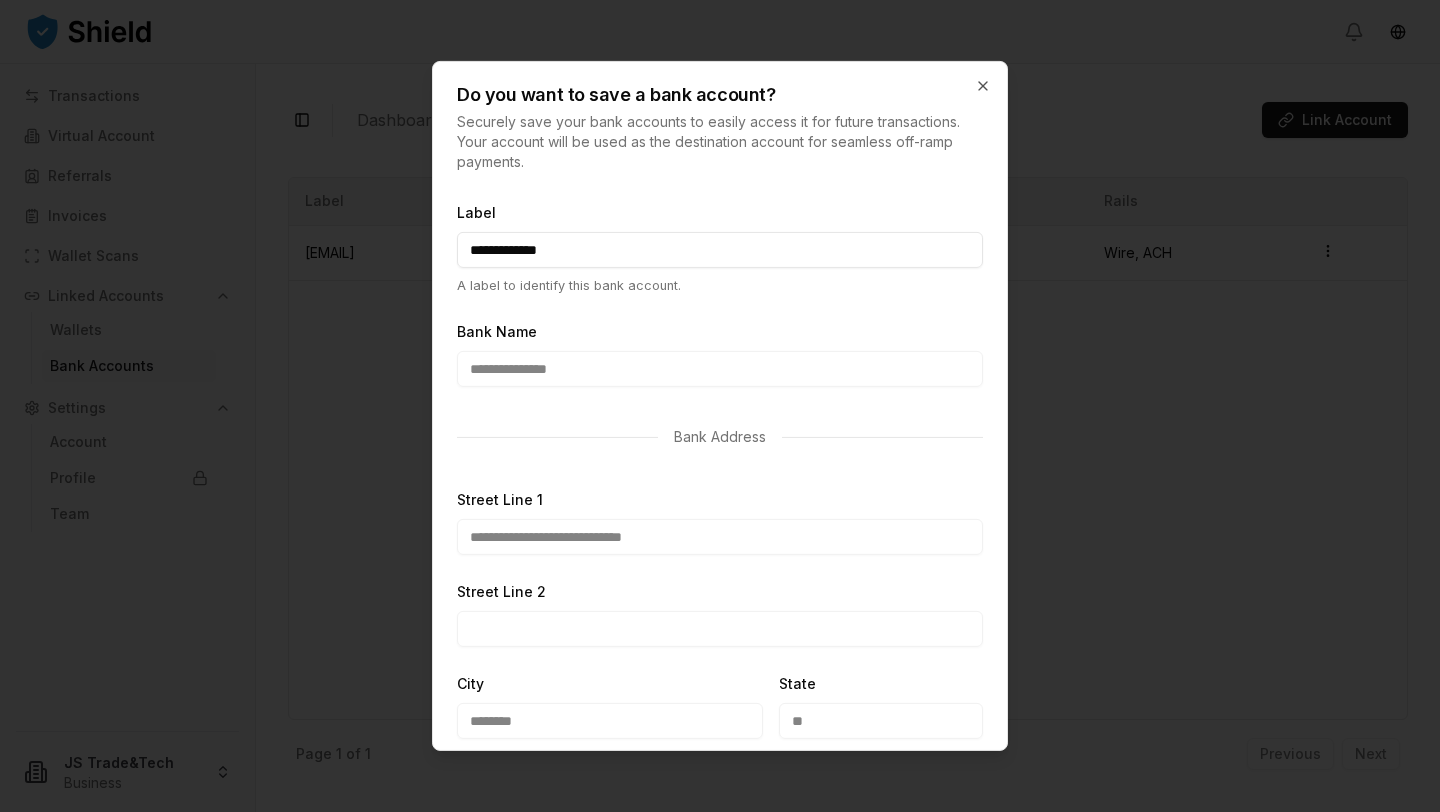 click at bounding box center (720, 406) 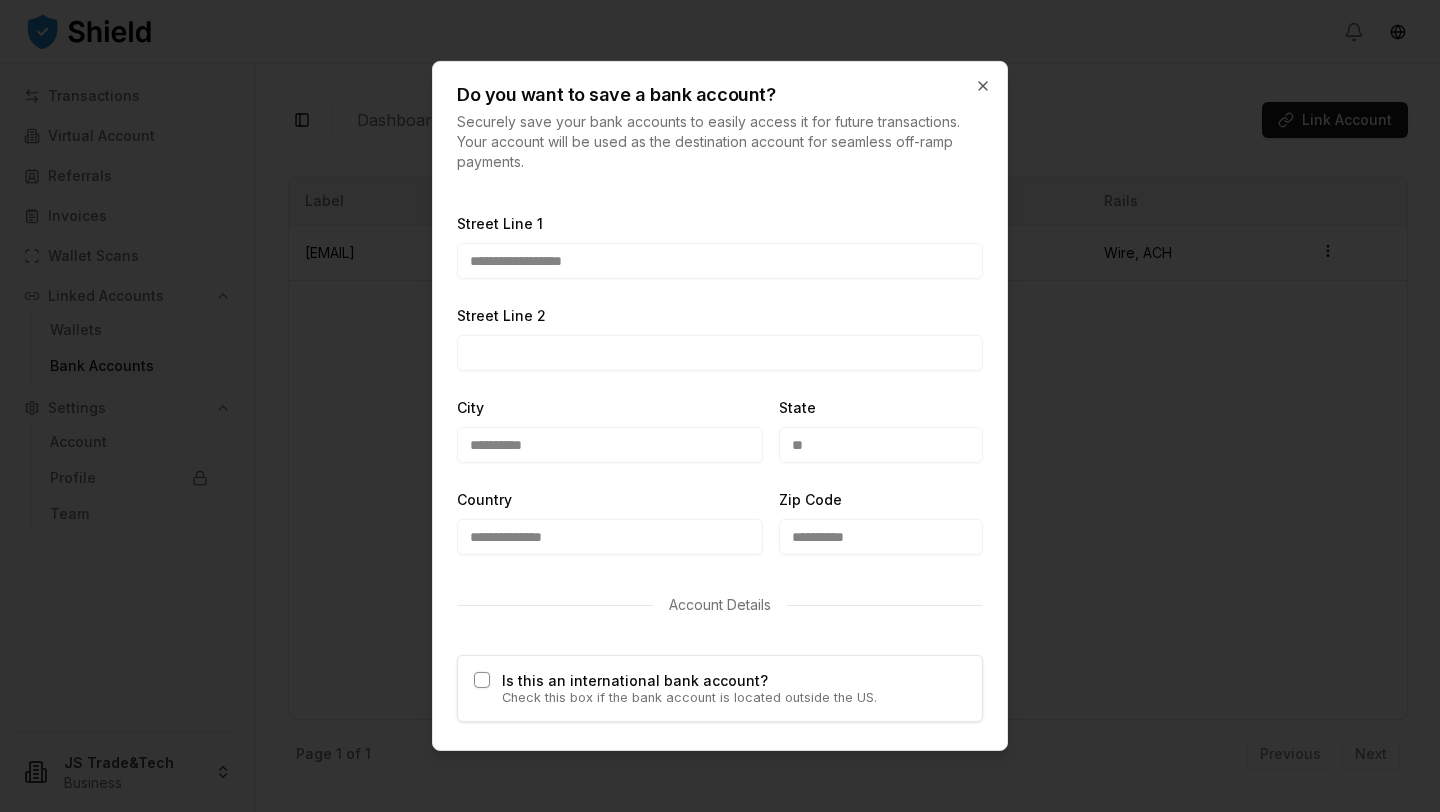 scroll, scrollTop: 1143, scrollLeft: 0, axis: vertical 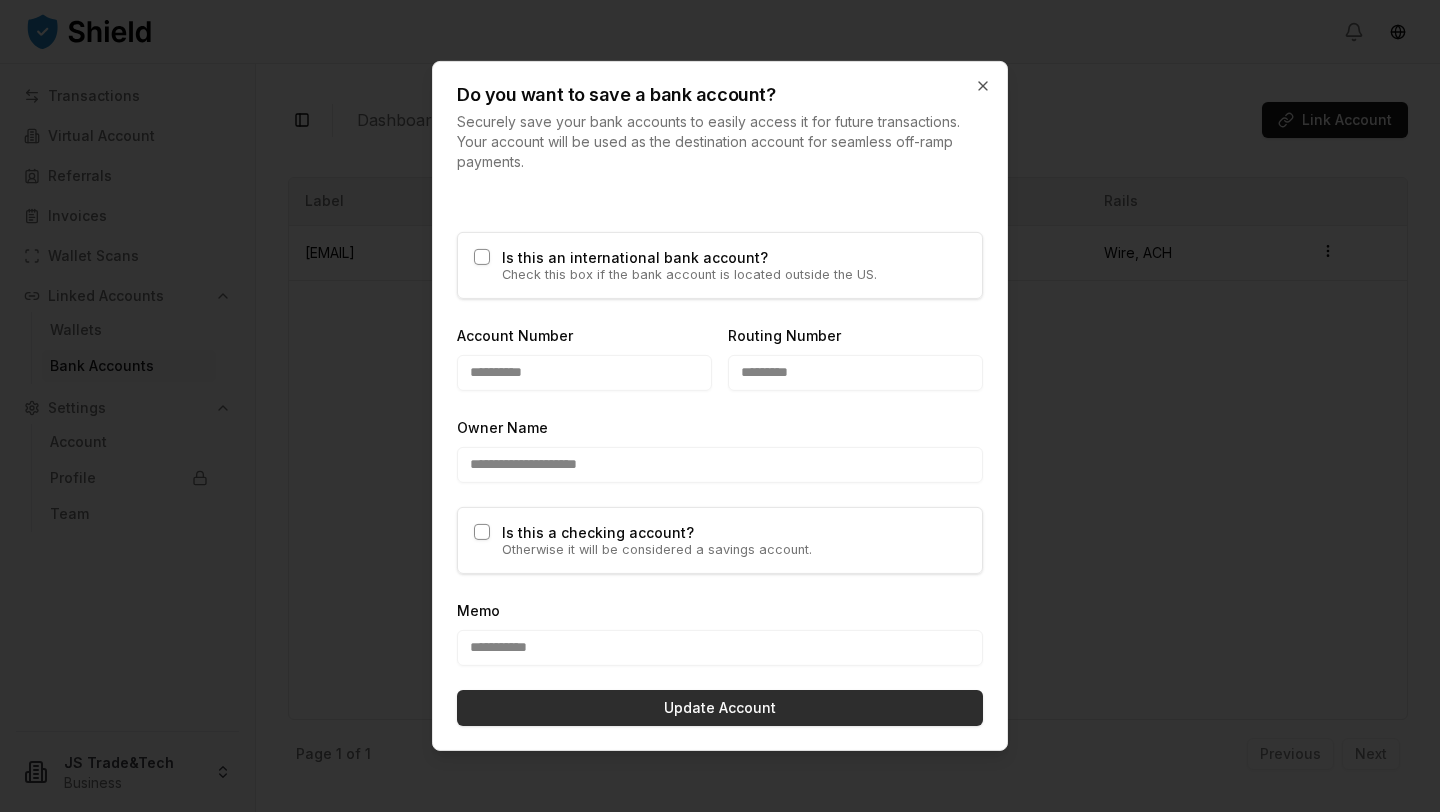 click on "Update Account" at bounding box center [720, 708] 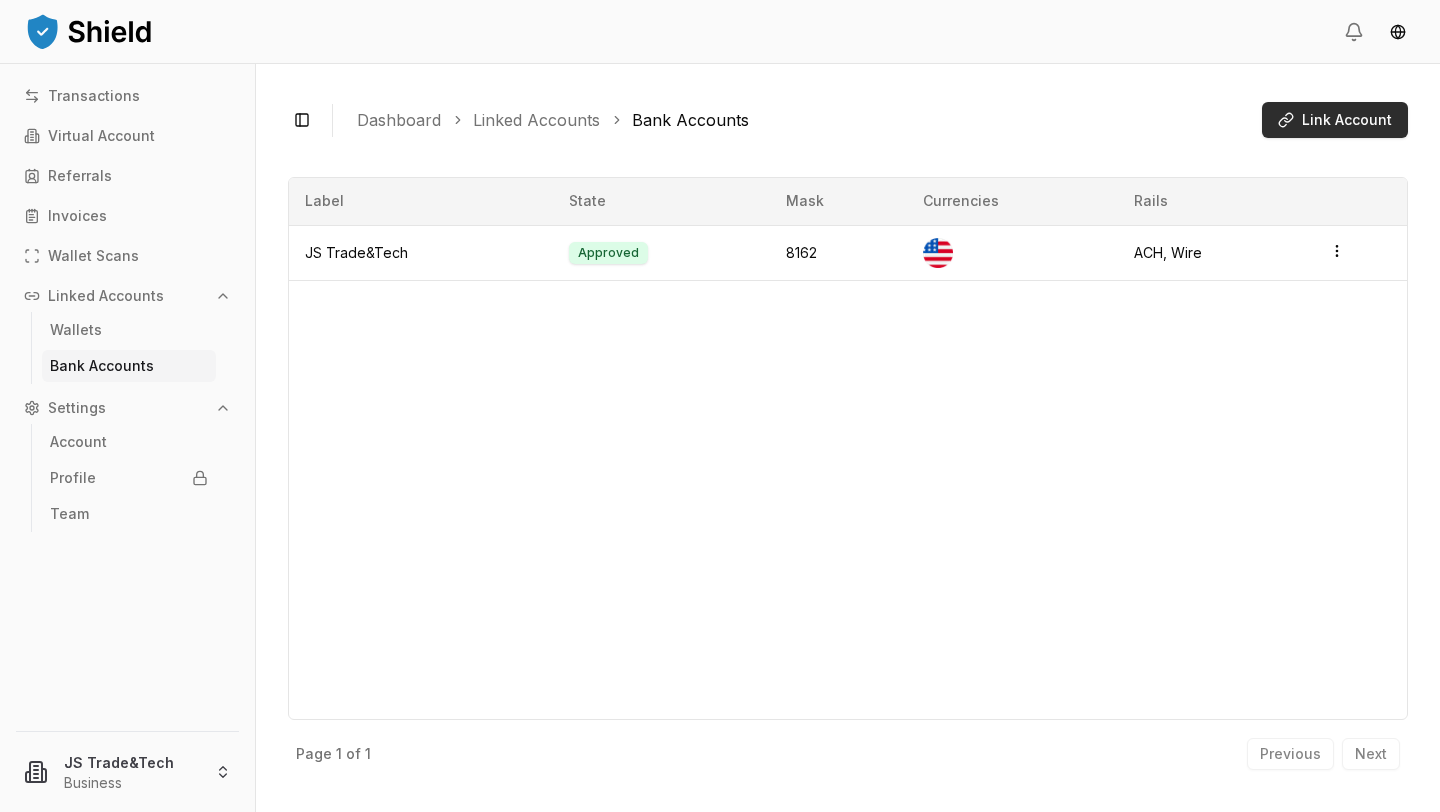 click on "Link Account" at bounding box center [1347, 120] 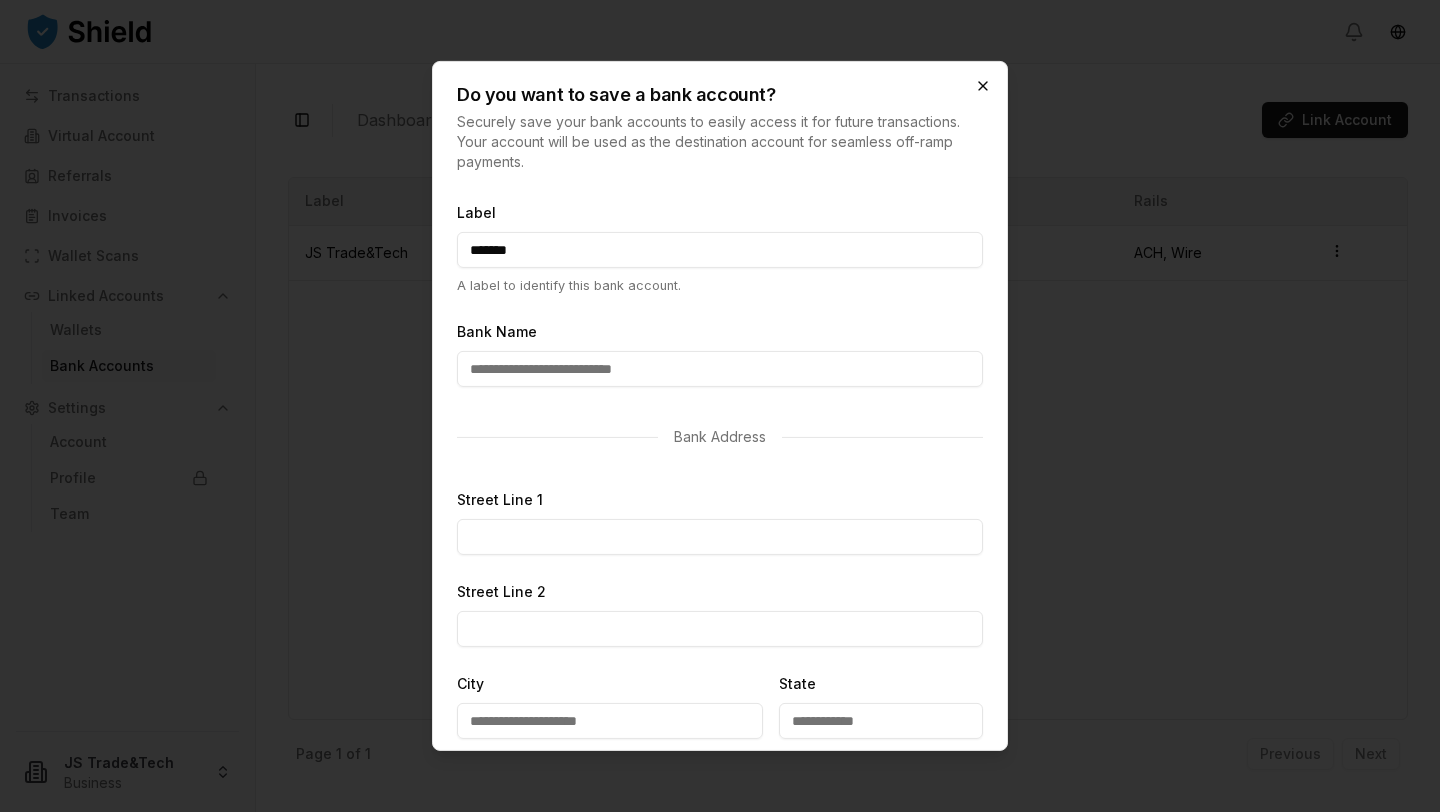 type on "*******" 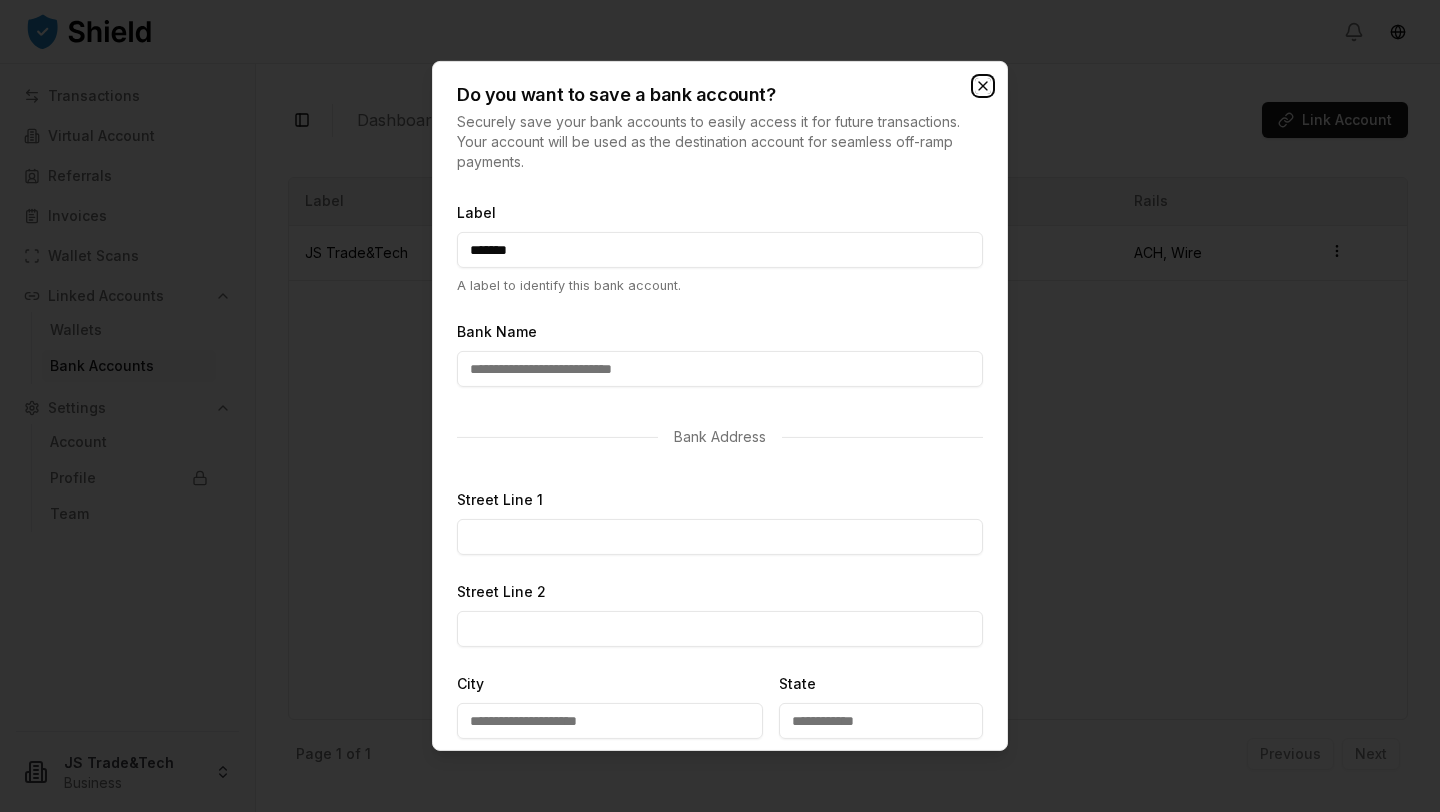click 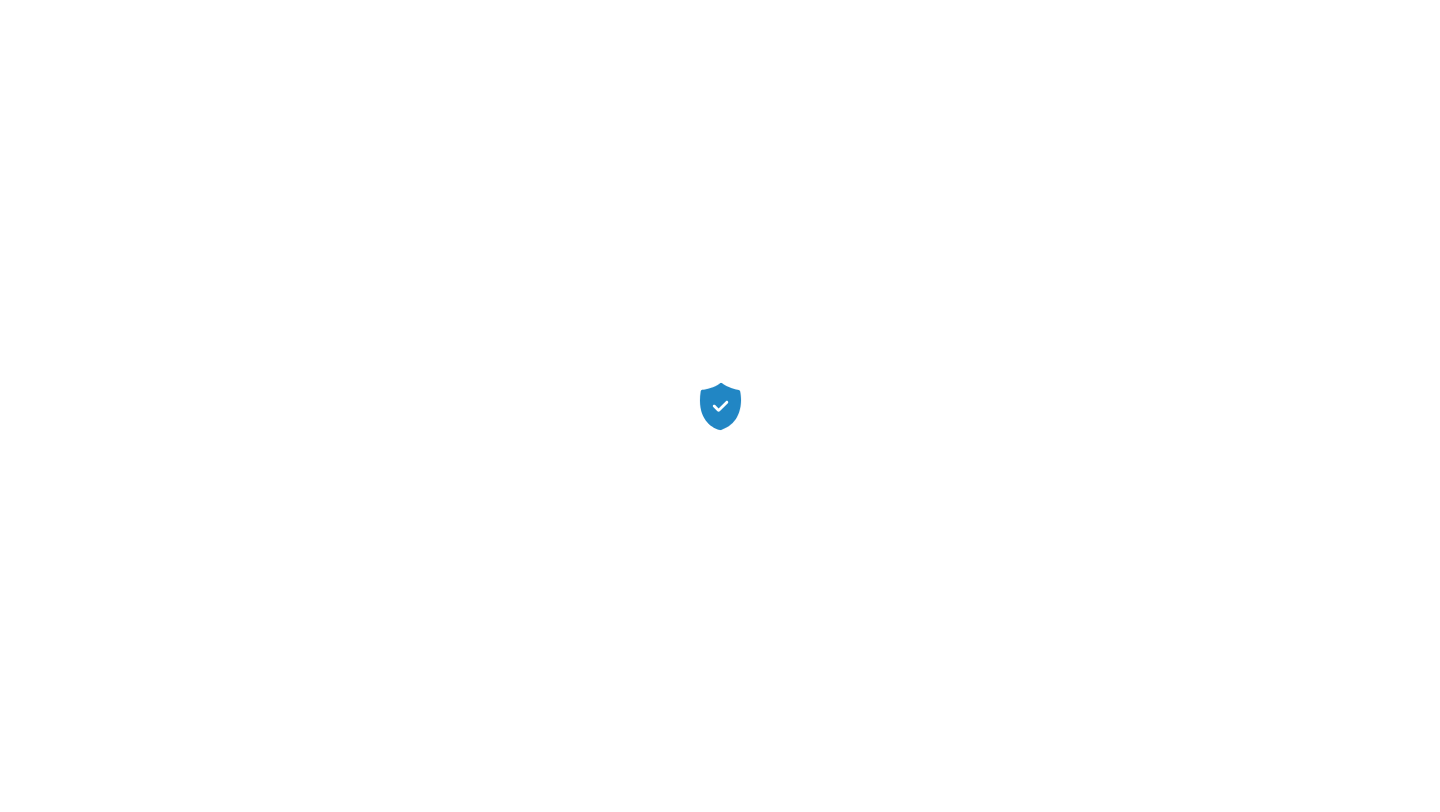 scroll, scrollTop: 0, scrollLeft: 0, axis: both 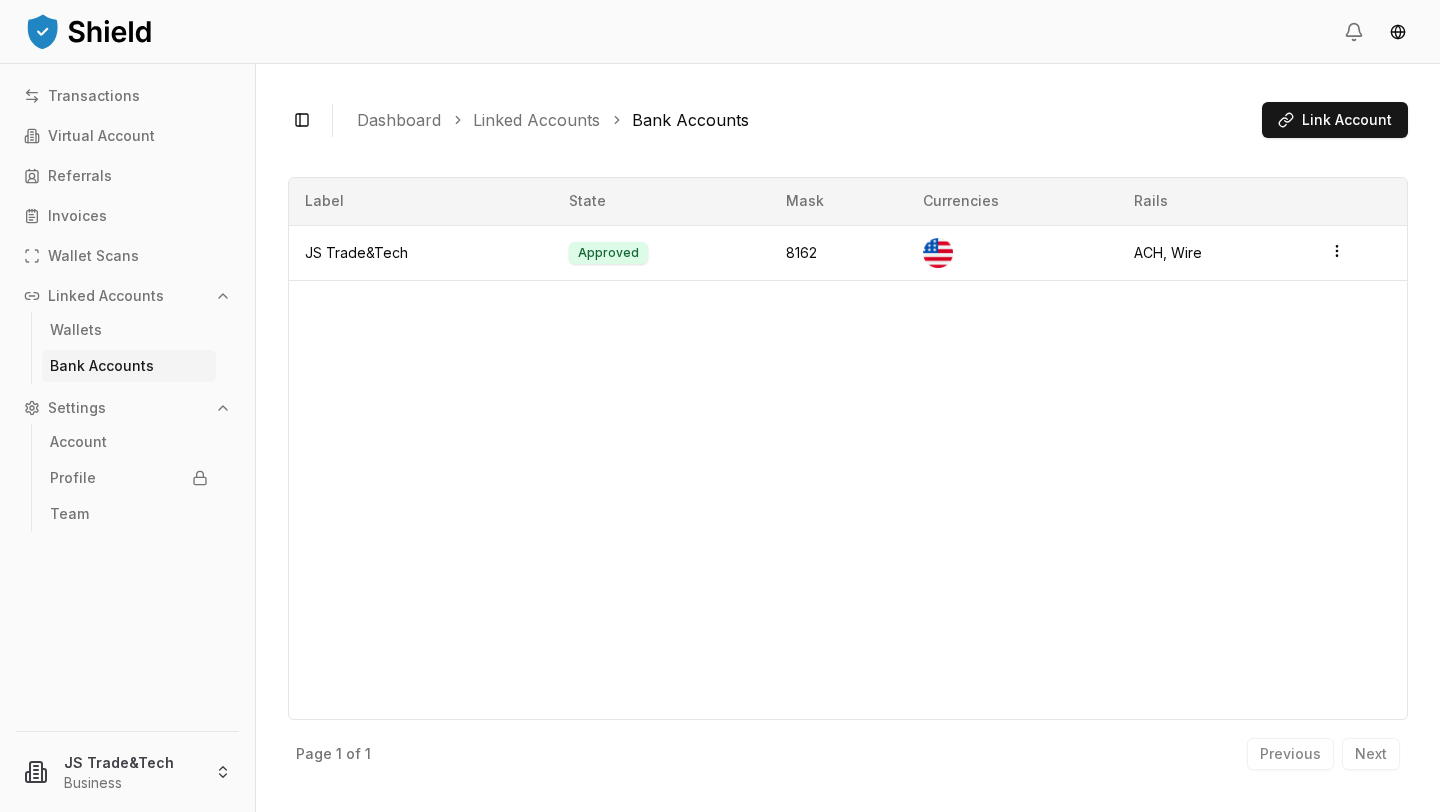 click on "Bank Accounts" at bounding box center [102, 366] 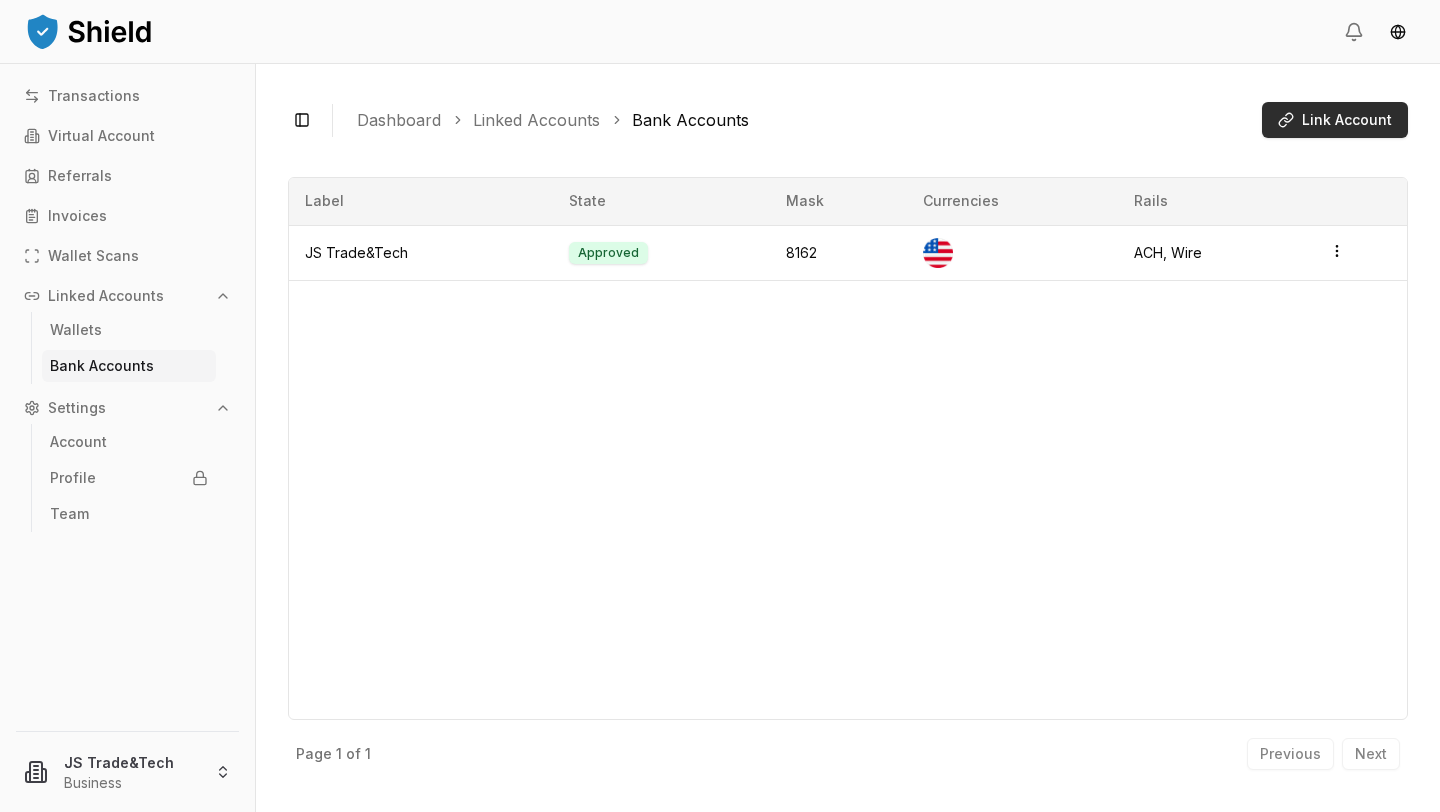 click on "Link Account" at bounding box center [1347, 120] 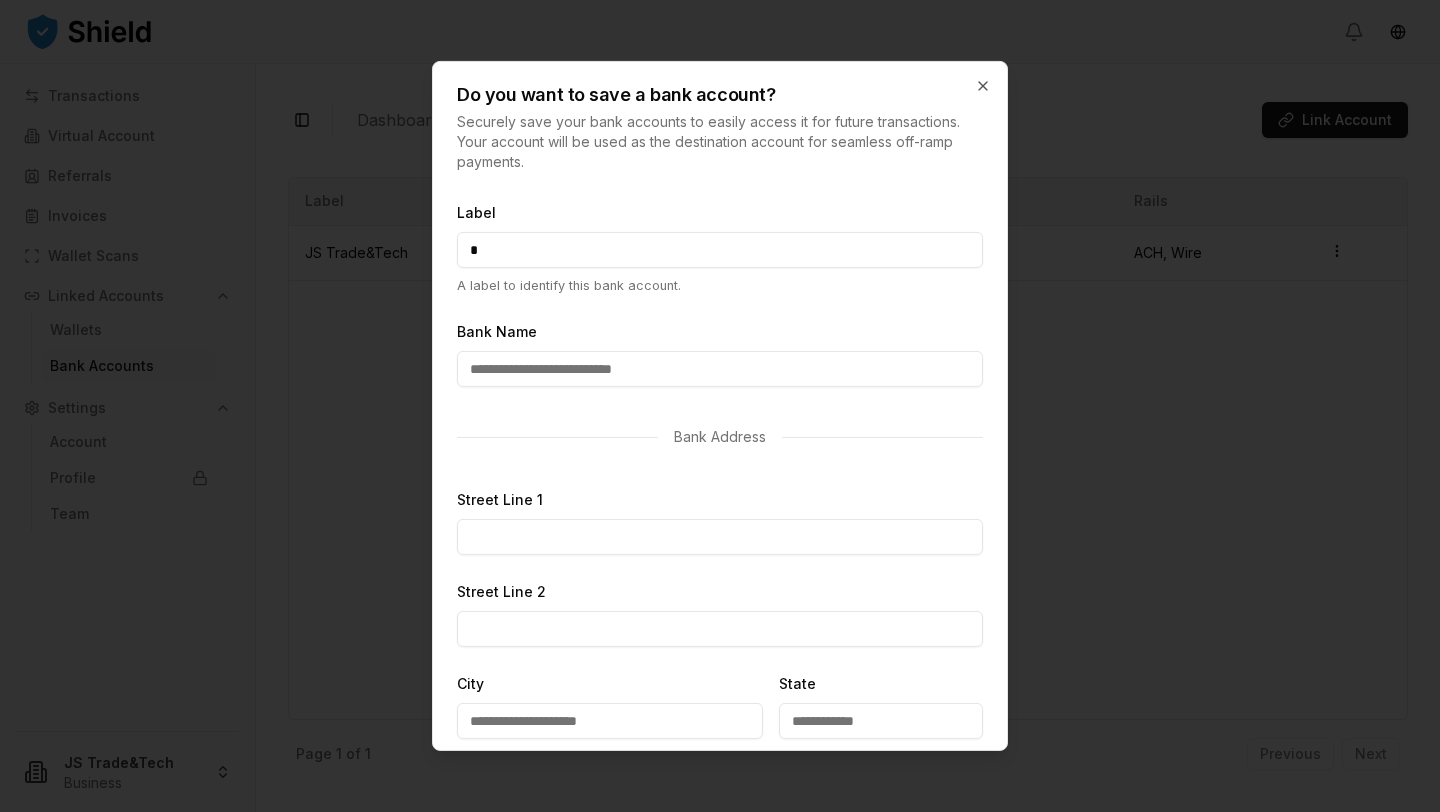 type on "**********" 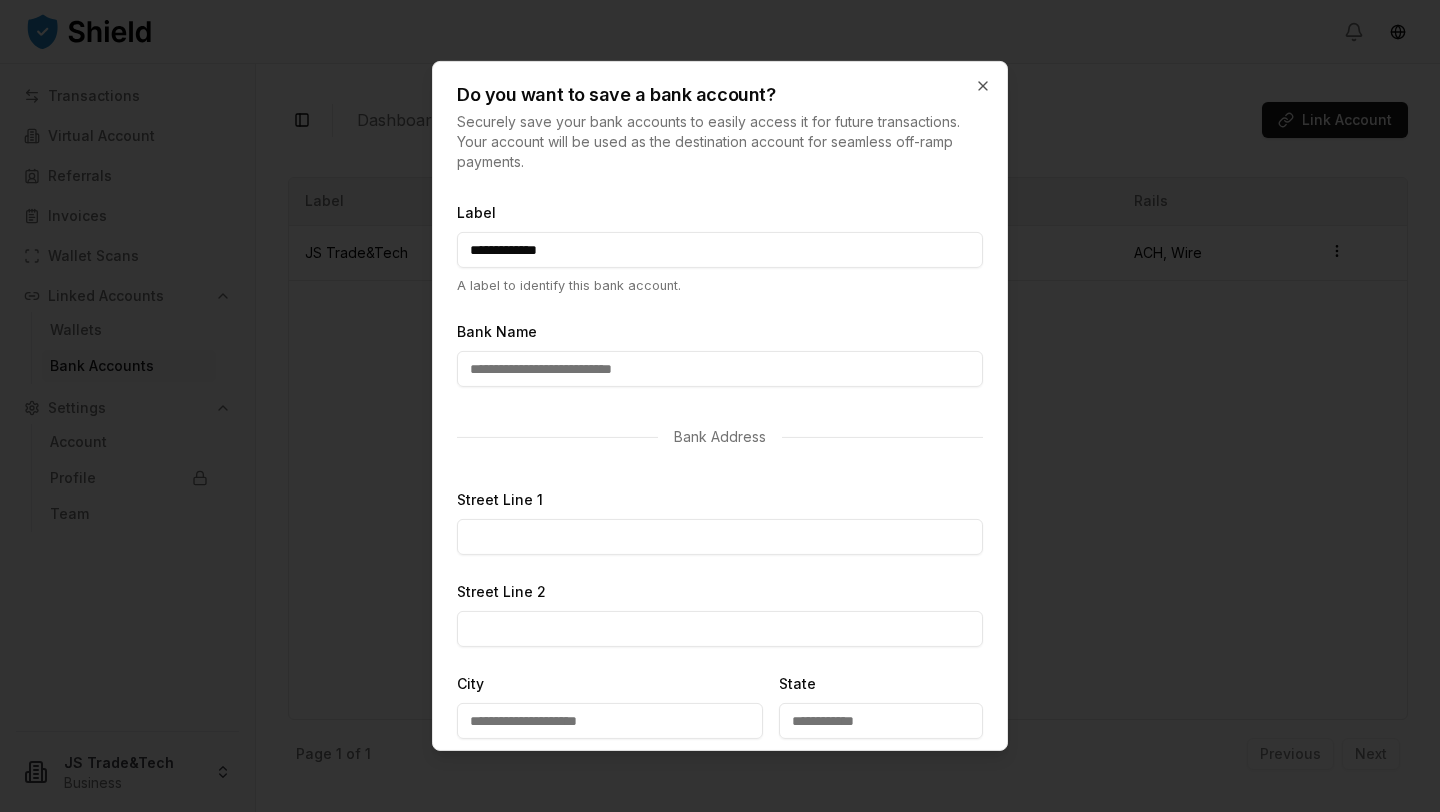 click on "Bank Name" at bounding box center [720, 369] 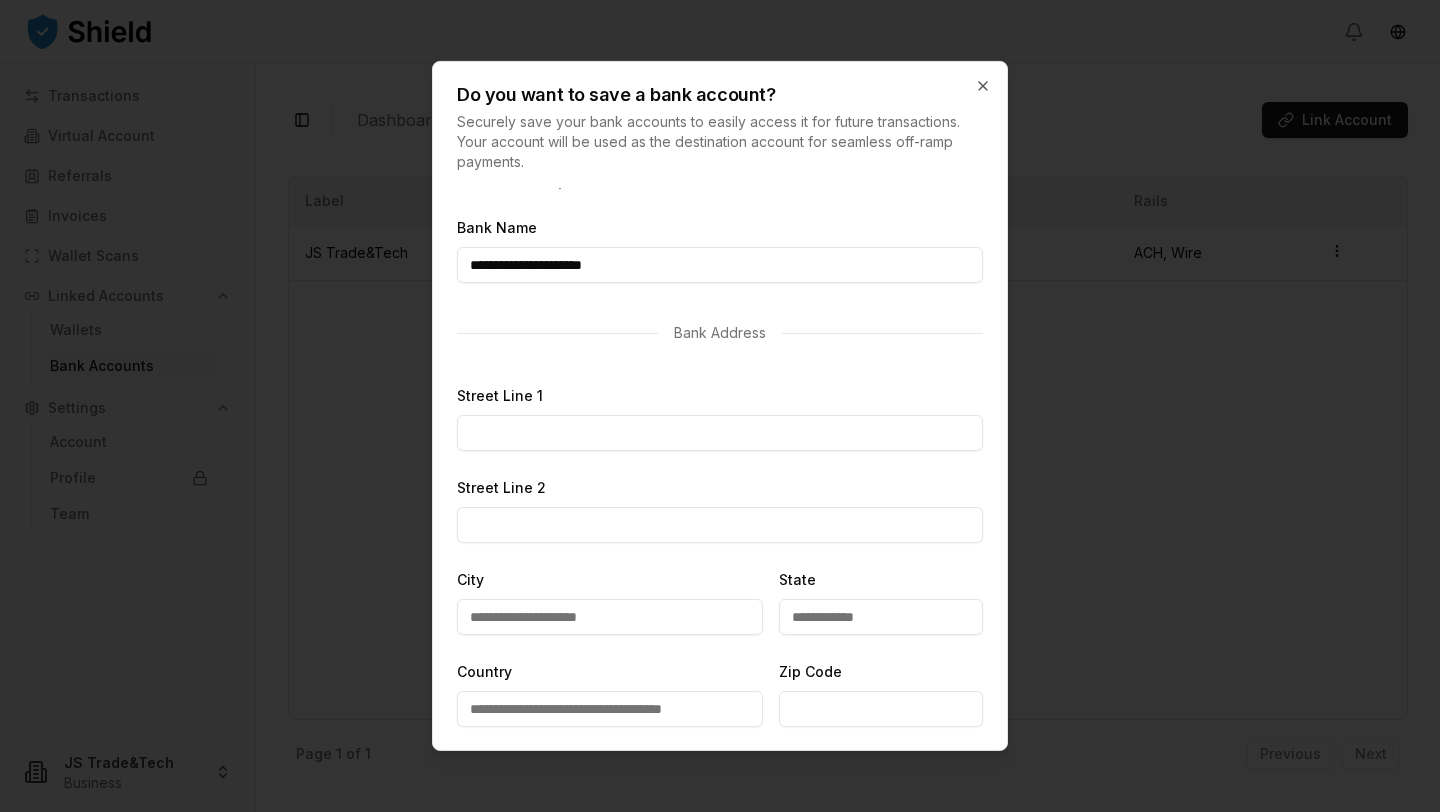 scroll, scrollTop: 103, scrollLeft: 0, axis: vertical 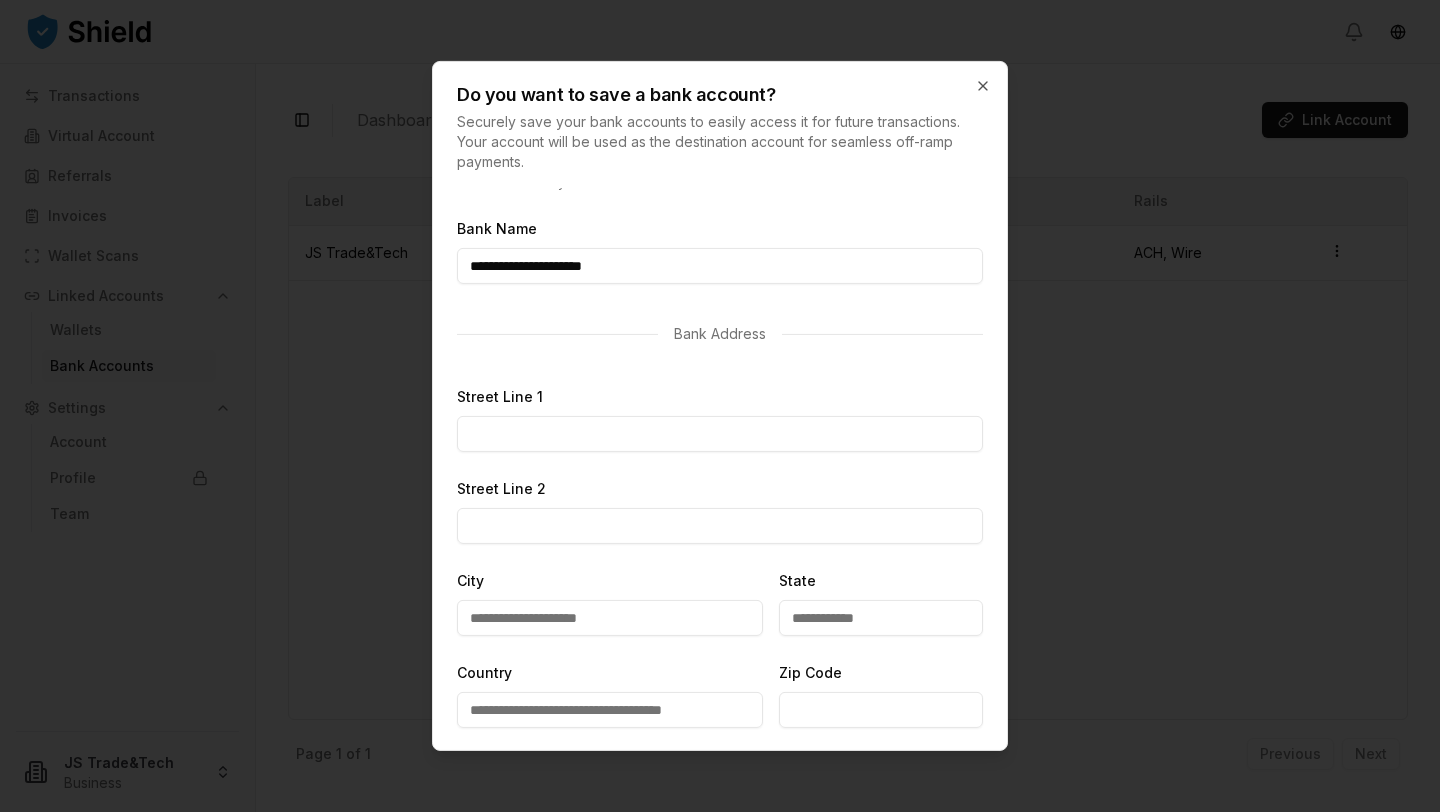 type on "**********" 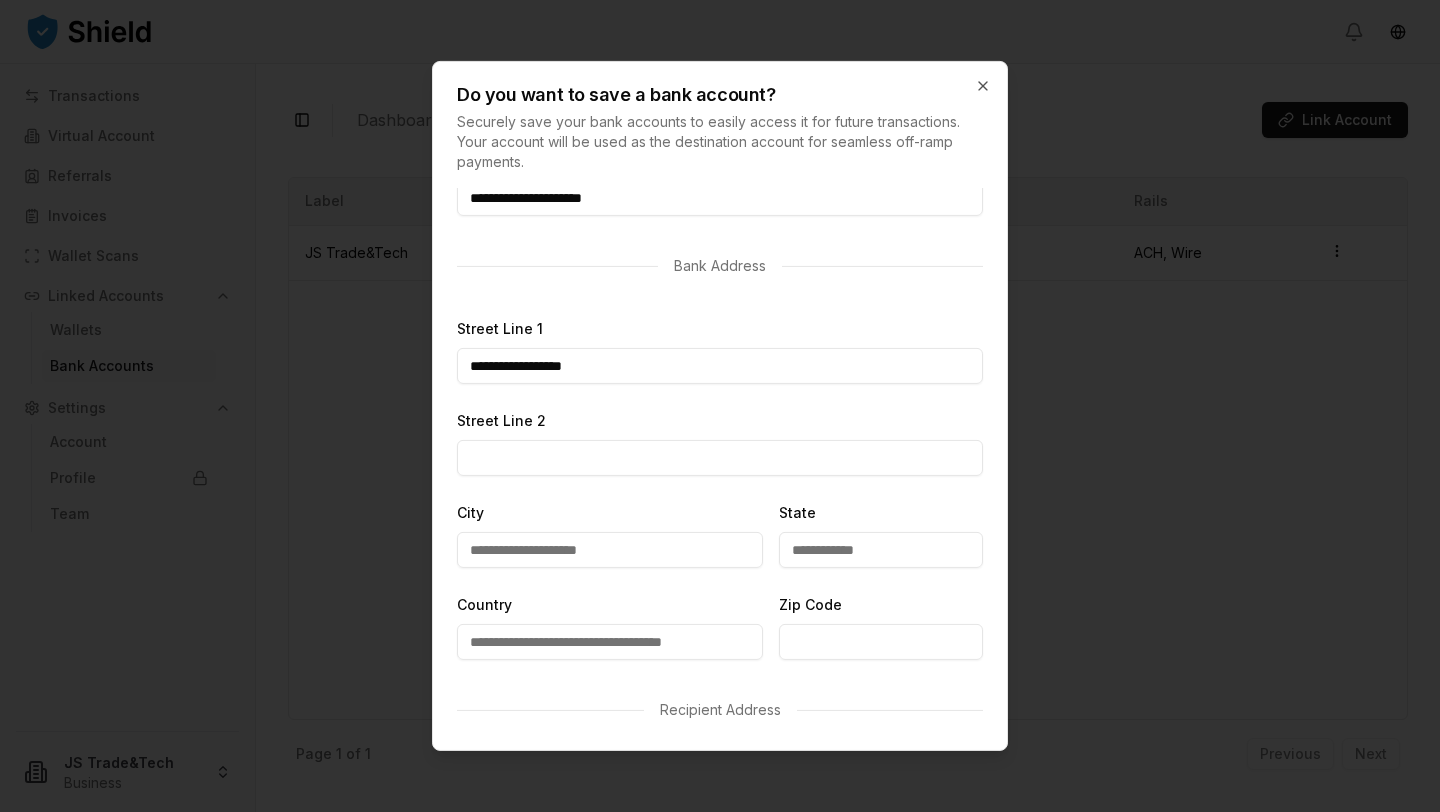 scroll, scrollTop: 189, scrollLeft: 0, axis: vertical 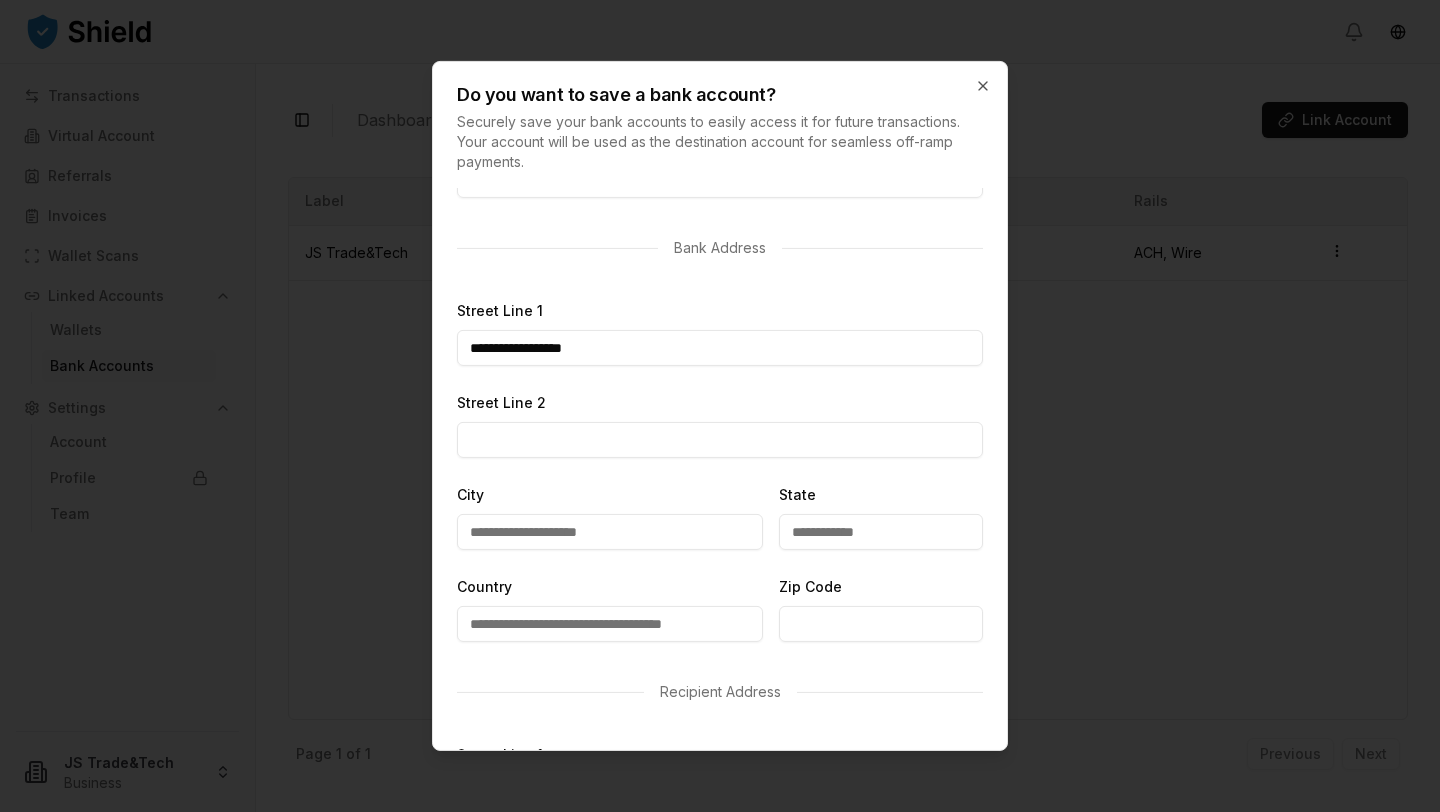 type on "**********" 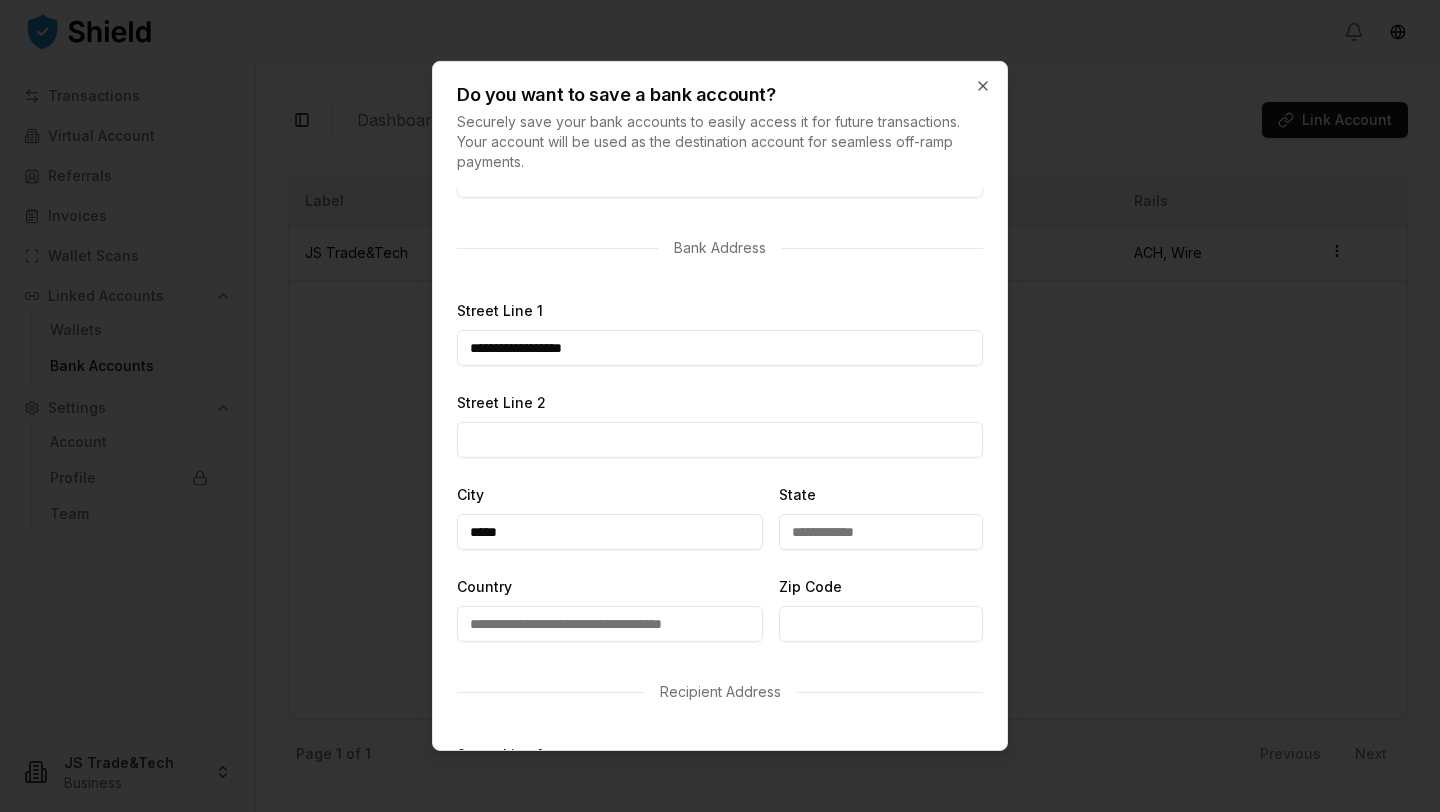 type on "*****" 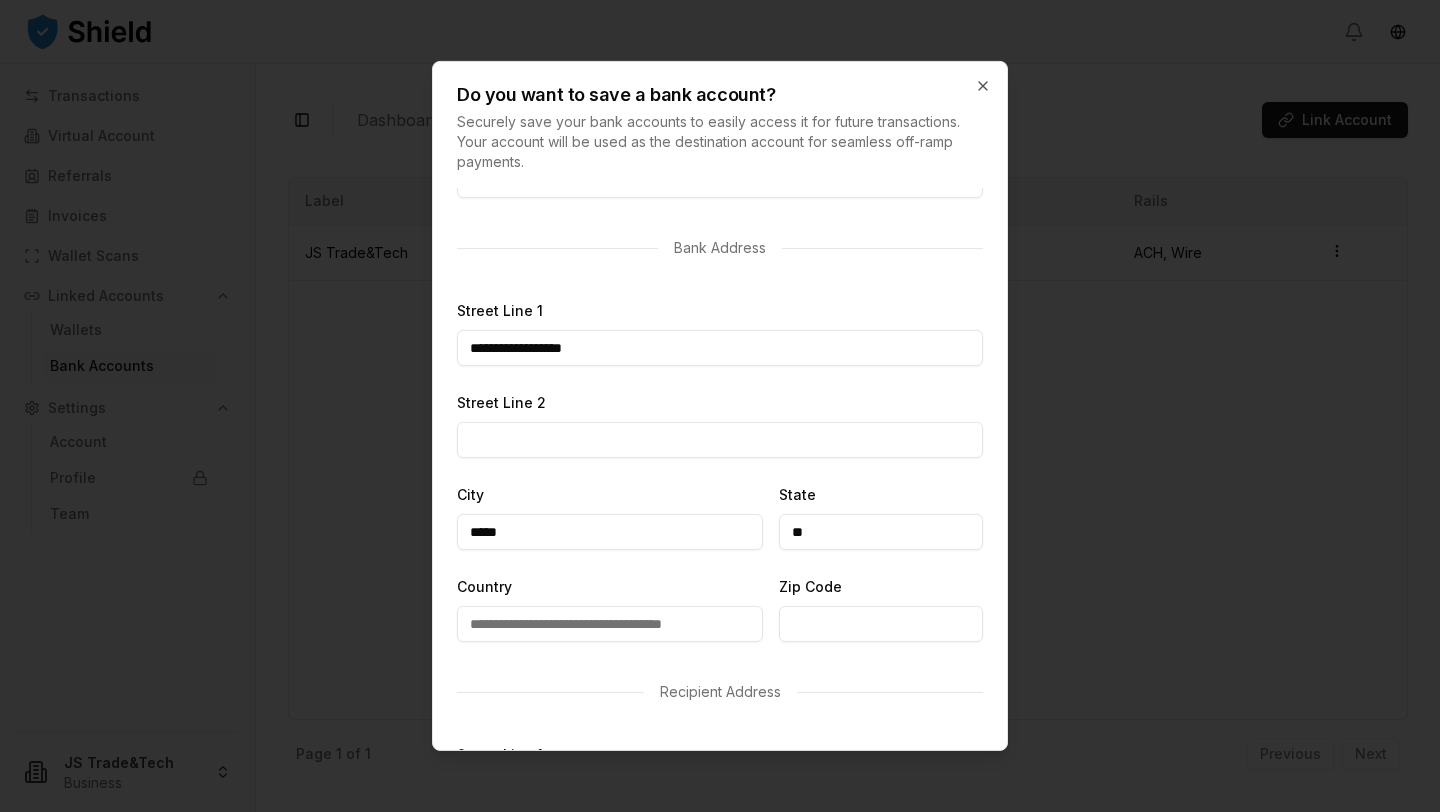 scroll, scrollTop: 280, scrollLeft: 0, axis: vertical 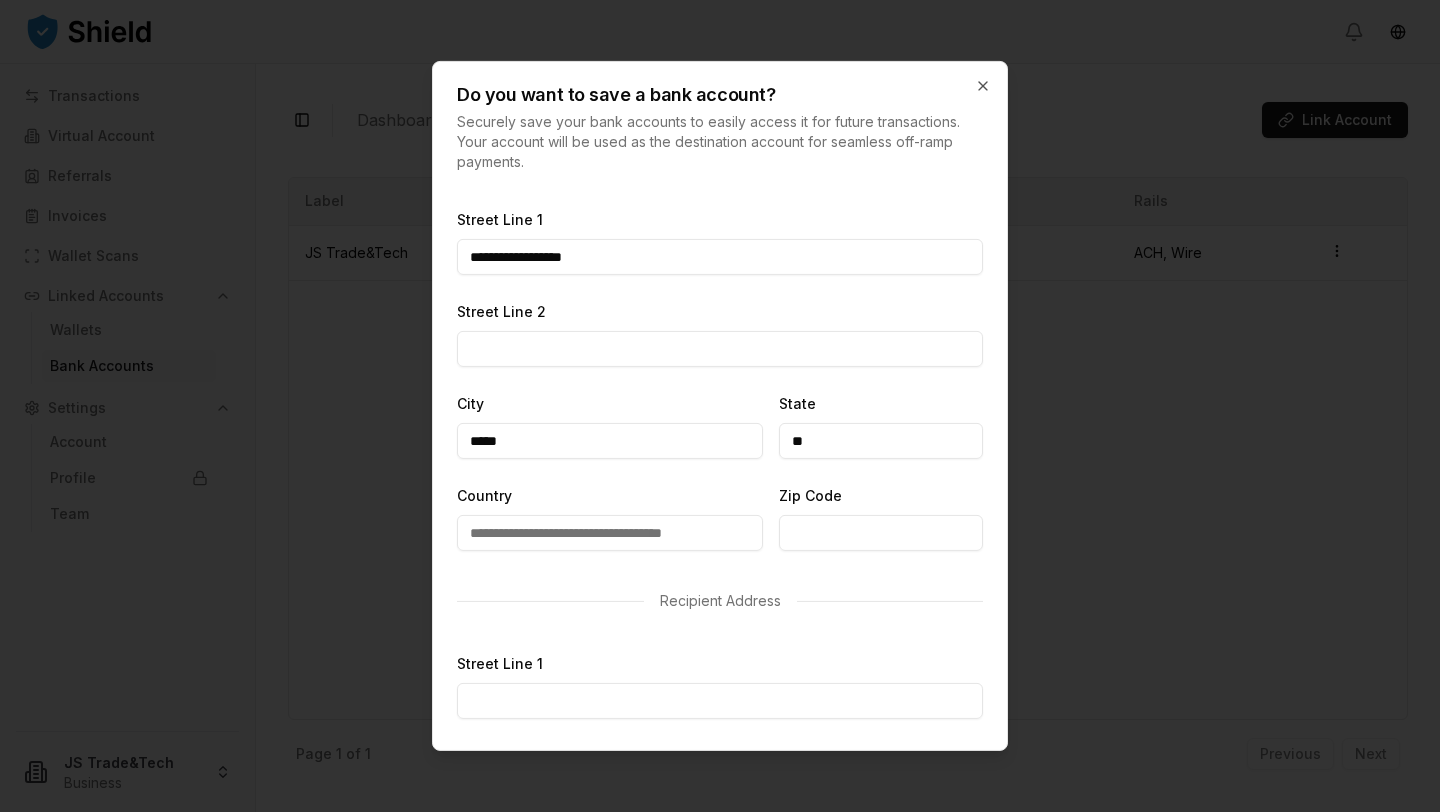 type on "**" 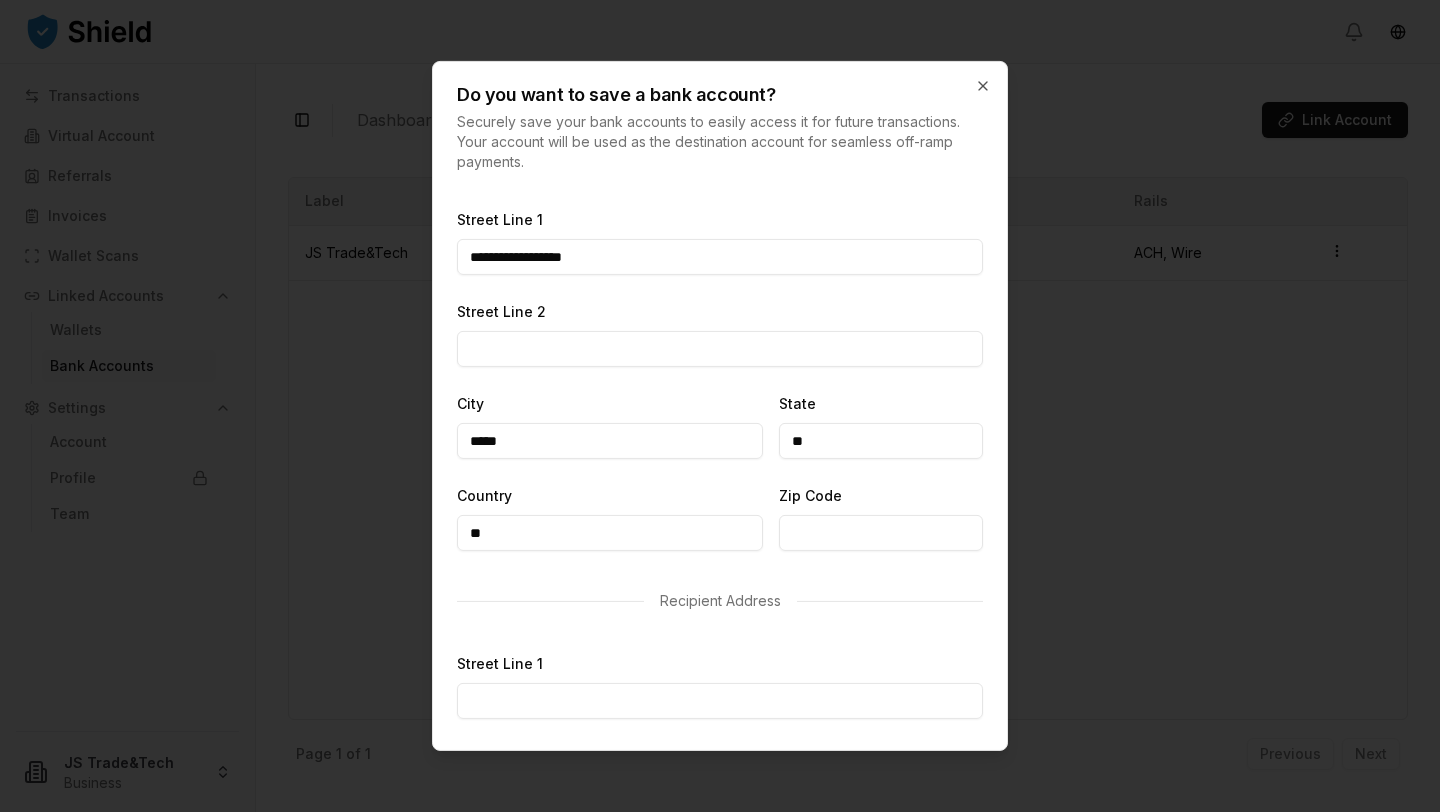 type on "**********" 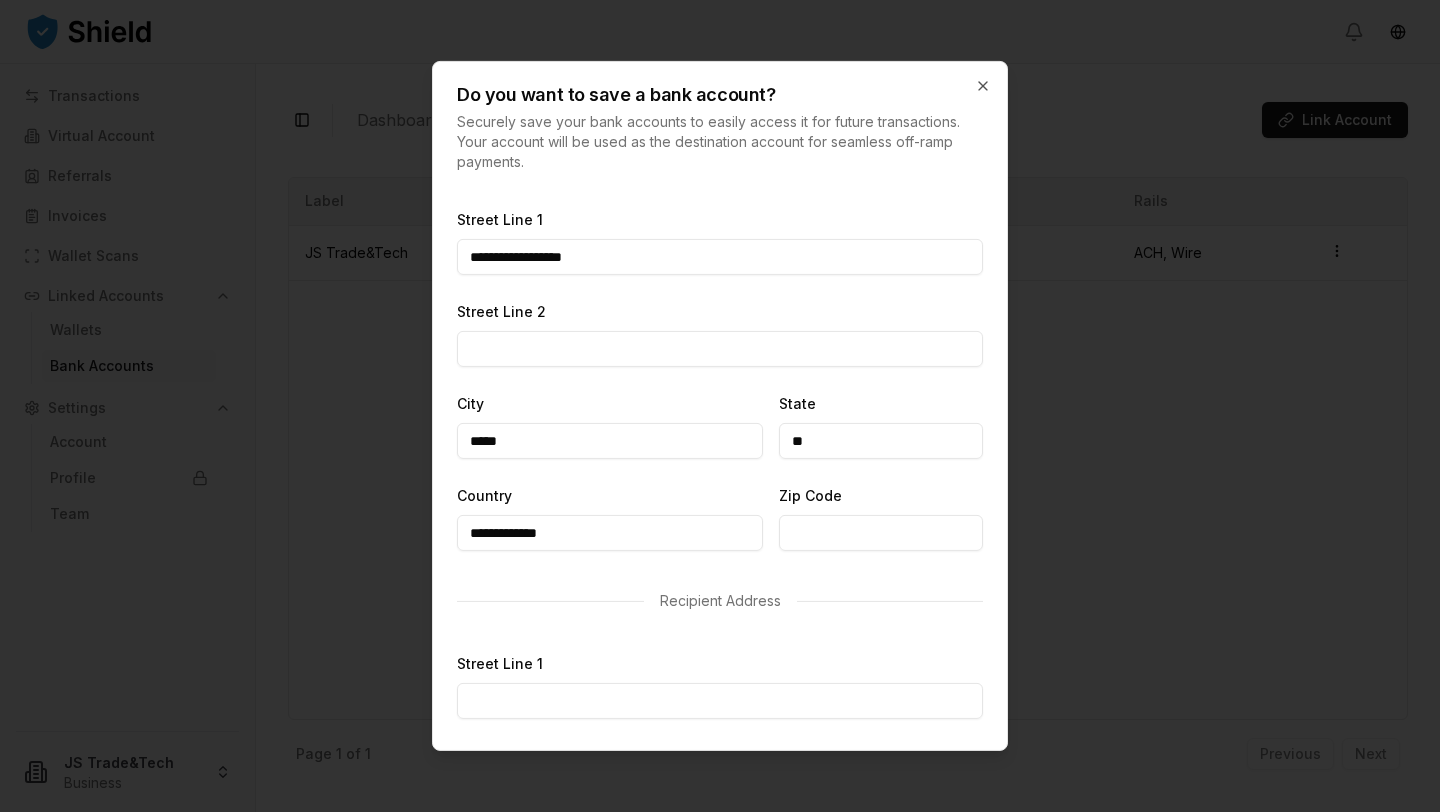 click on "Zip Code" at bounding box center [881, 533] 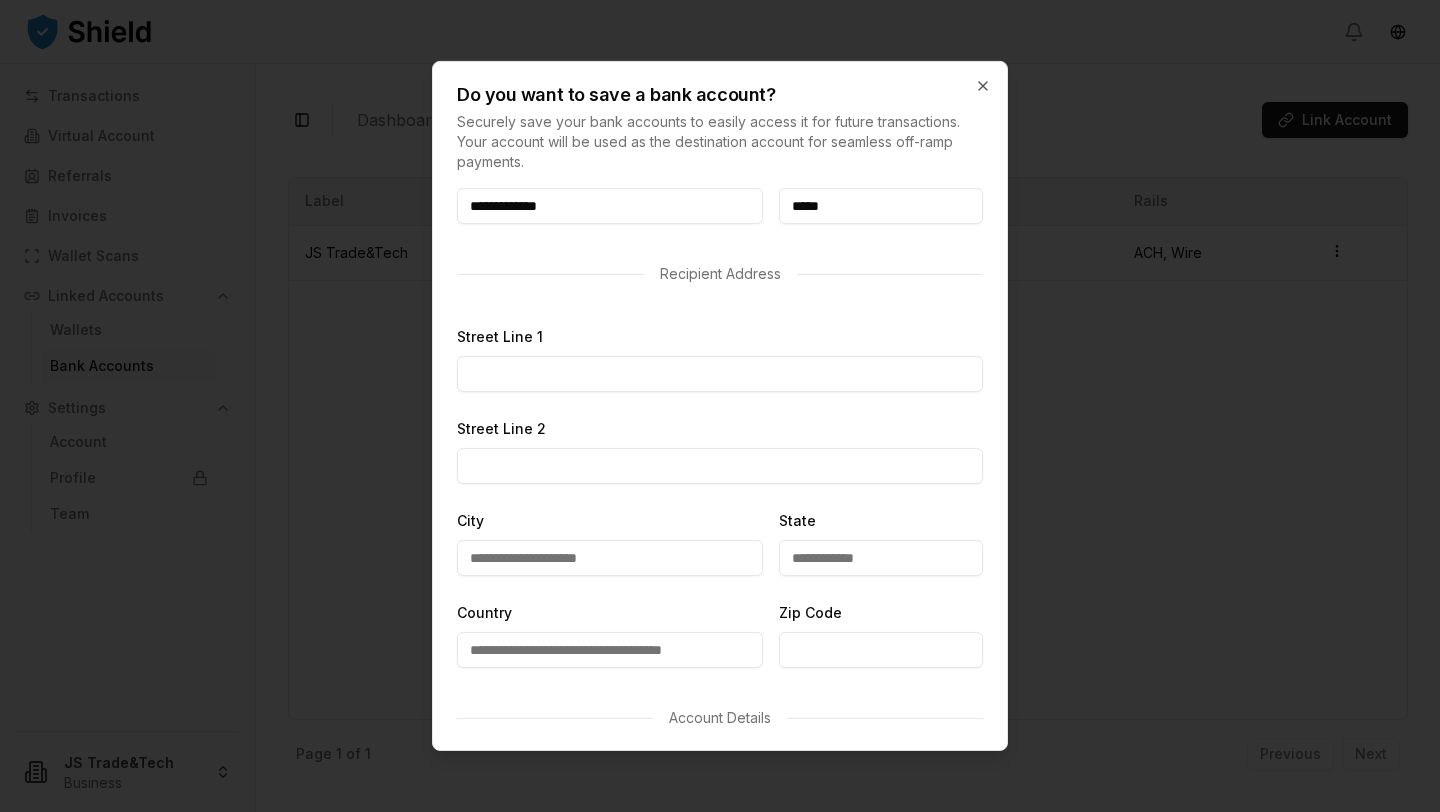 scroll, scrollTop: 609, scrollLeft: 0, axis: vertical 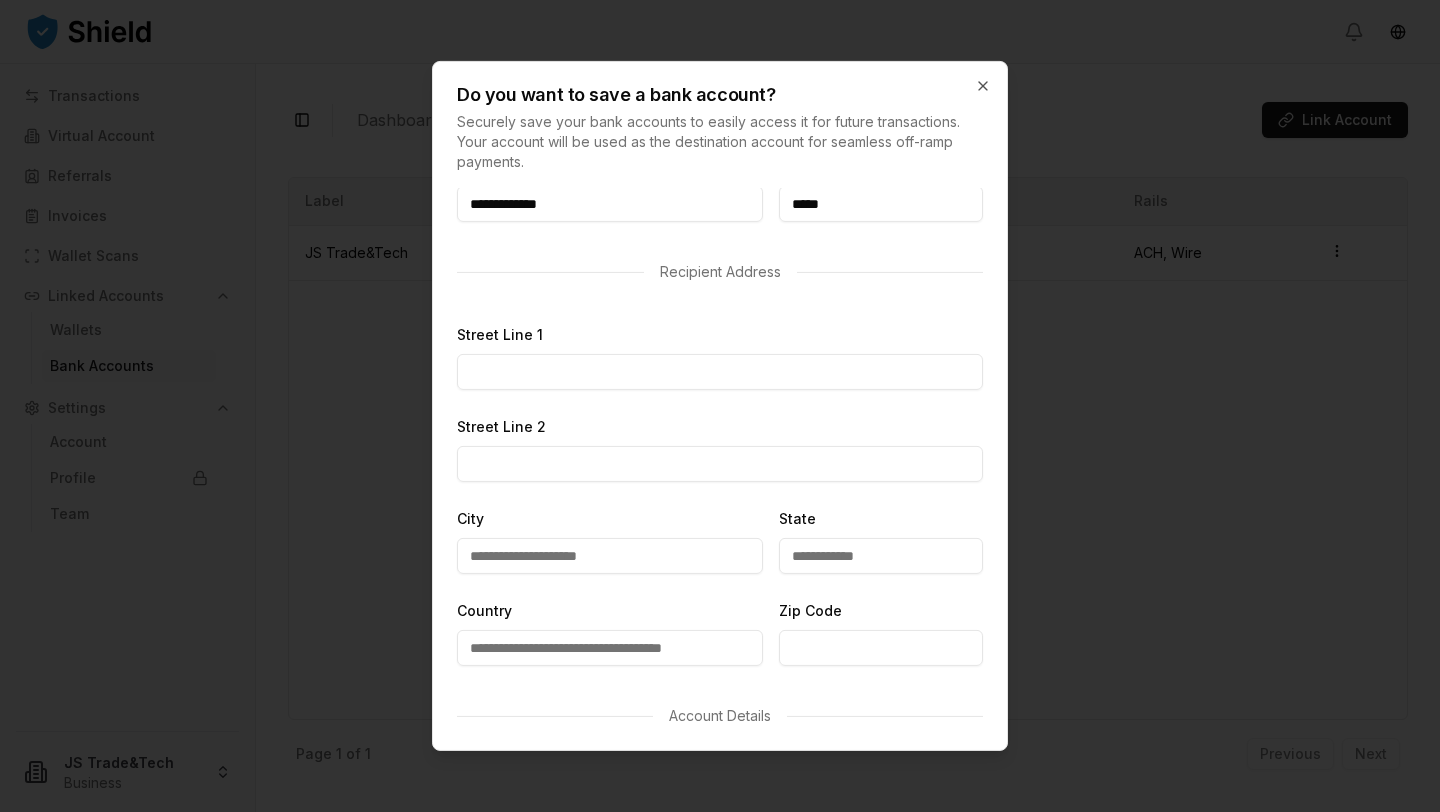 type on "*****" 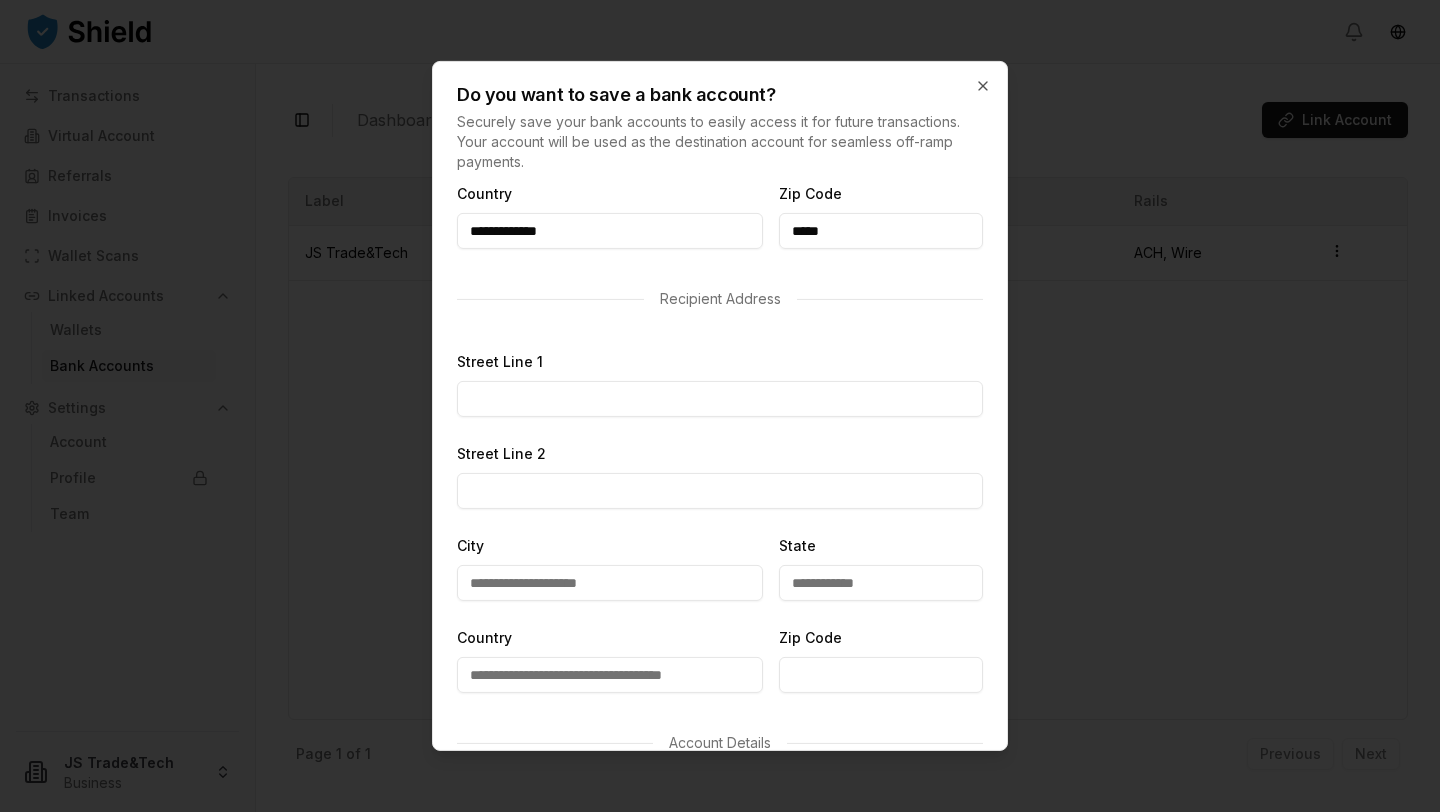 scroll, scrollTop: 582, scrollLeft: 0, axis: vertical 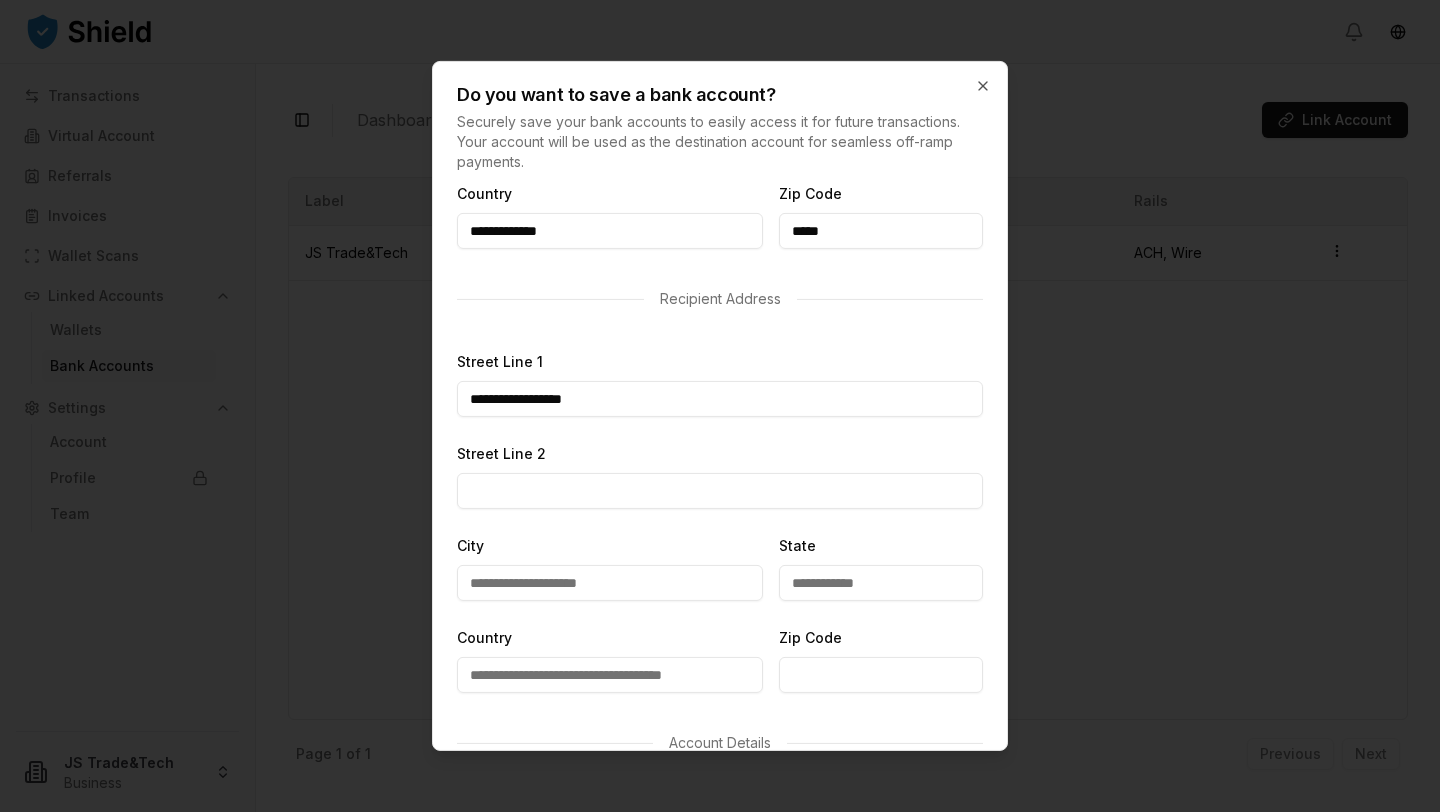 type on "**********" 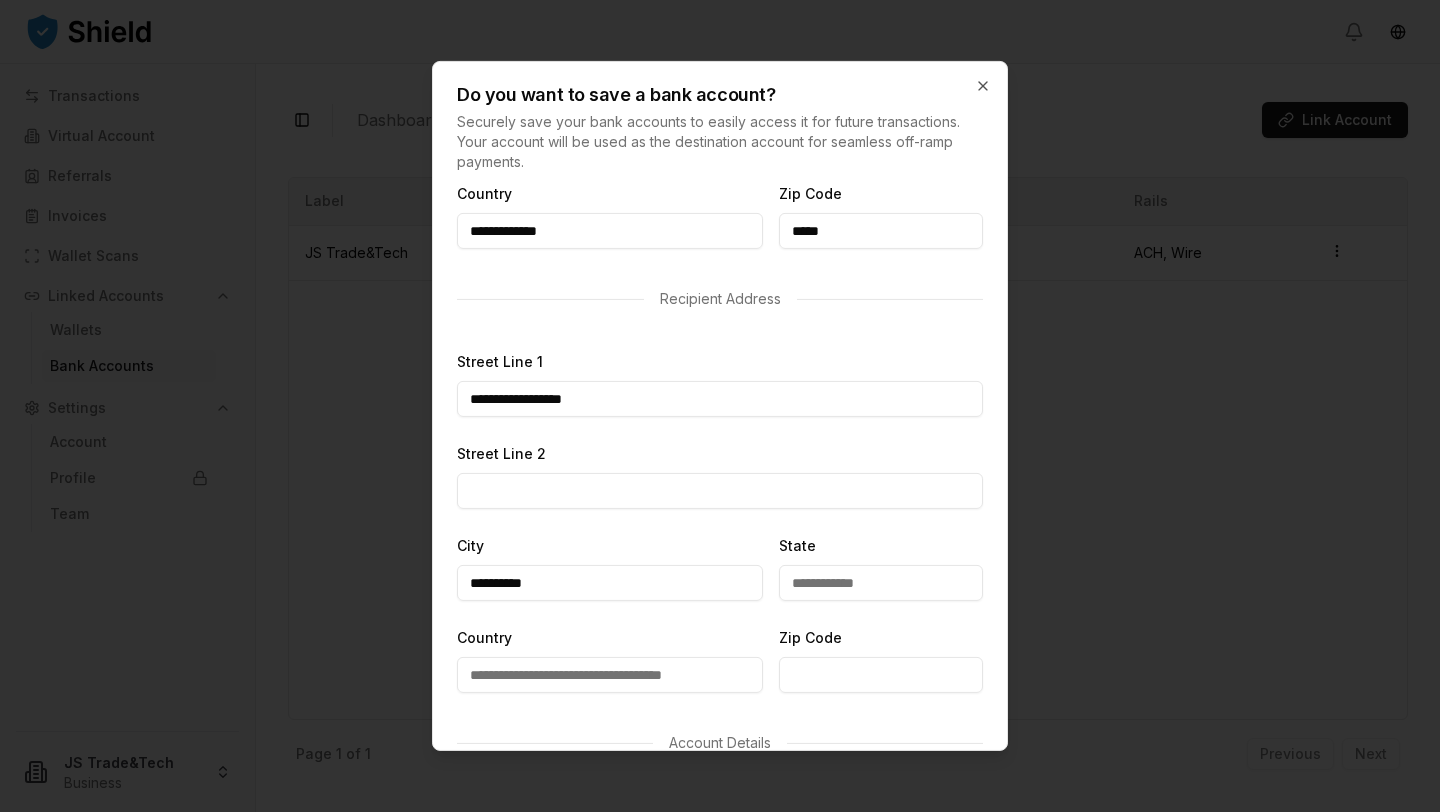 type on "**" 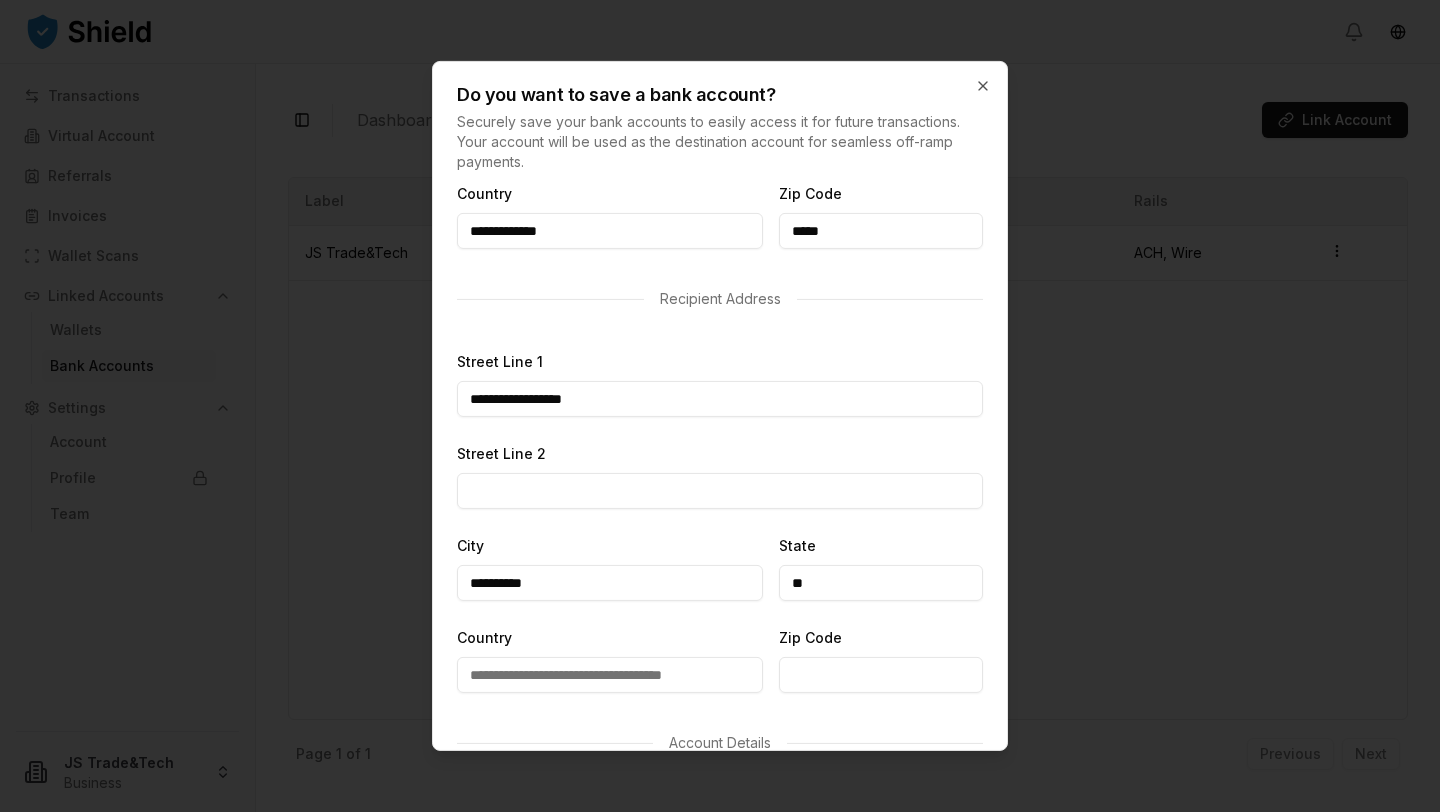 type on "**********" 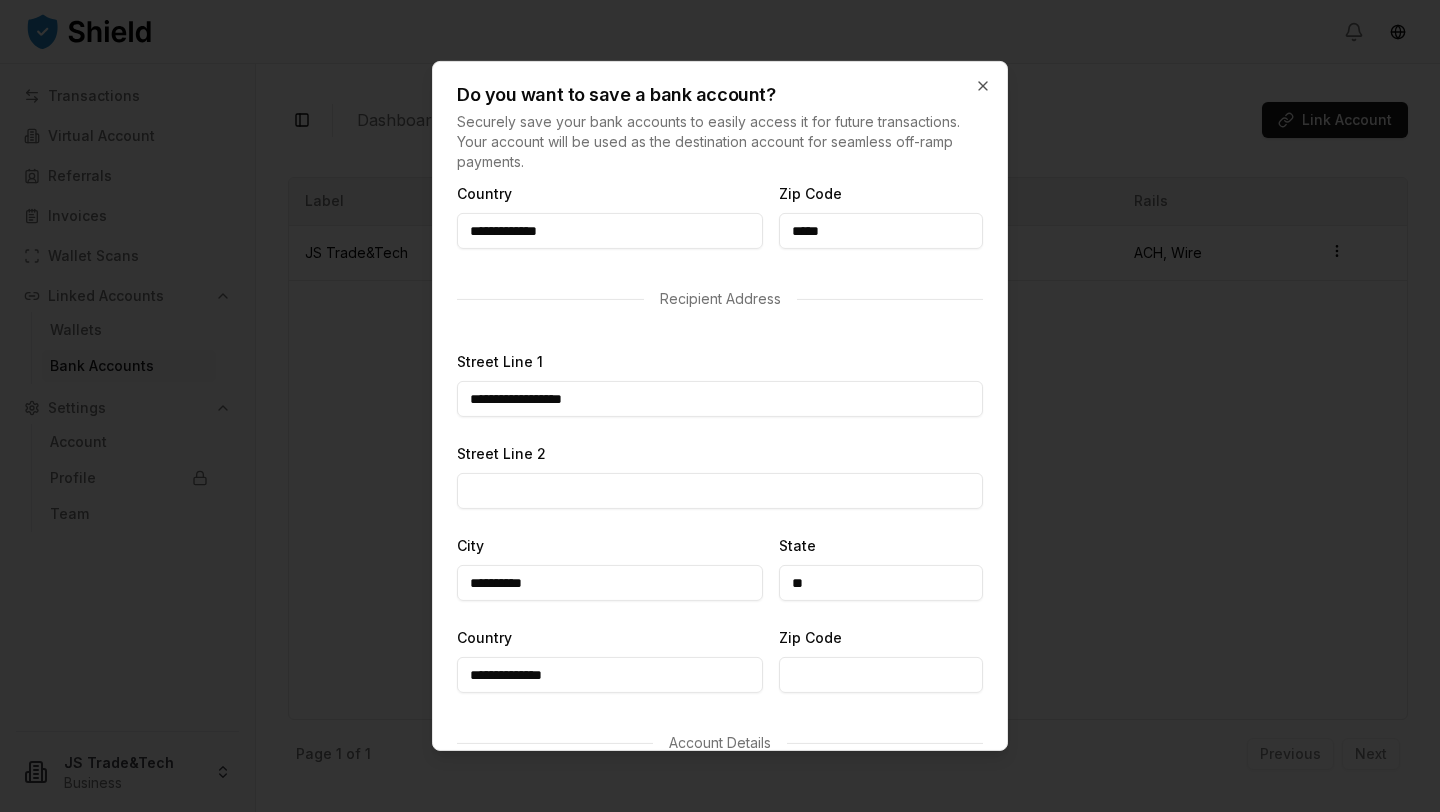 type on "**********" 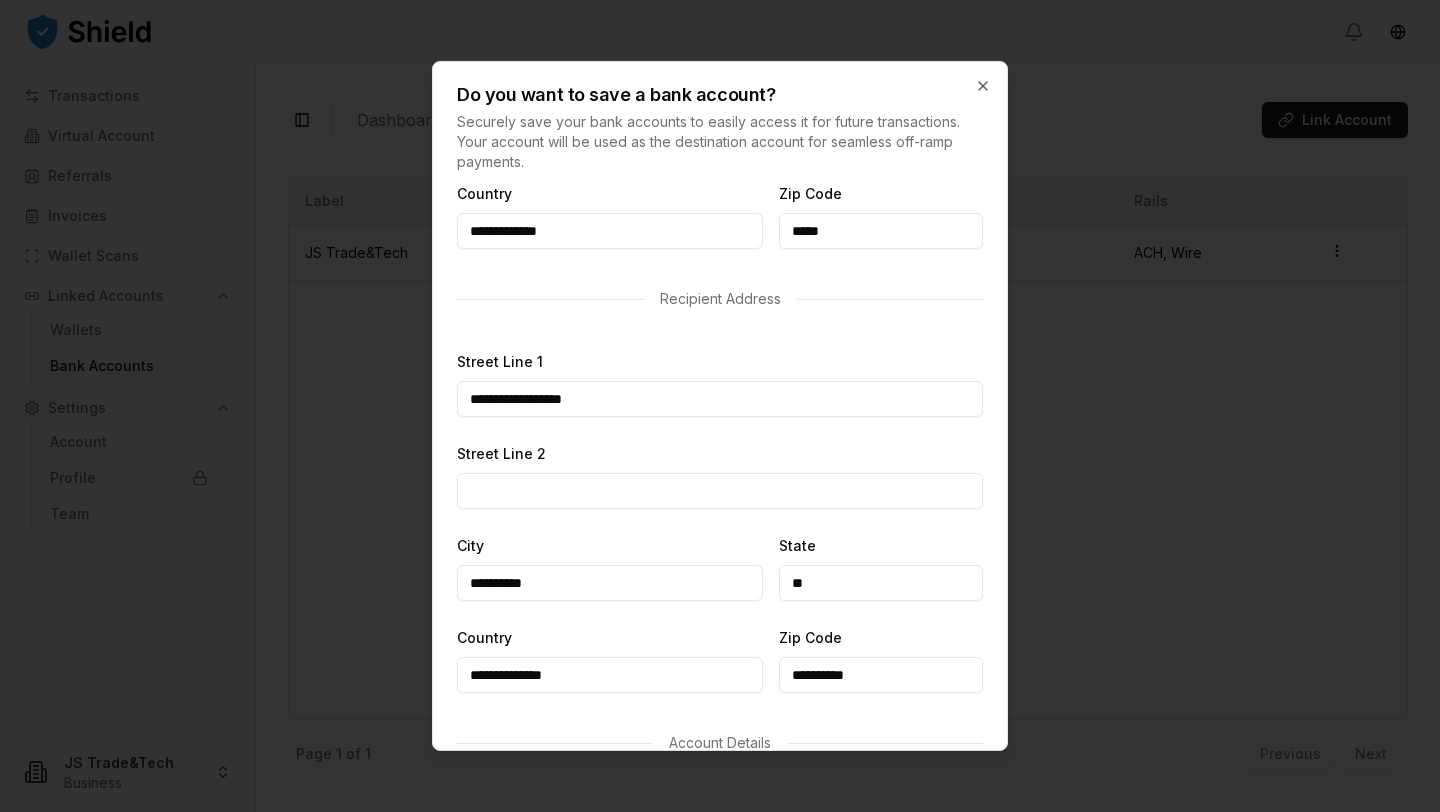 type on "**********" 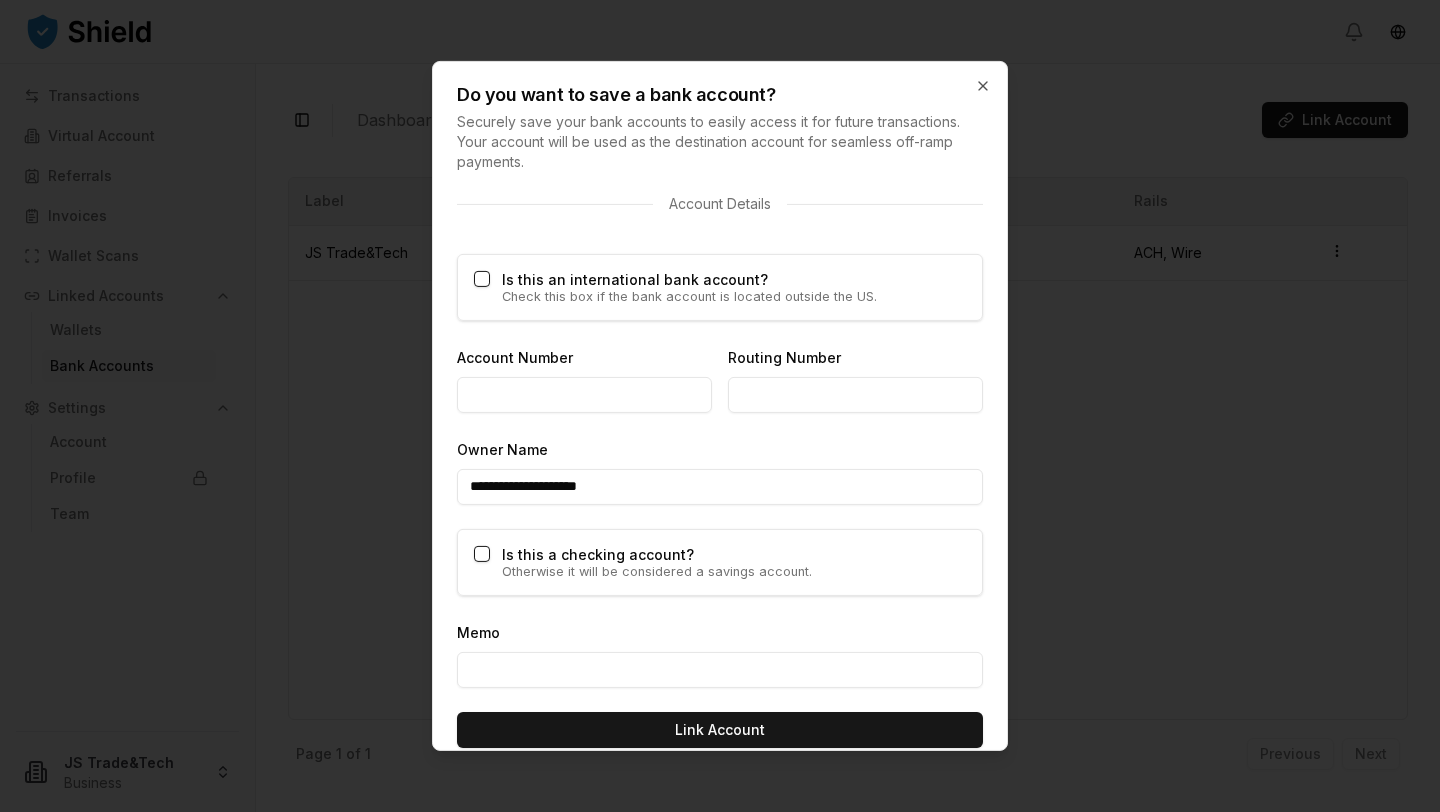 scroll, scrollTop: 1143, scrollLeft: 0, axis: vertical 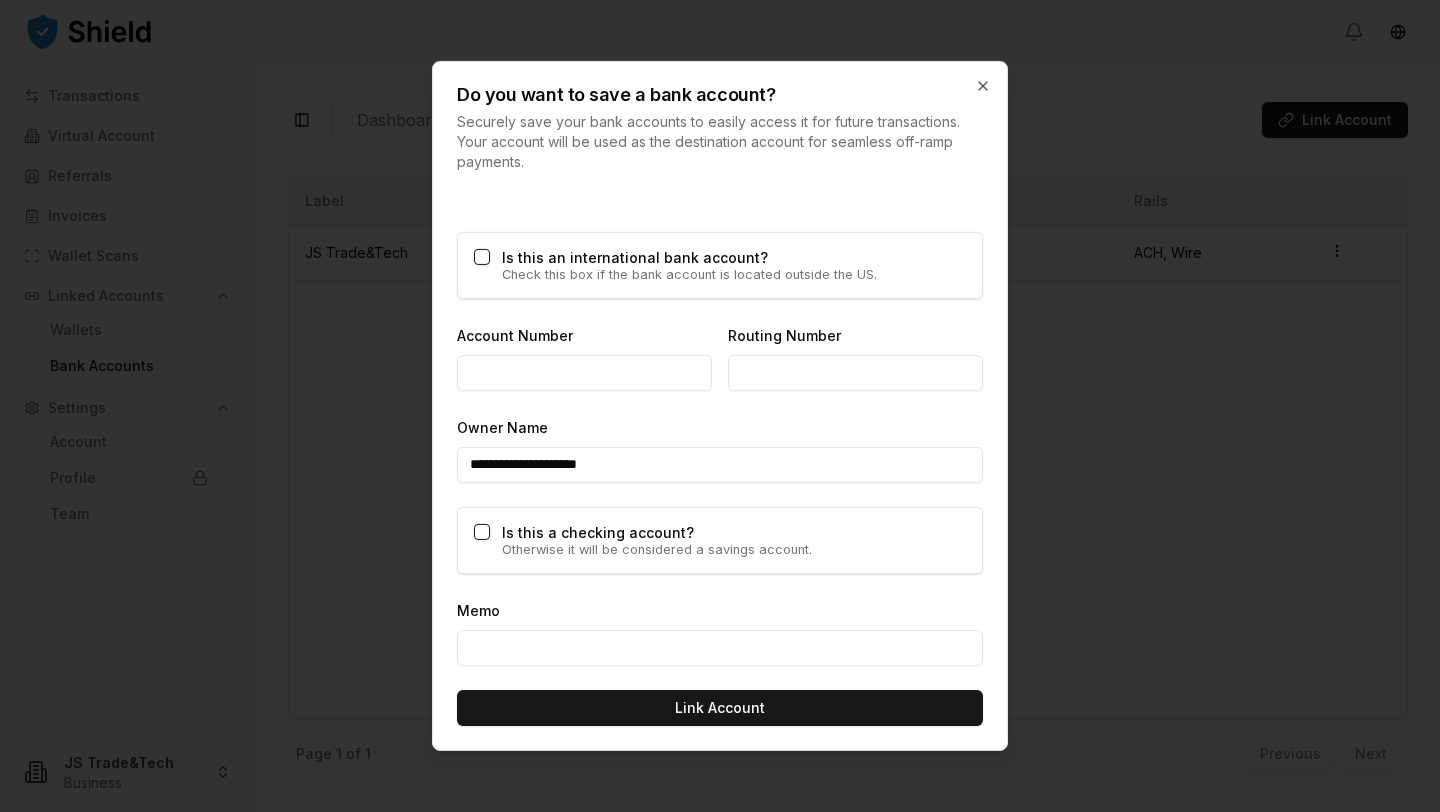 click on "Account Number" at bounding box center (584, 373) 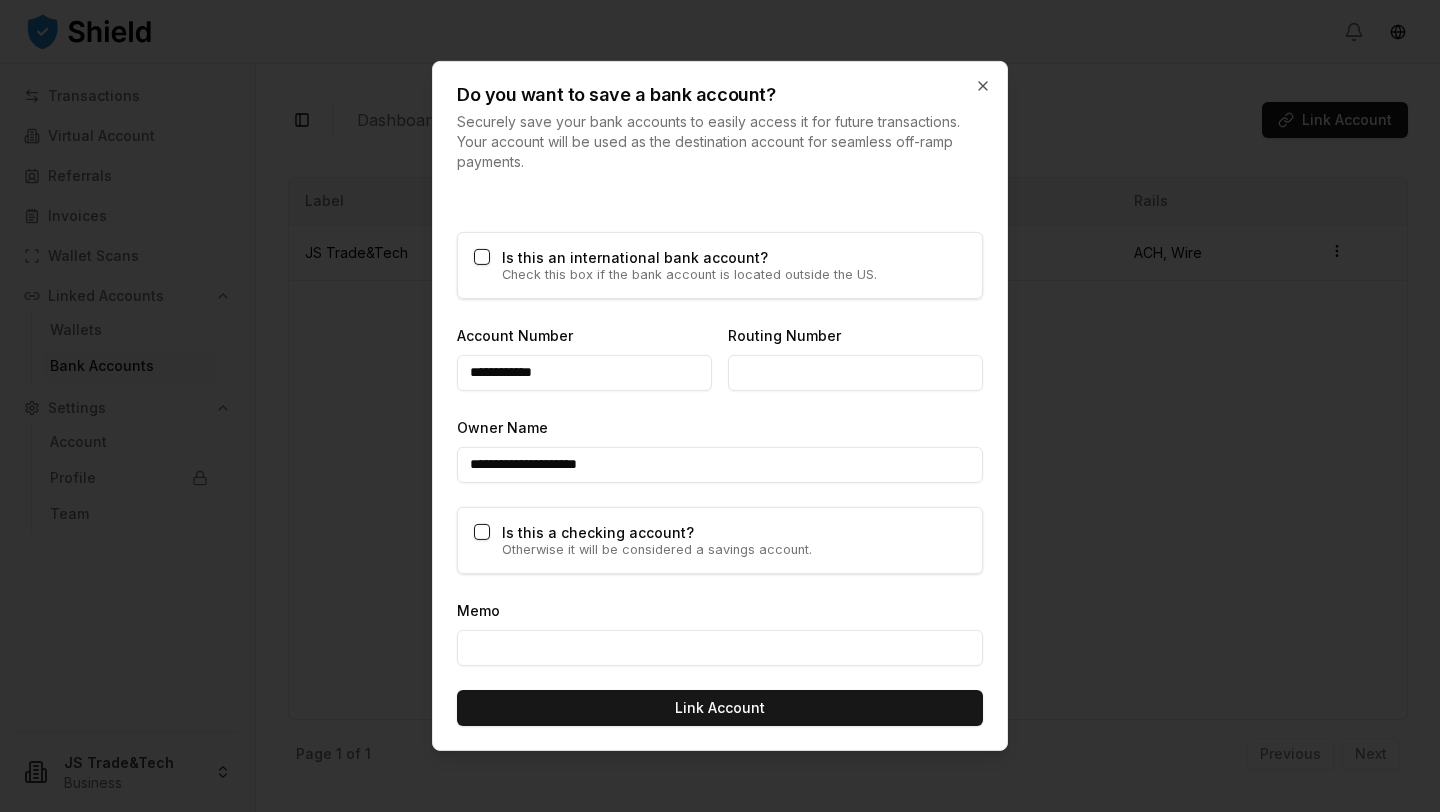 type on "**********" 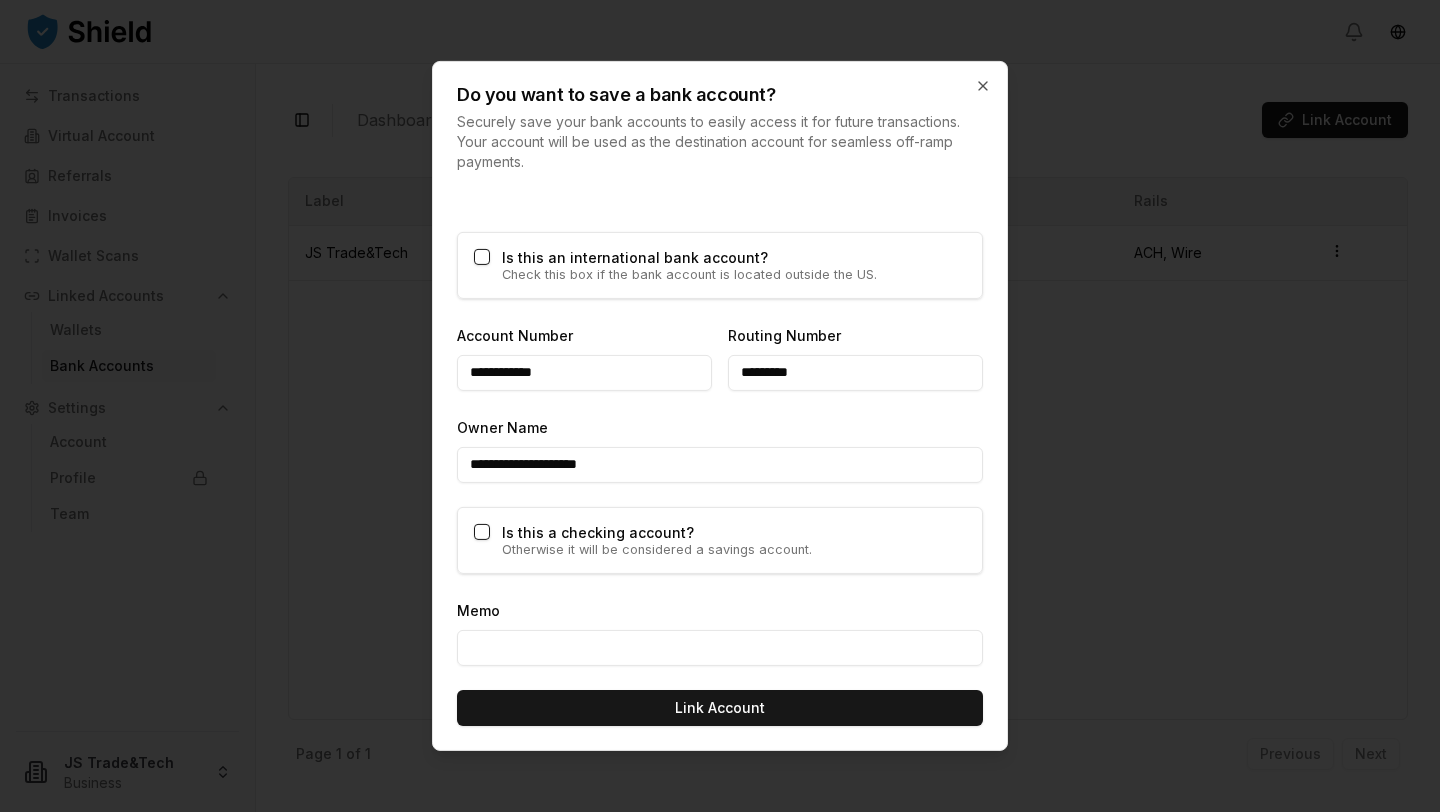 scroll, scrollTop: 1142, scrollLeft: 0, axis: vertical 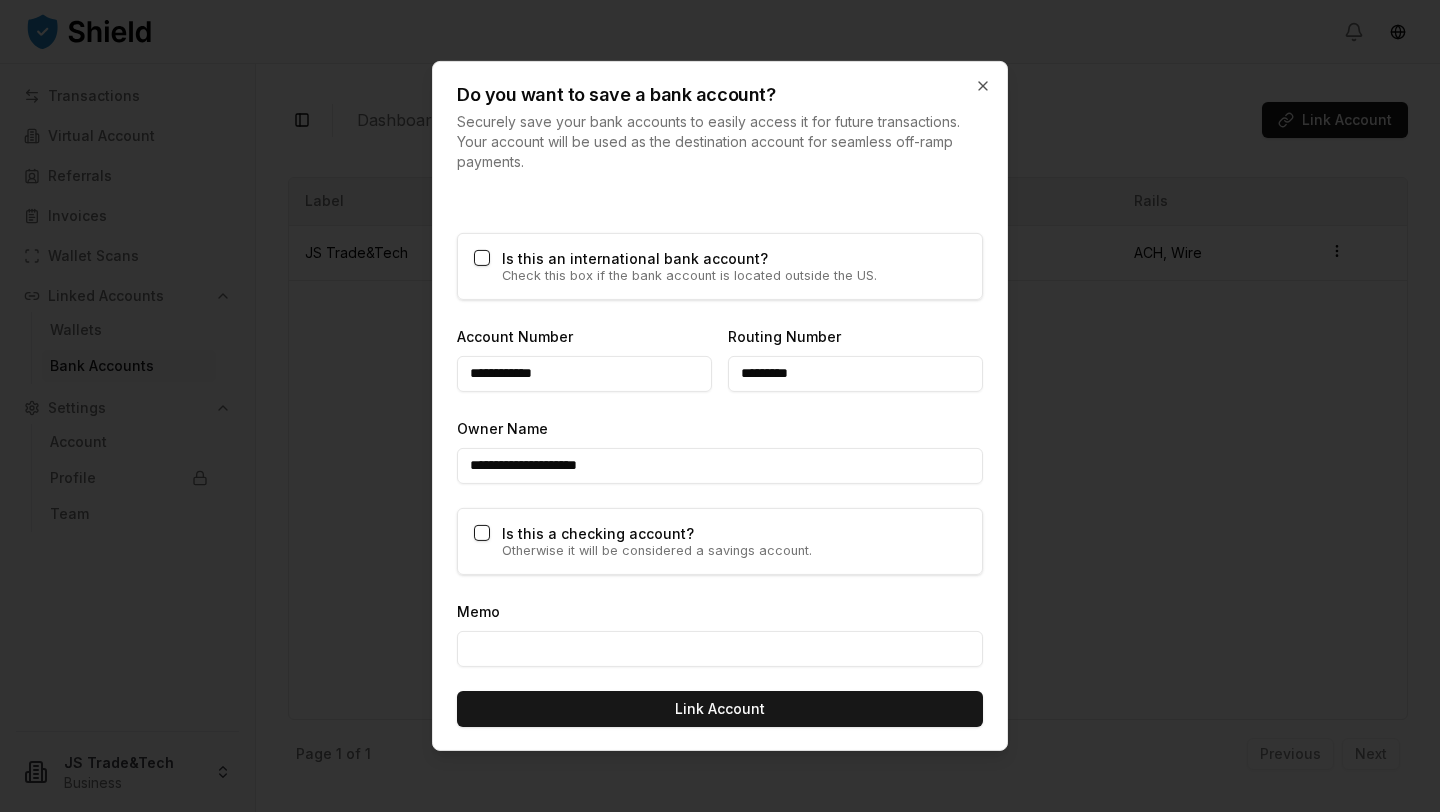 type on "*********" 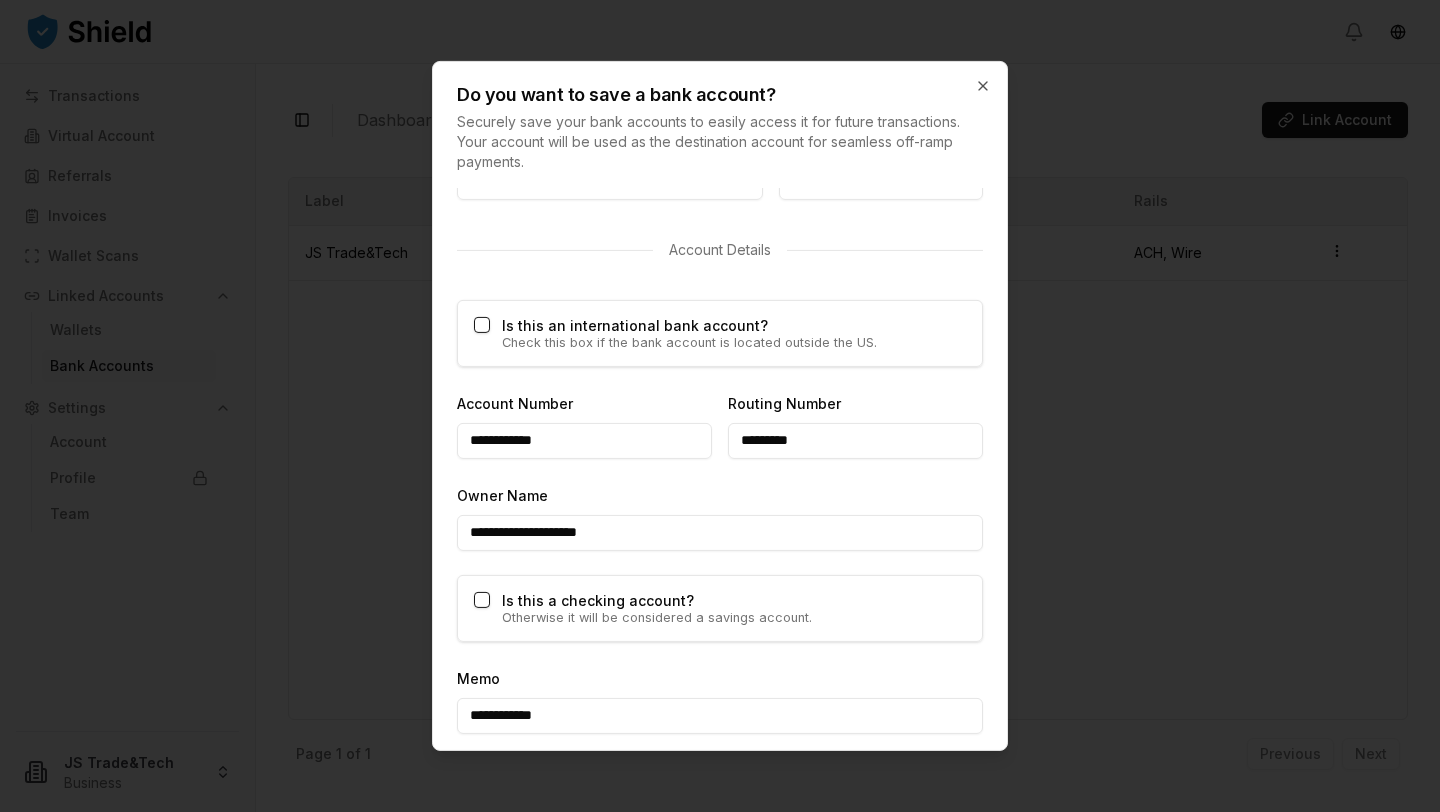 scroll, scrollTop: 1143, scrollLeft: 0, axis: vertical 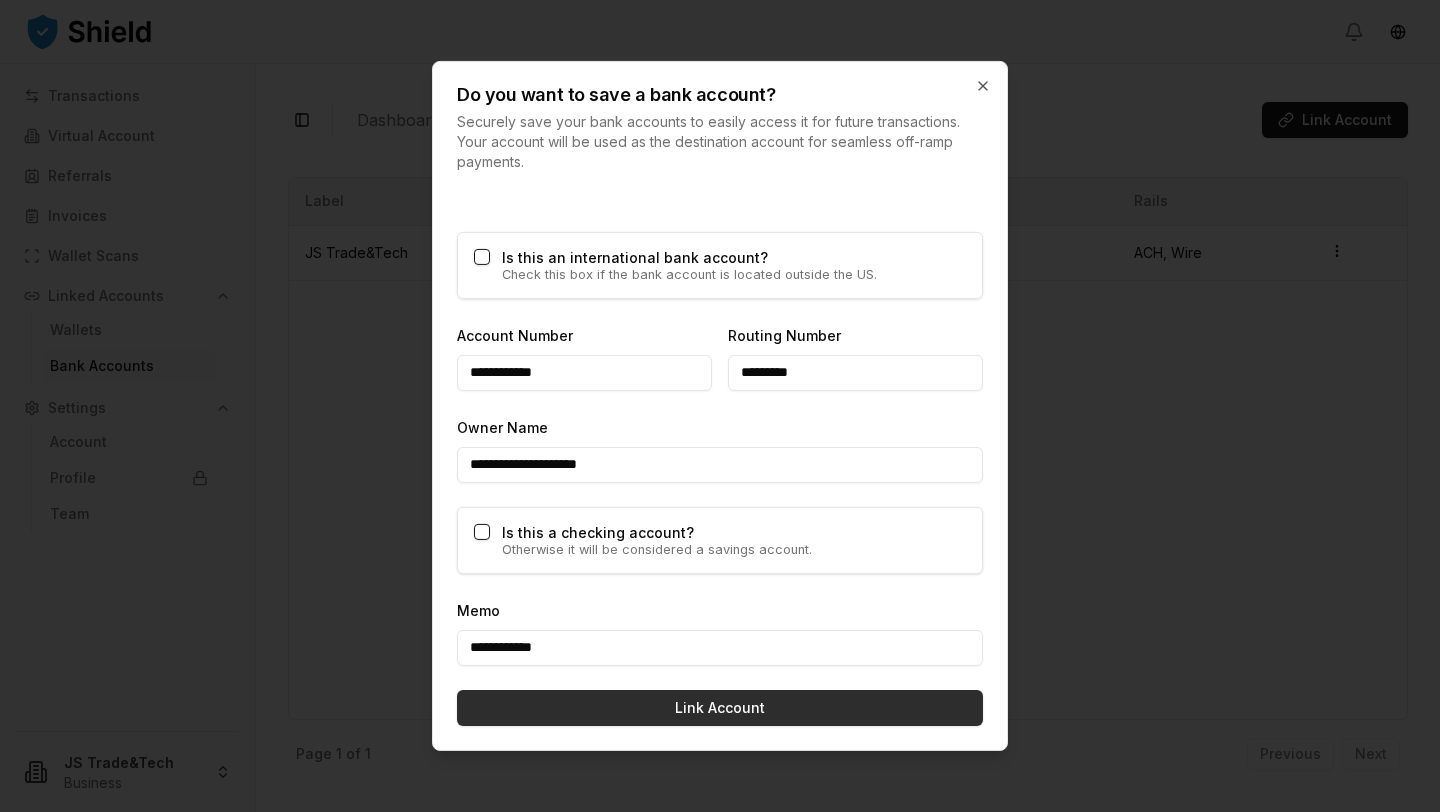 type on "**********" 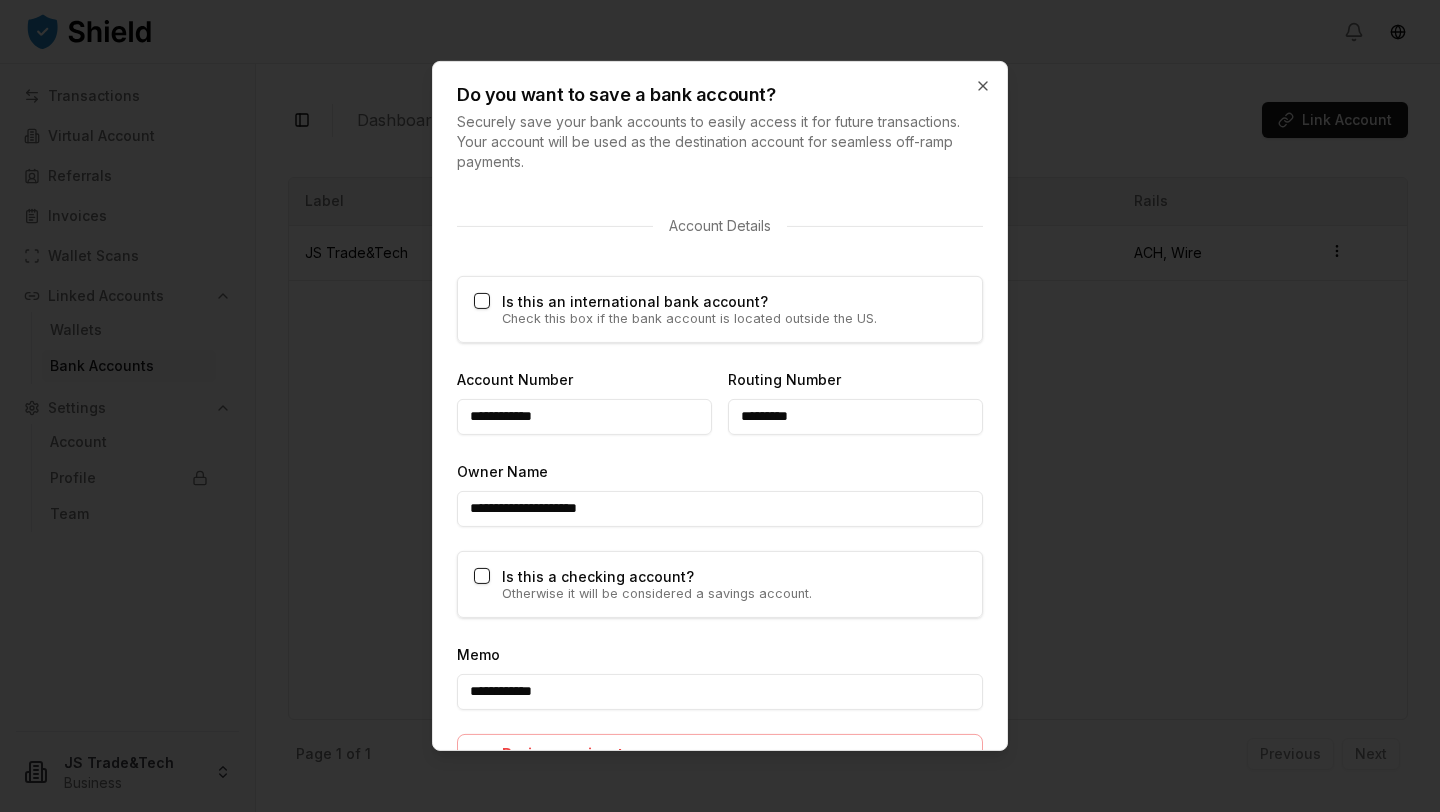 scroll, scrollTop: 1187, scrollLeft: 0, axis: vertical 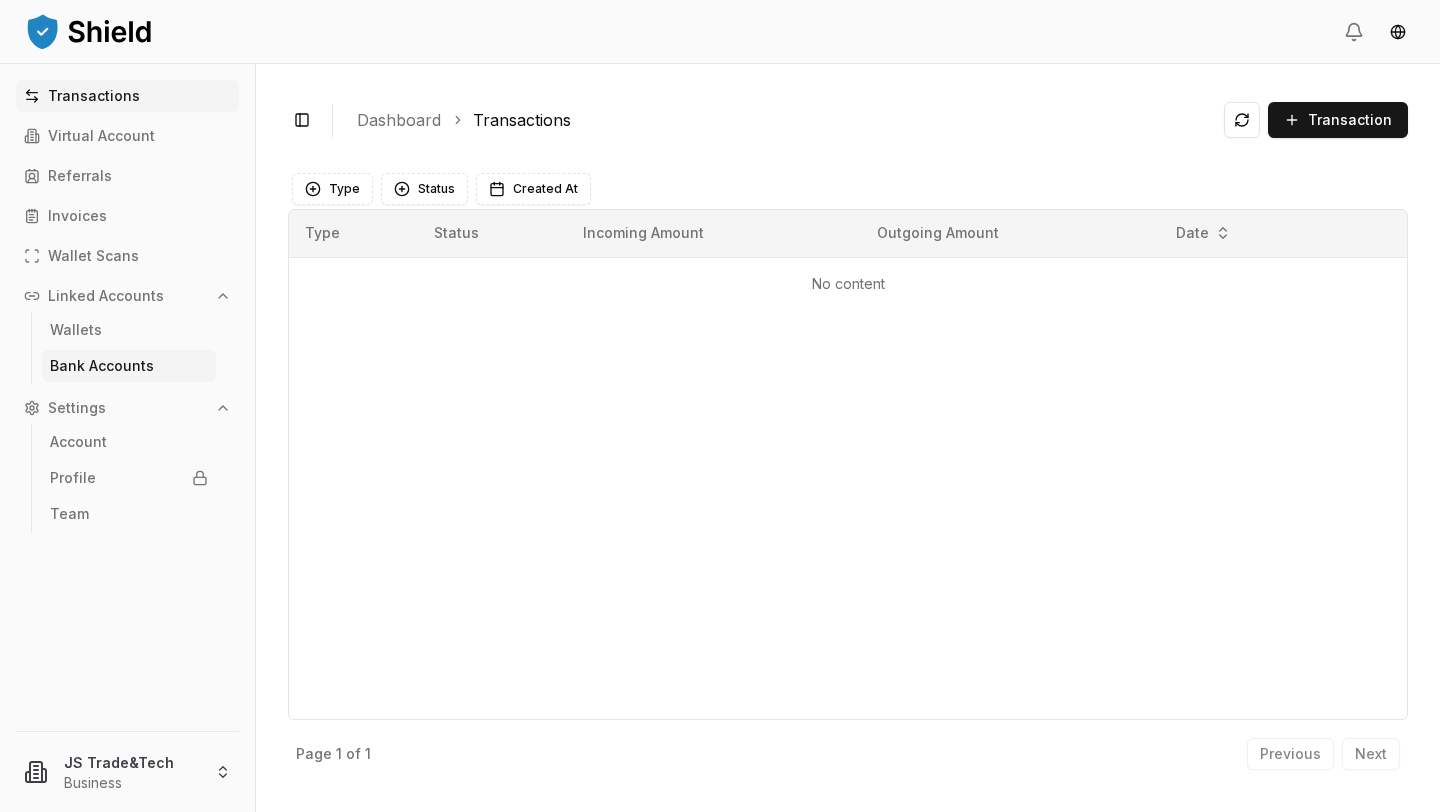 click on "Bank Accounts" at bounding box center [129, 366] 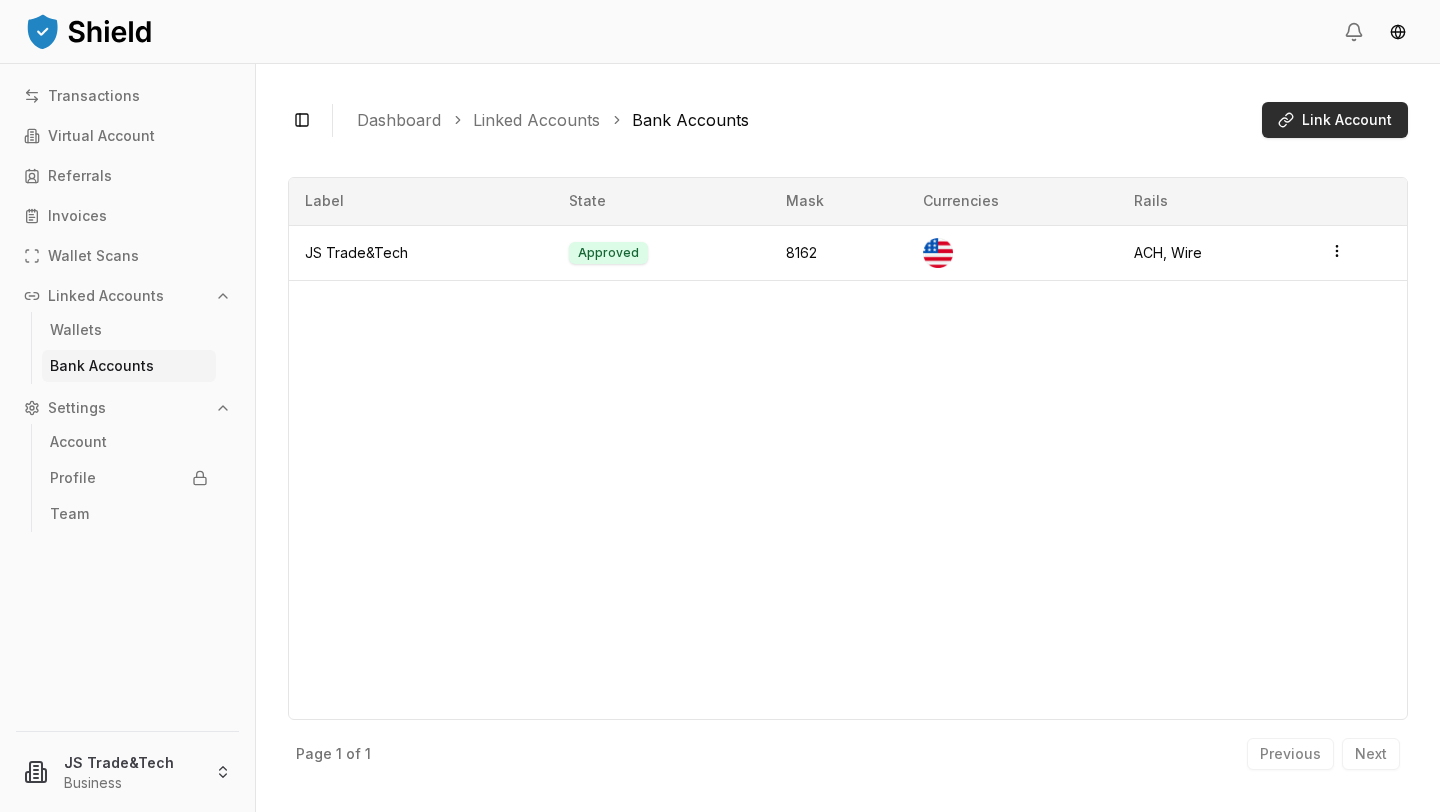 click on "Link Account" at bounding box center (1347, 120) 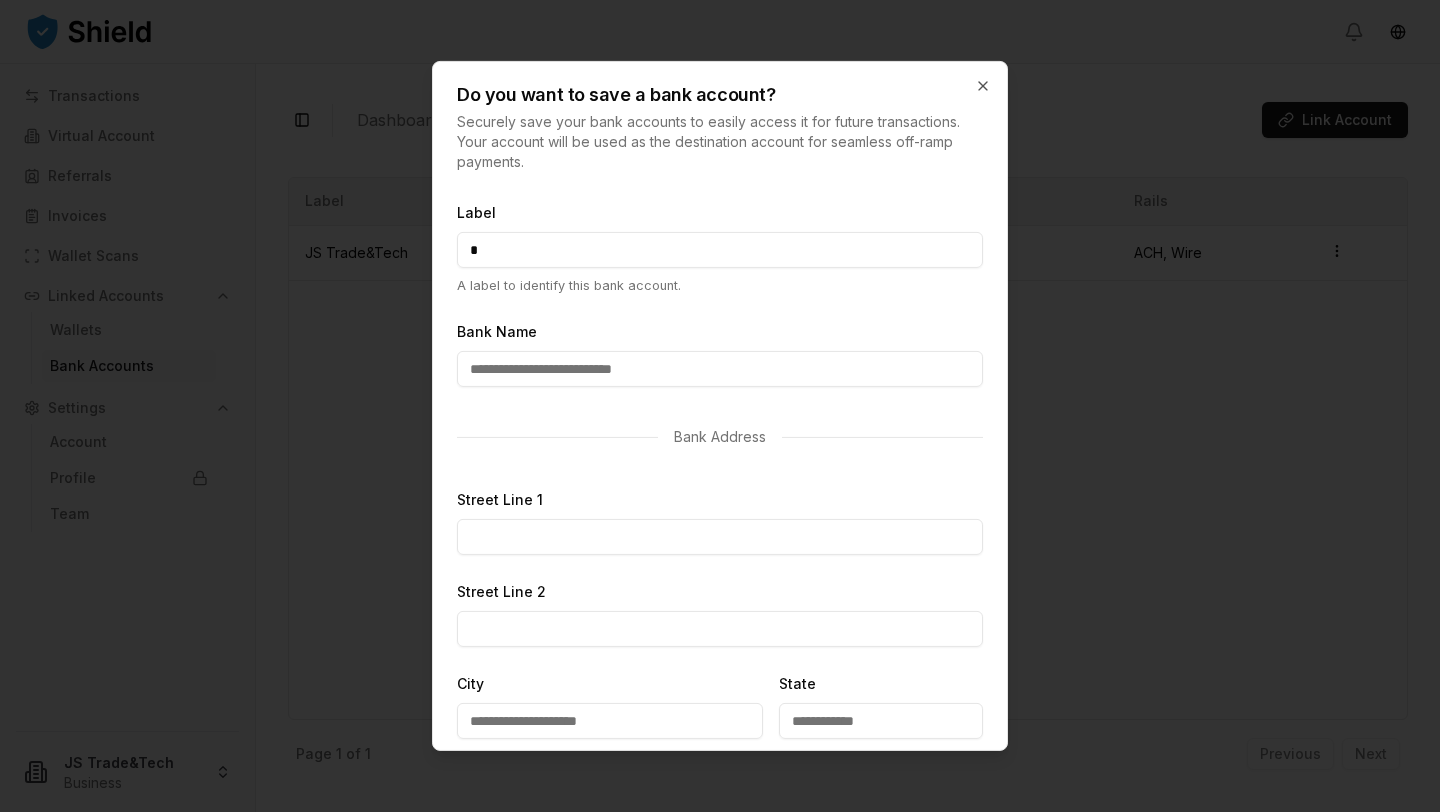 type on "**********" 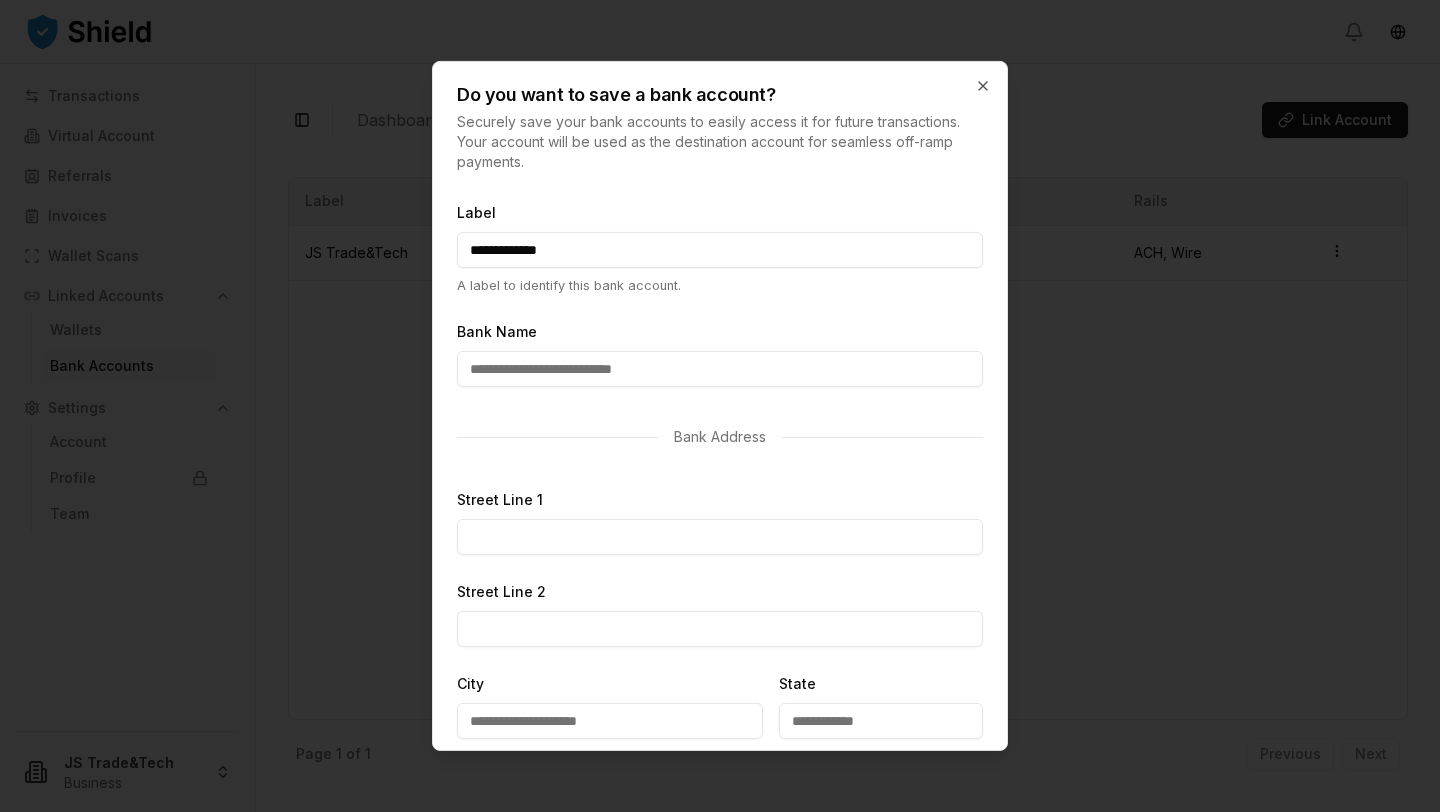 click on "Bank Name" at bounding box center (720, 369) 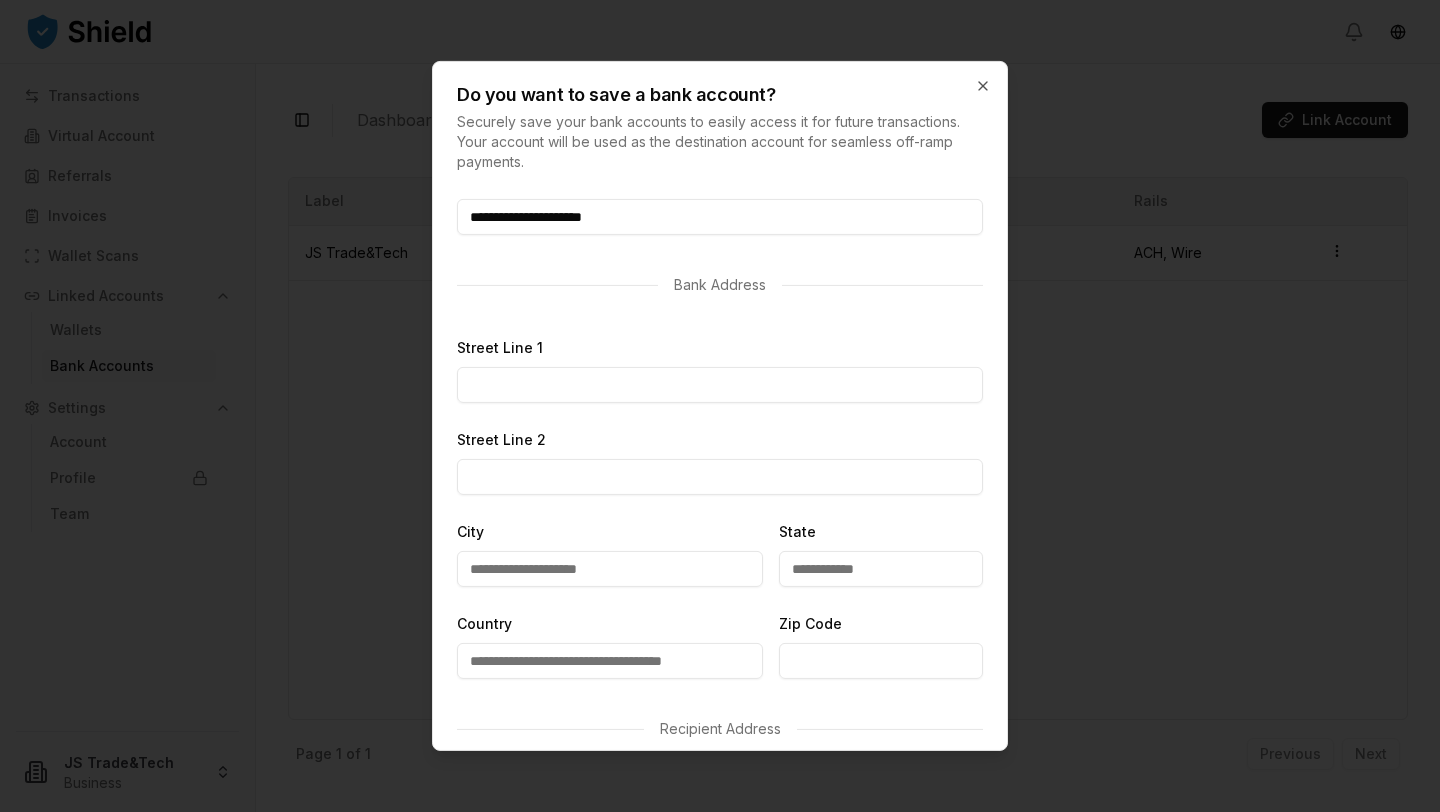 scroll, scrollTop: 151, scrollLeft: 0, axis: vertical 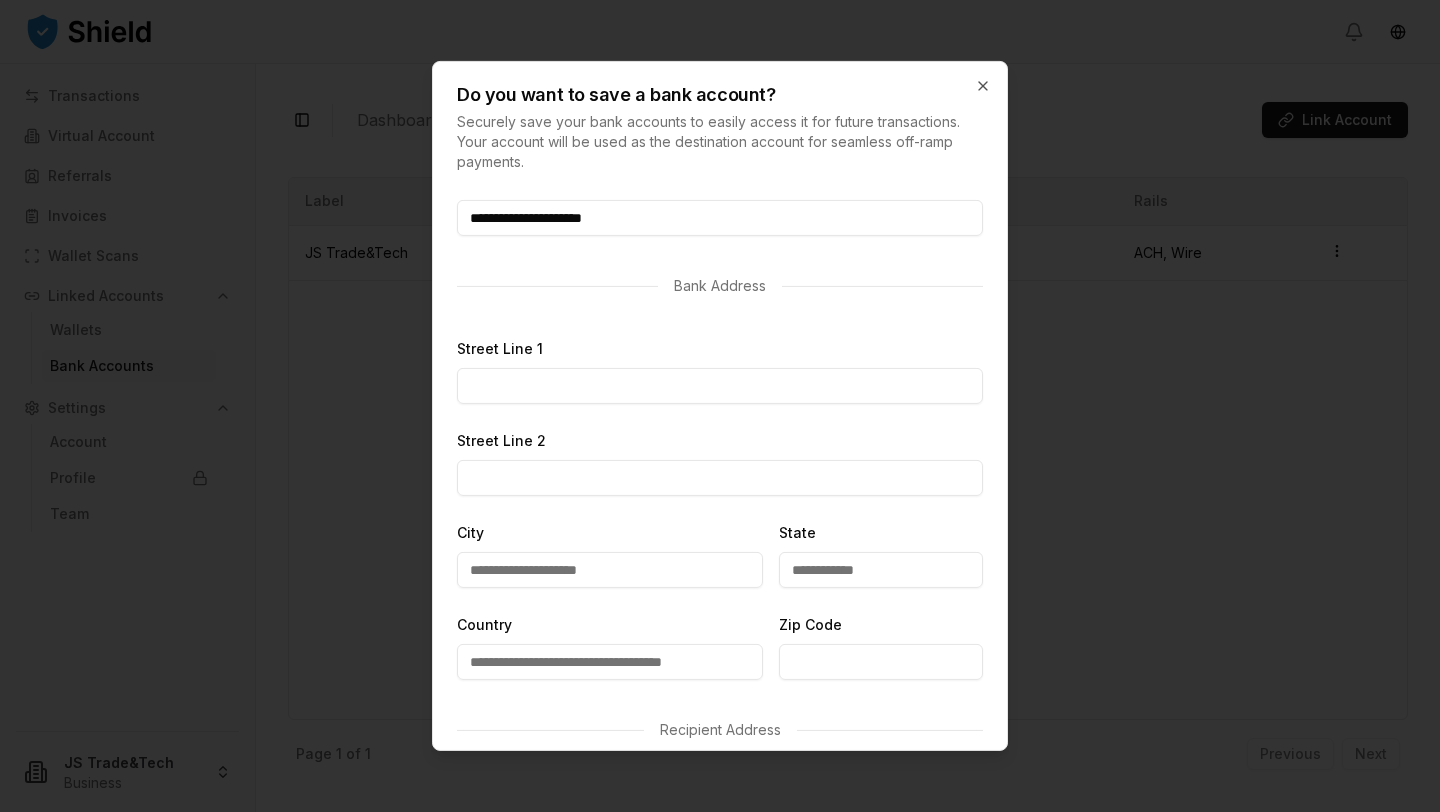 click on "Street Line 1" at bounding box center (720, 386) 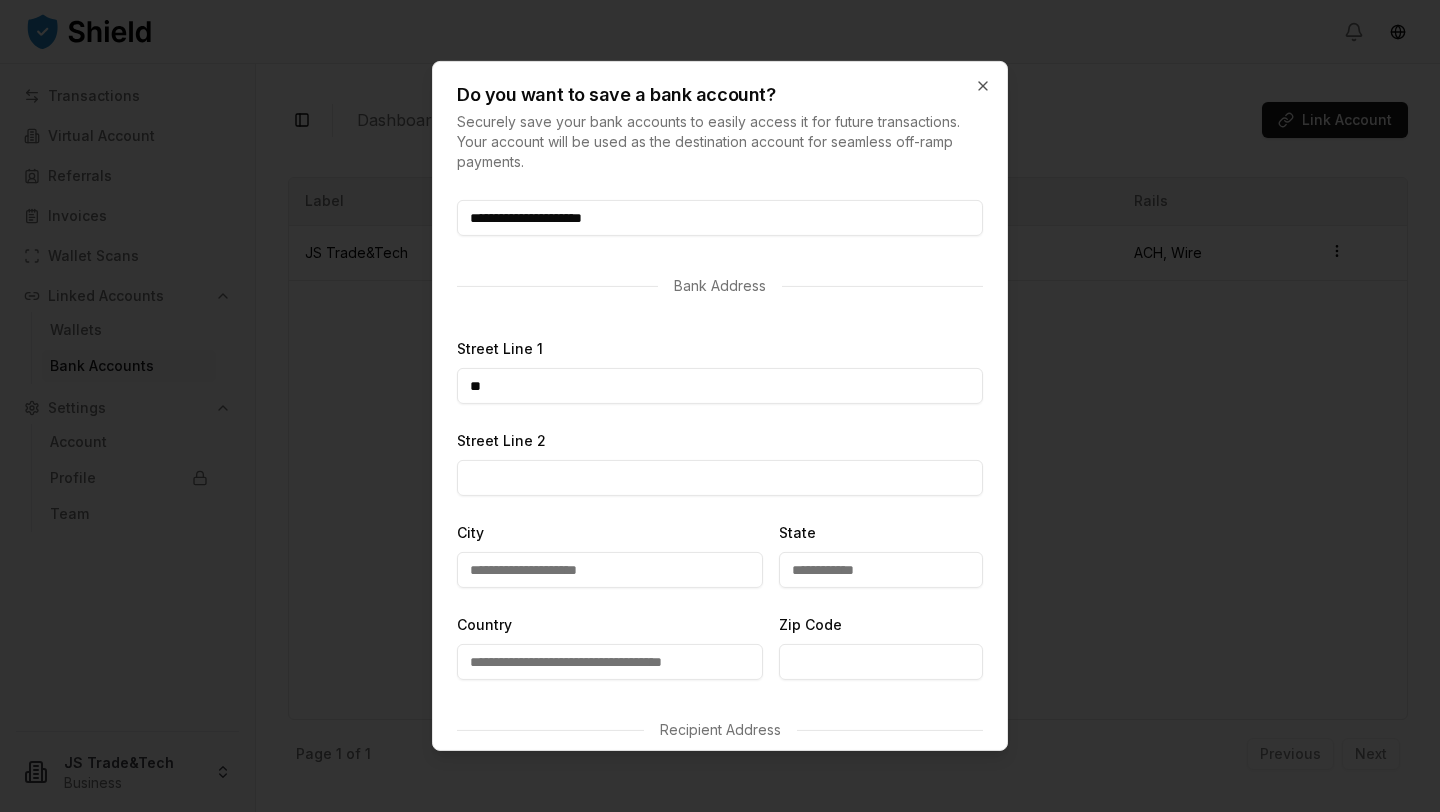 click on "**" at bounding box center (720, 386) 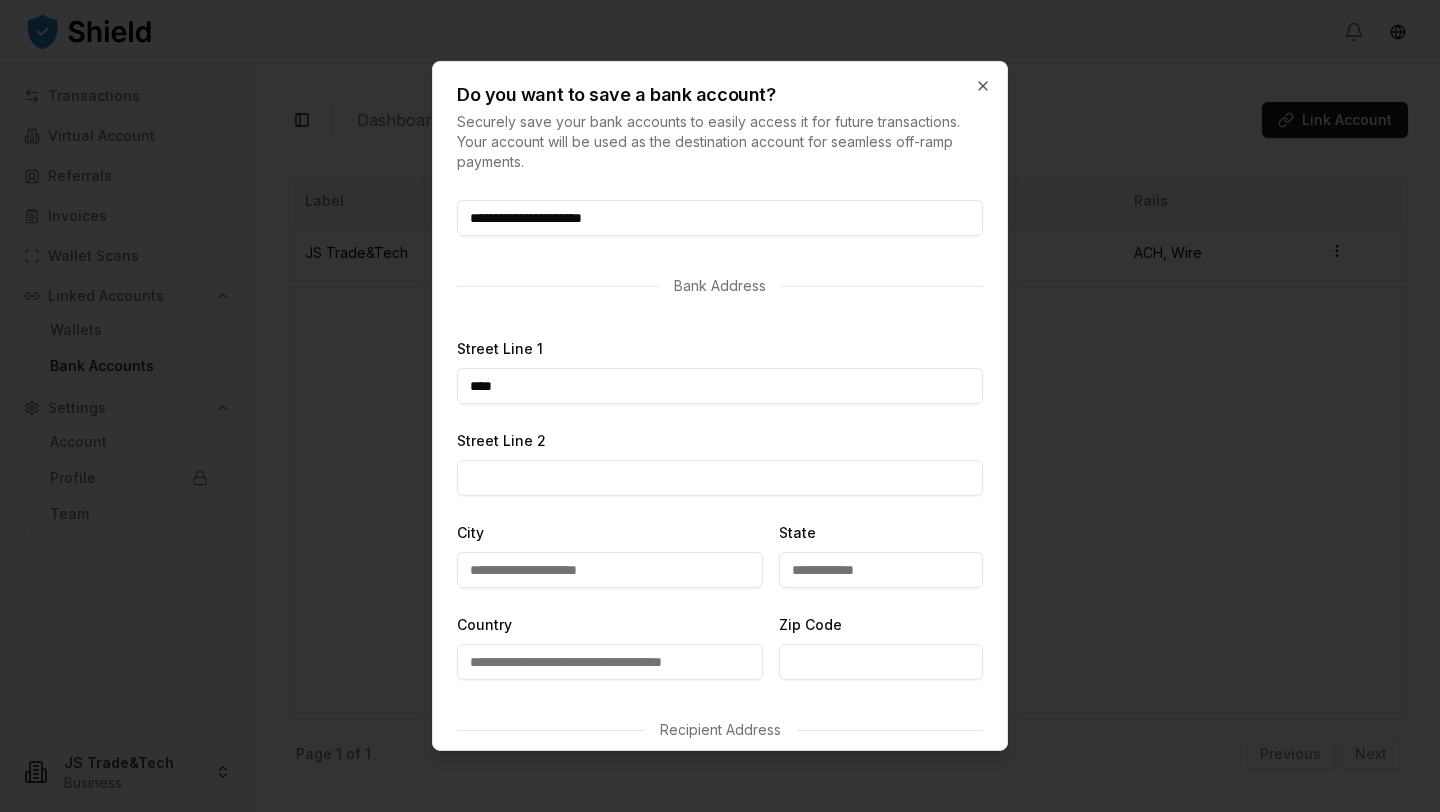 click on "**********" at bounding box center [720, 883] 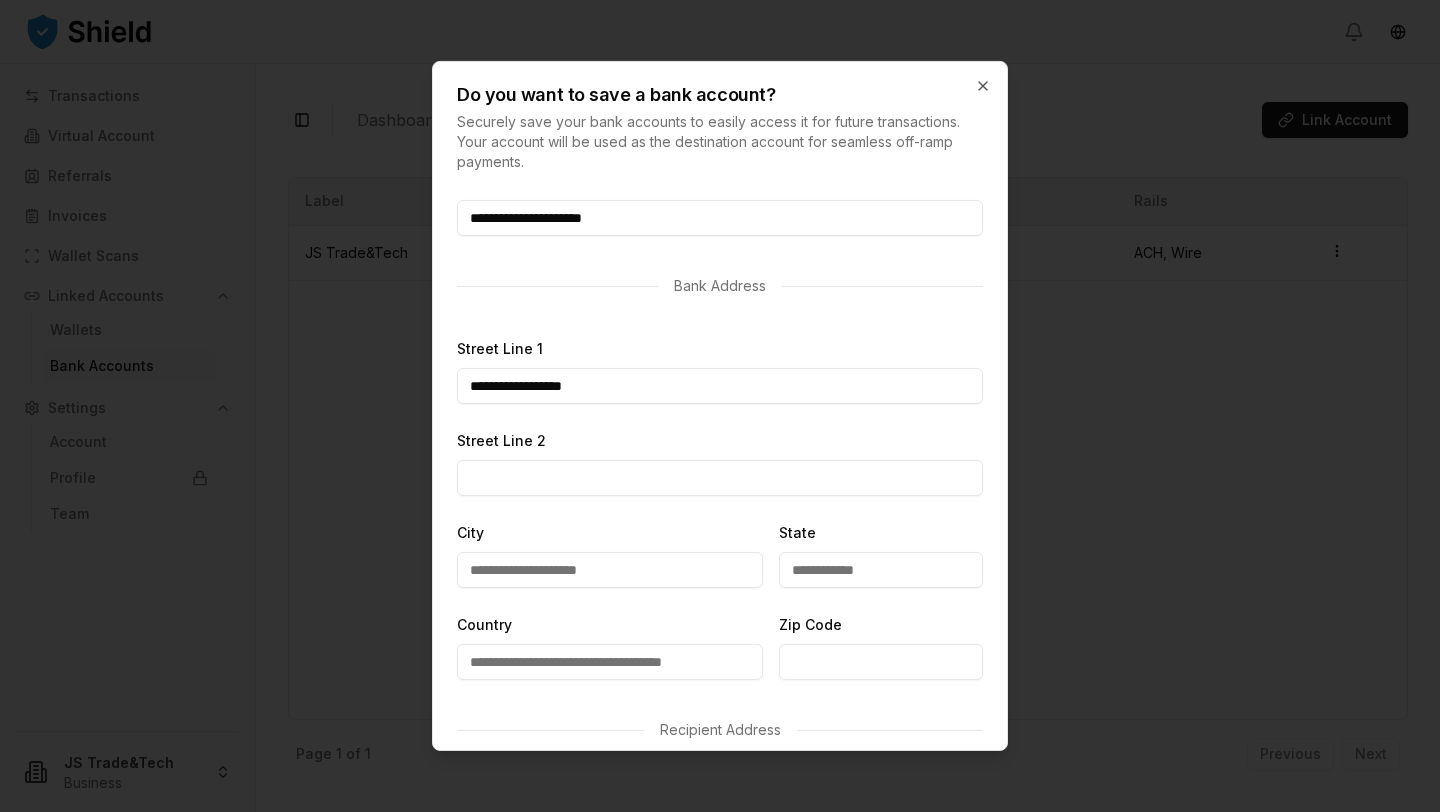 type on "**********" 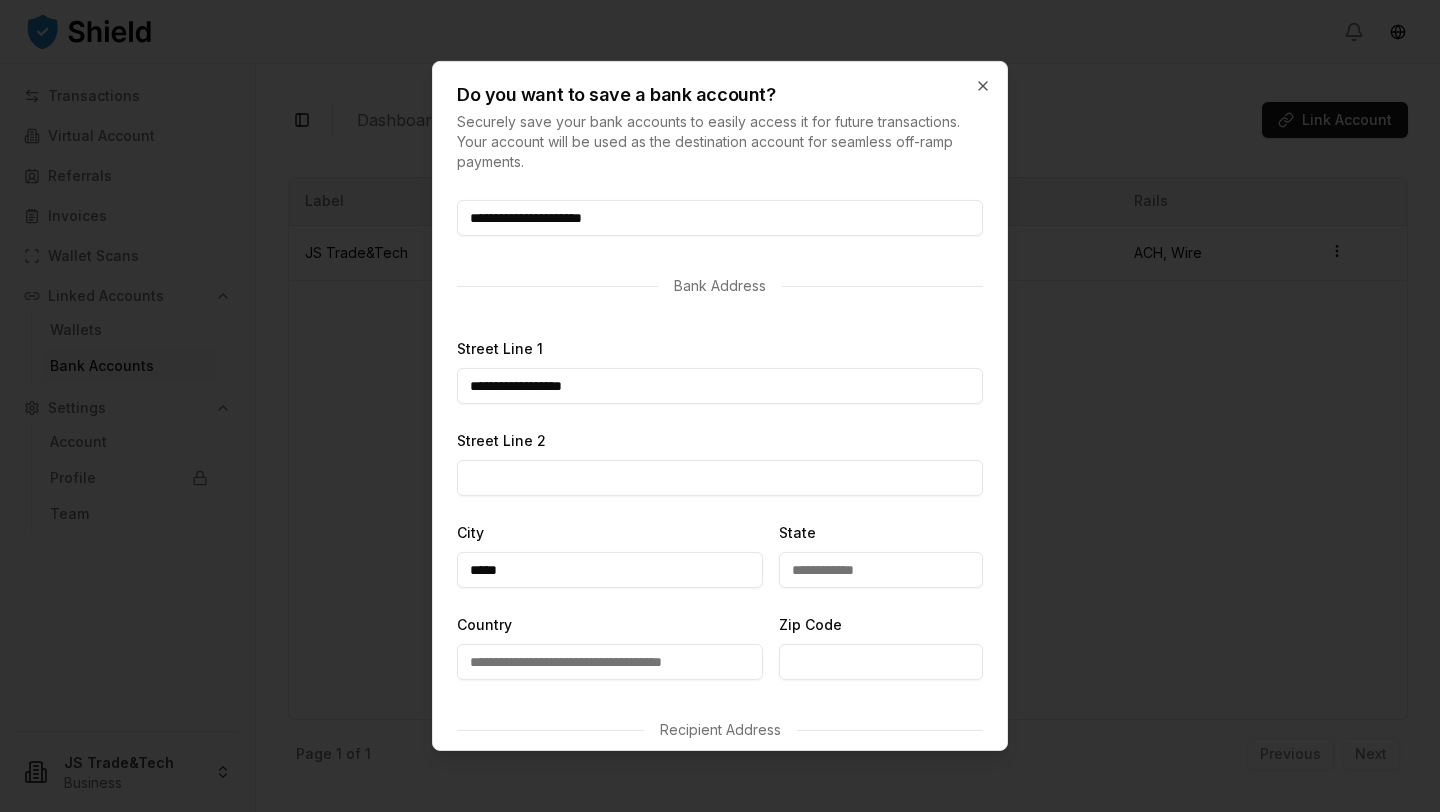 type on "*****" 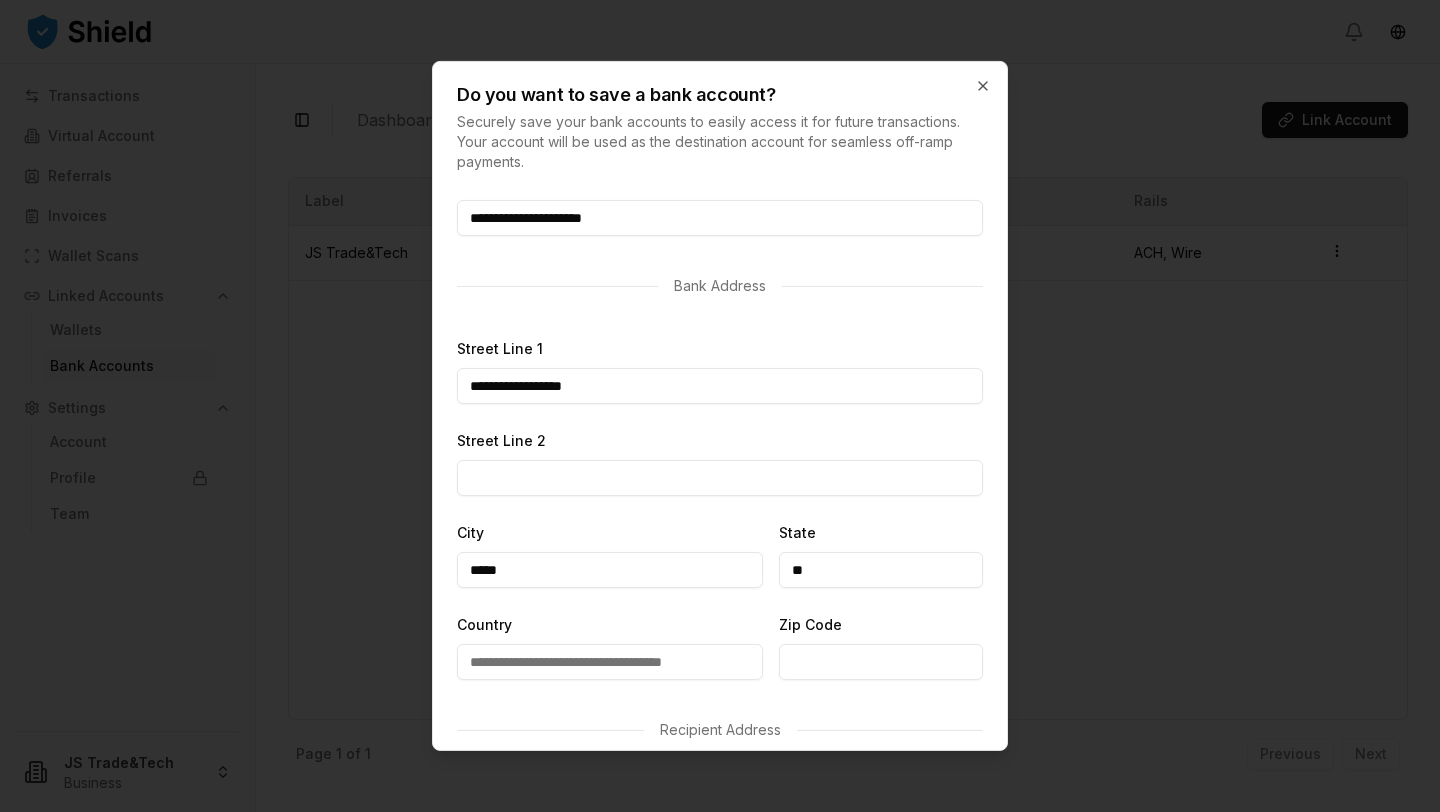 type on "**" 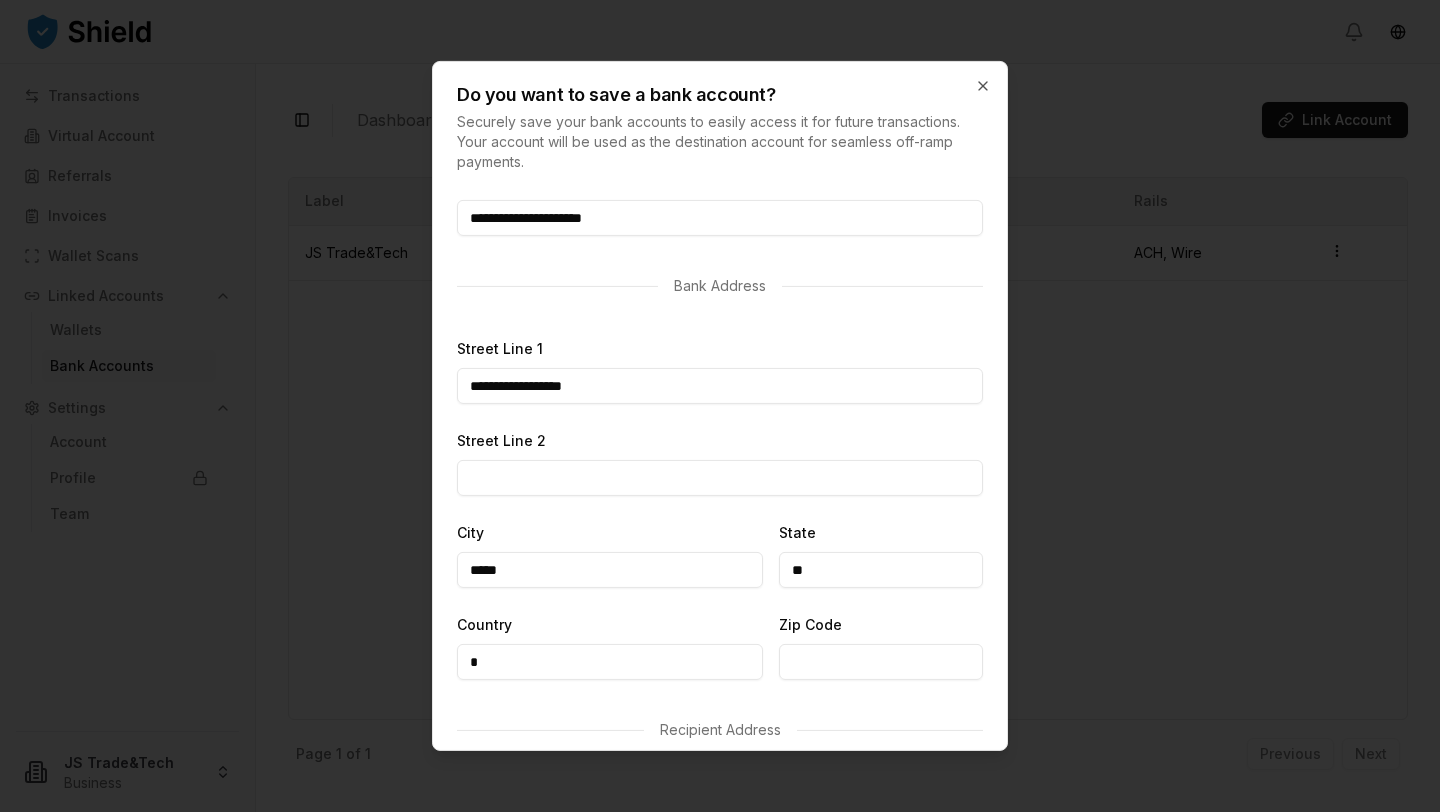 type on "**********" 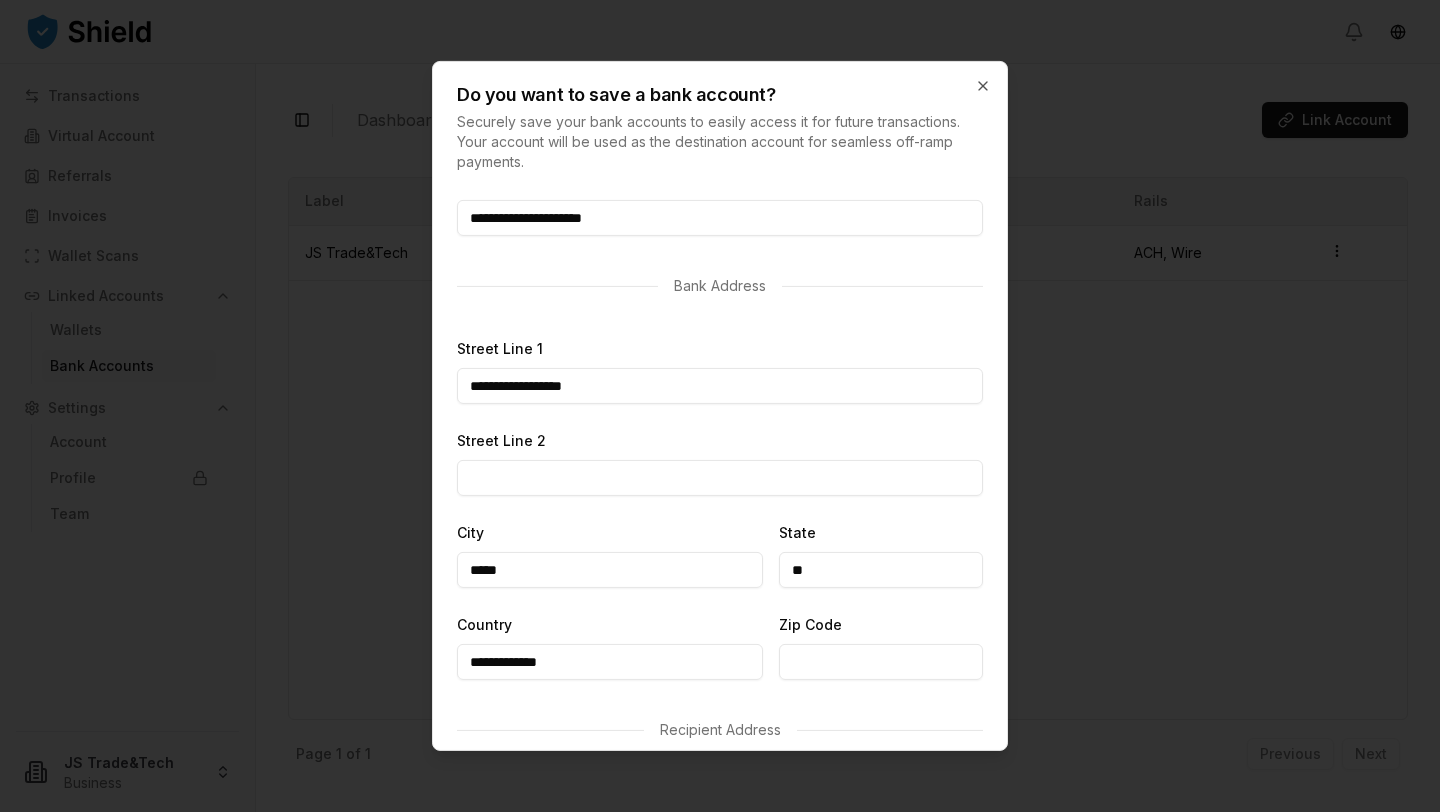 click on "Zip Code" at bounding box center (881, 662) 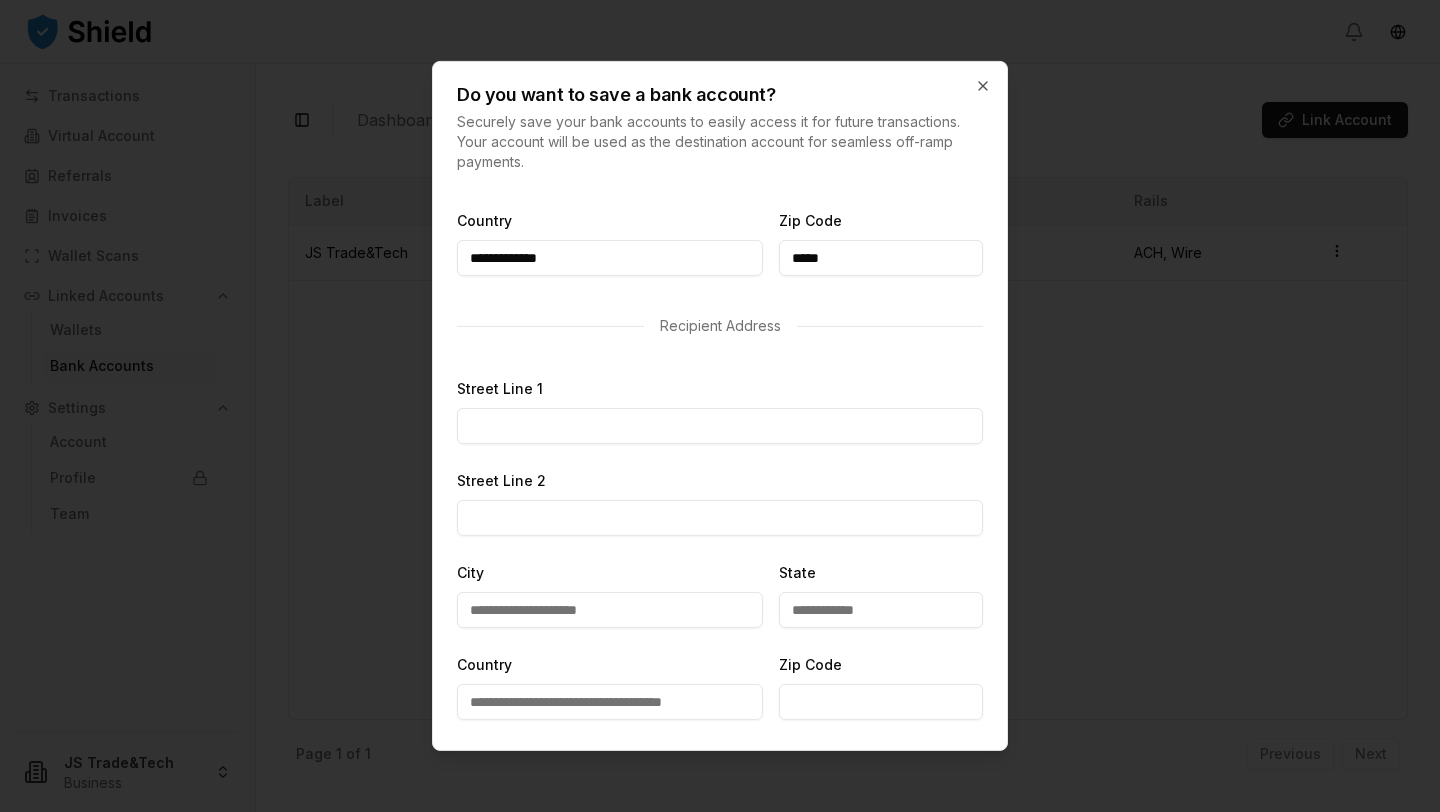 scroll, scrollTop: 577, scrollLeft: 0, axis: vertical 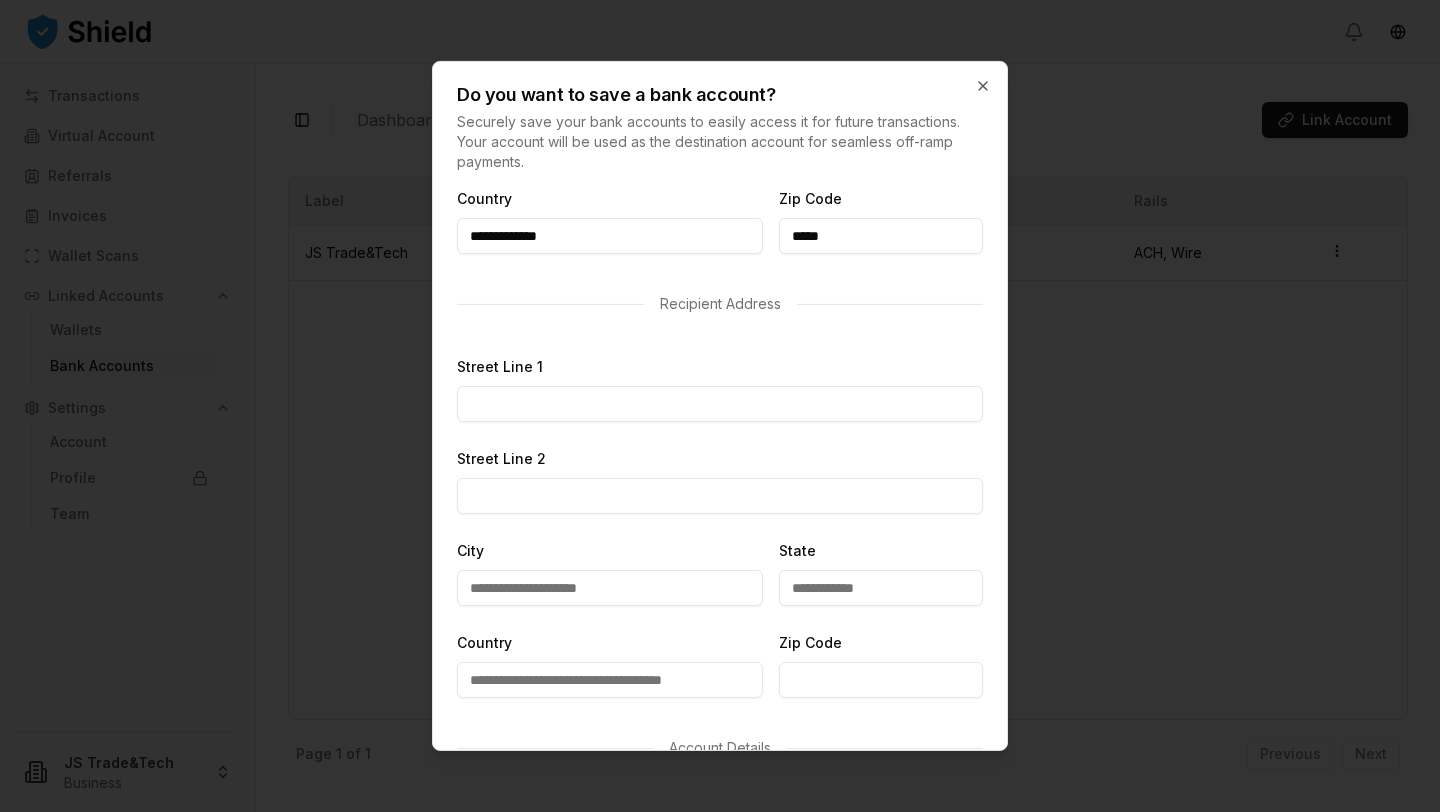 type on "*****" 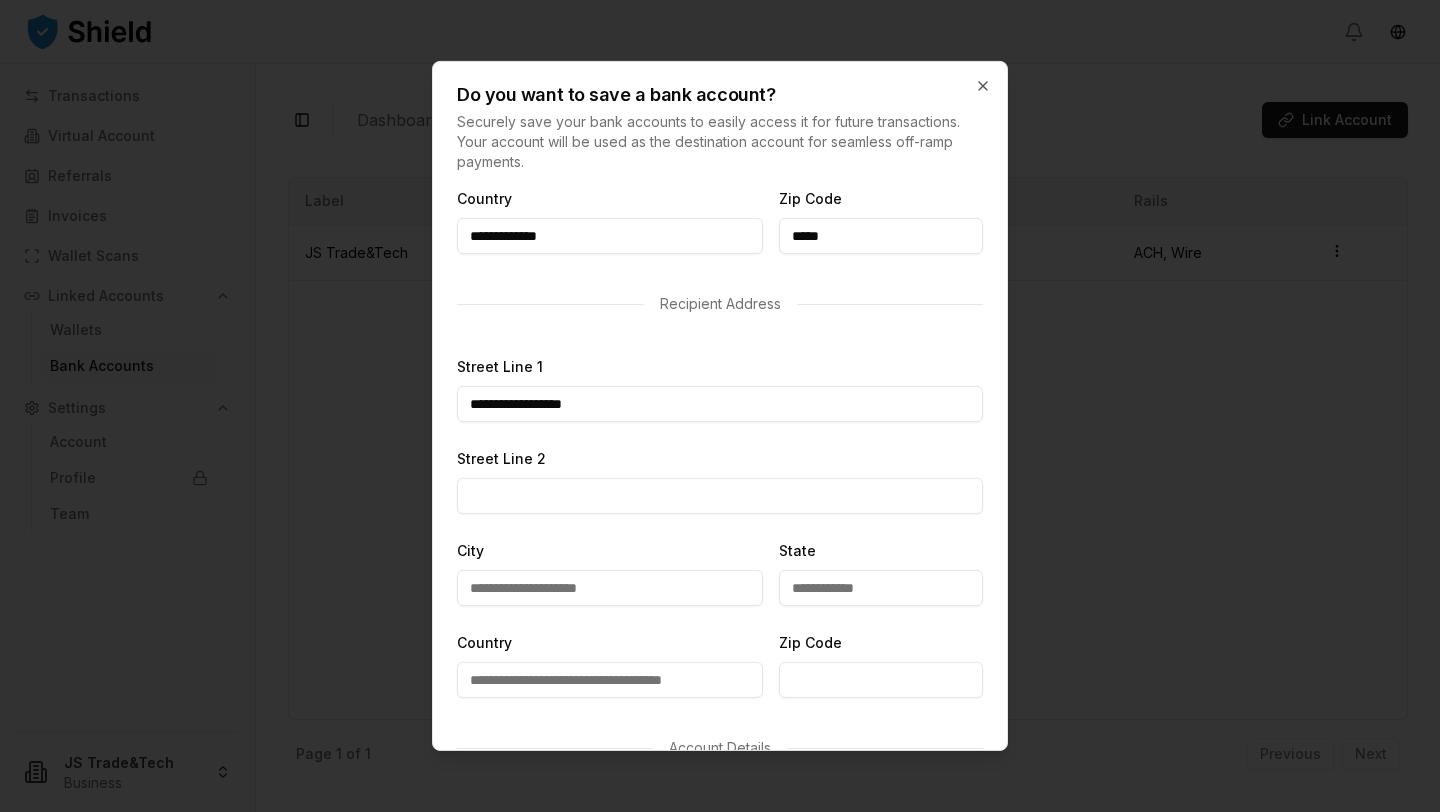 type on "**********" 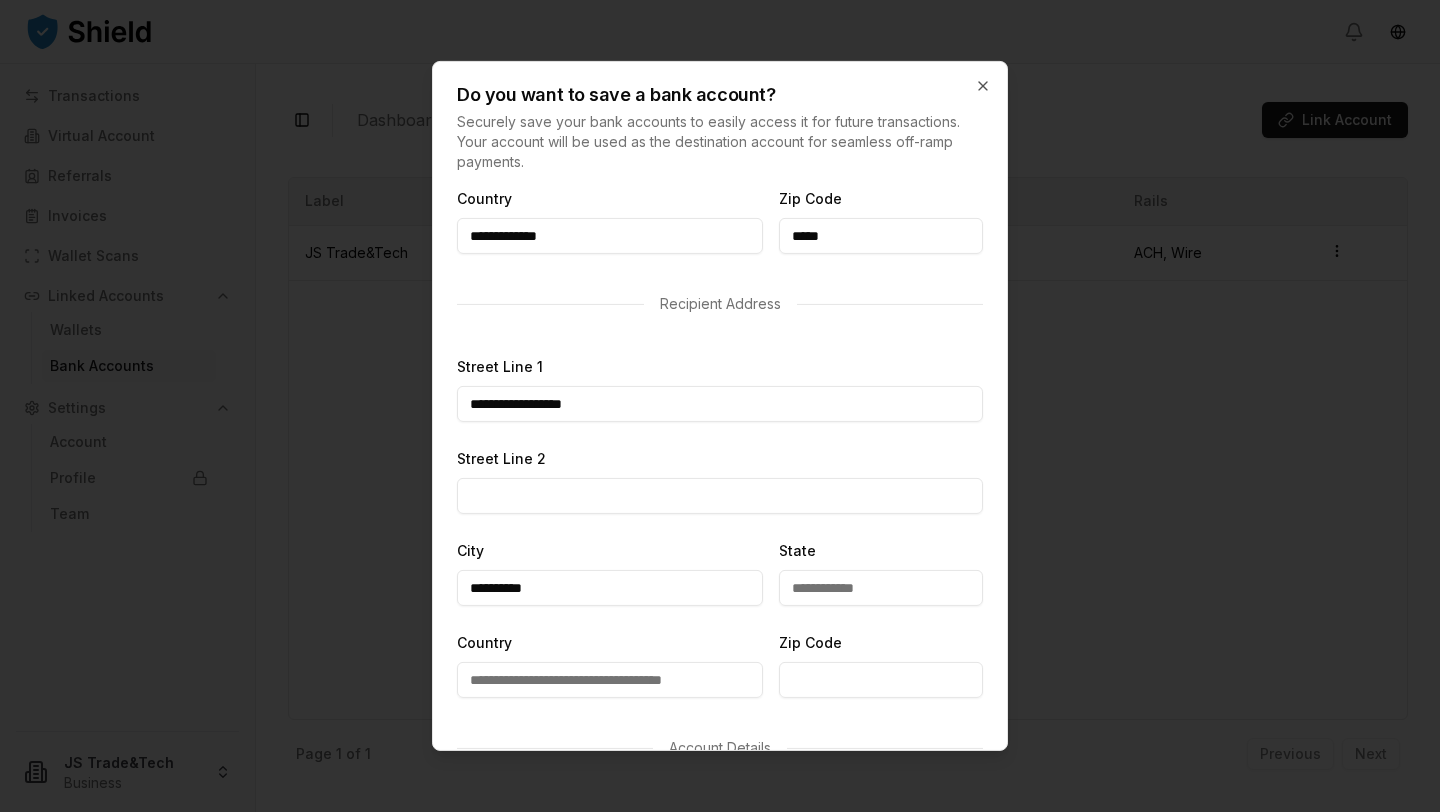 type on "**" 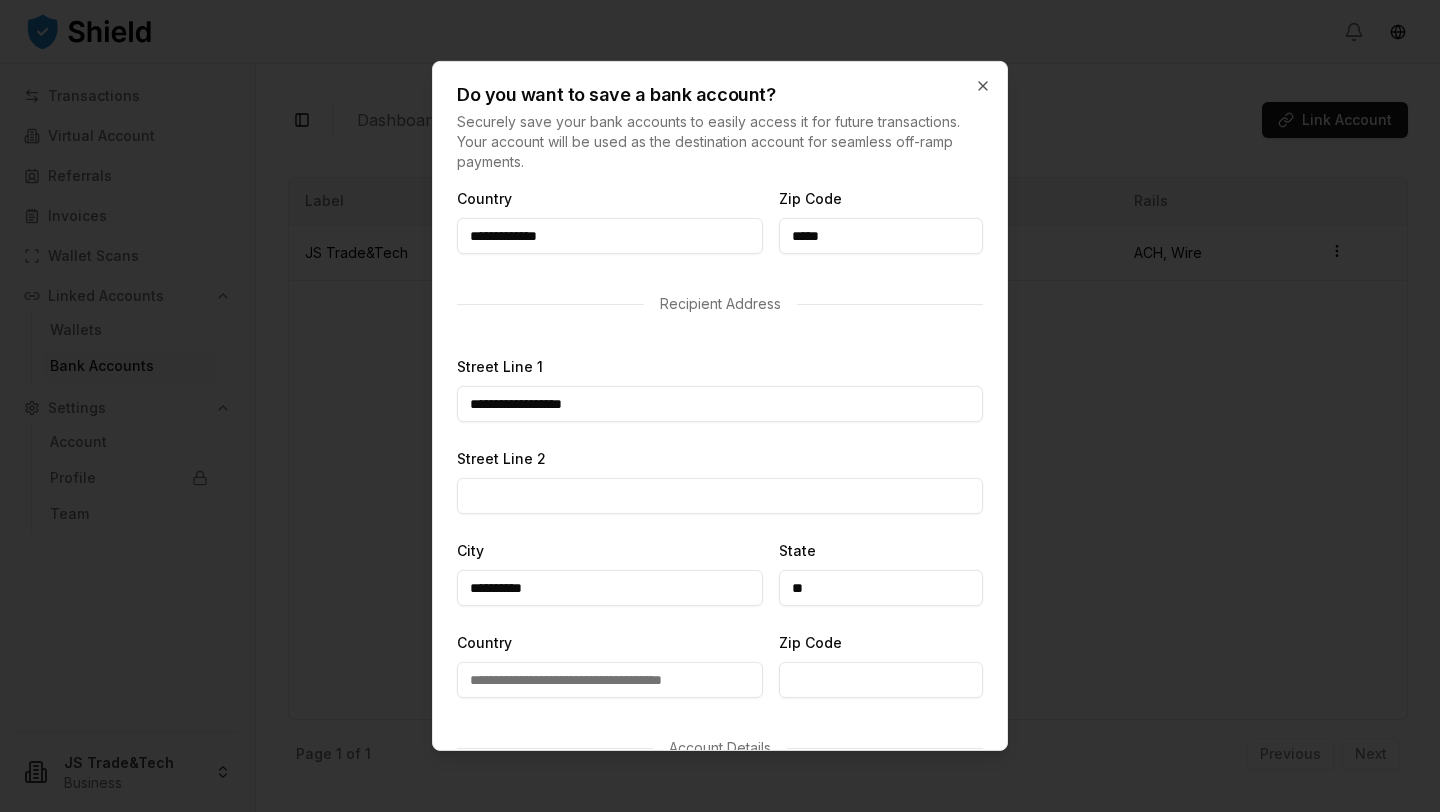 type on "**********" 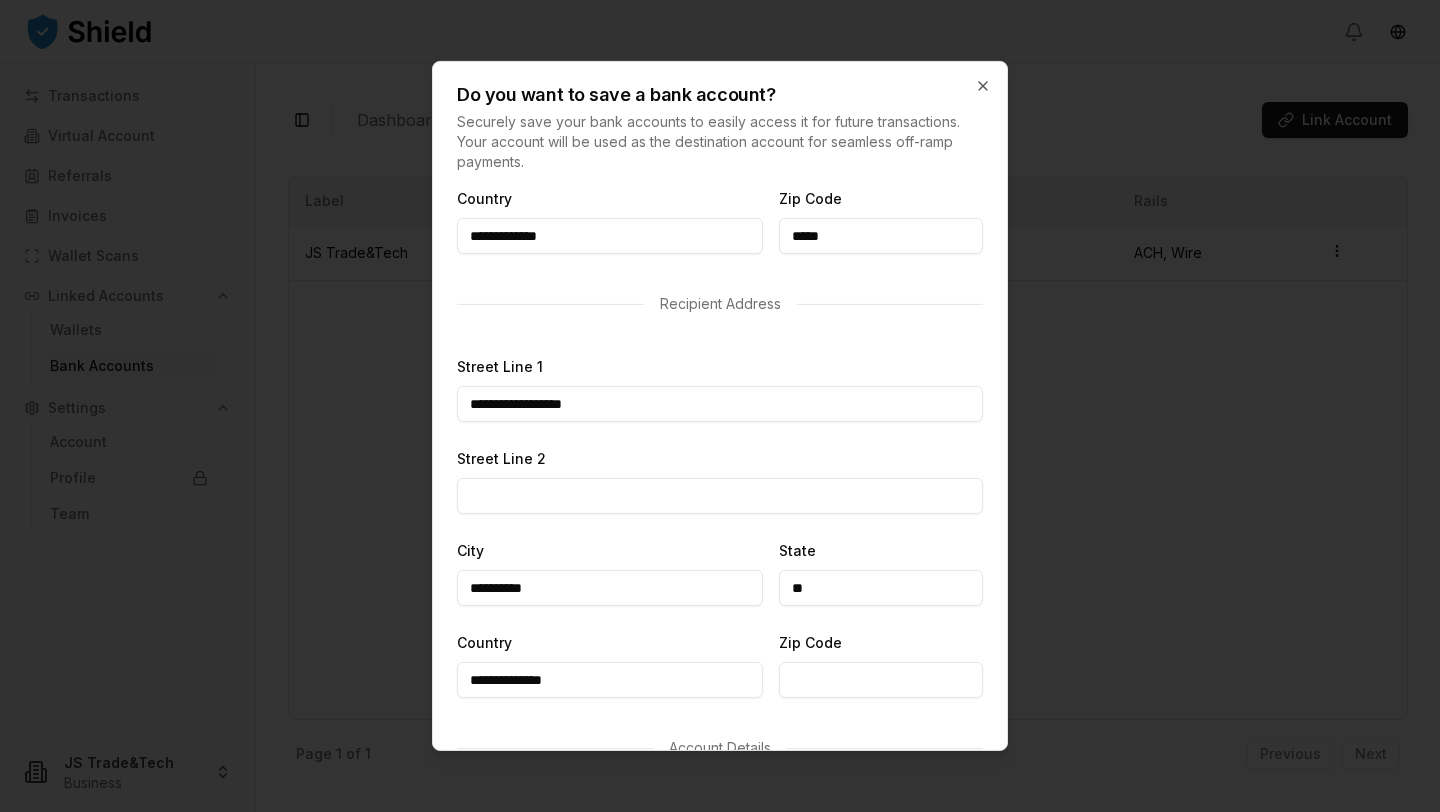 type on "**********" 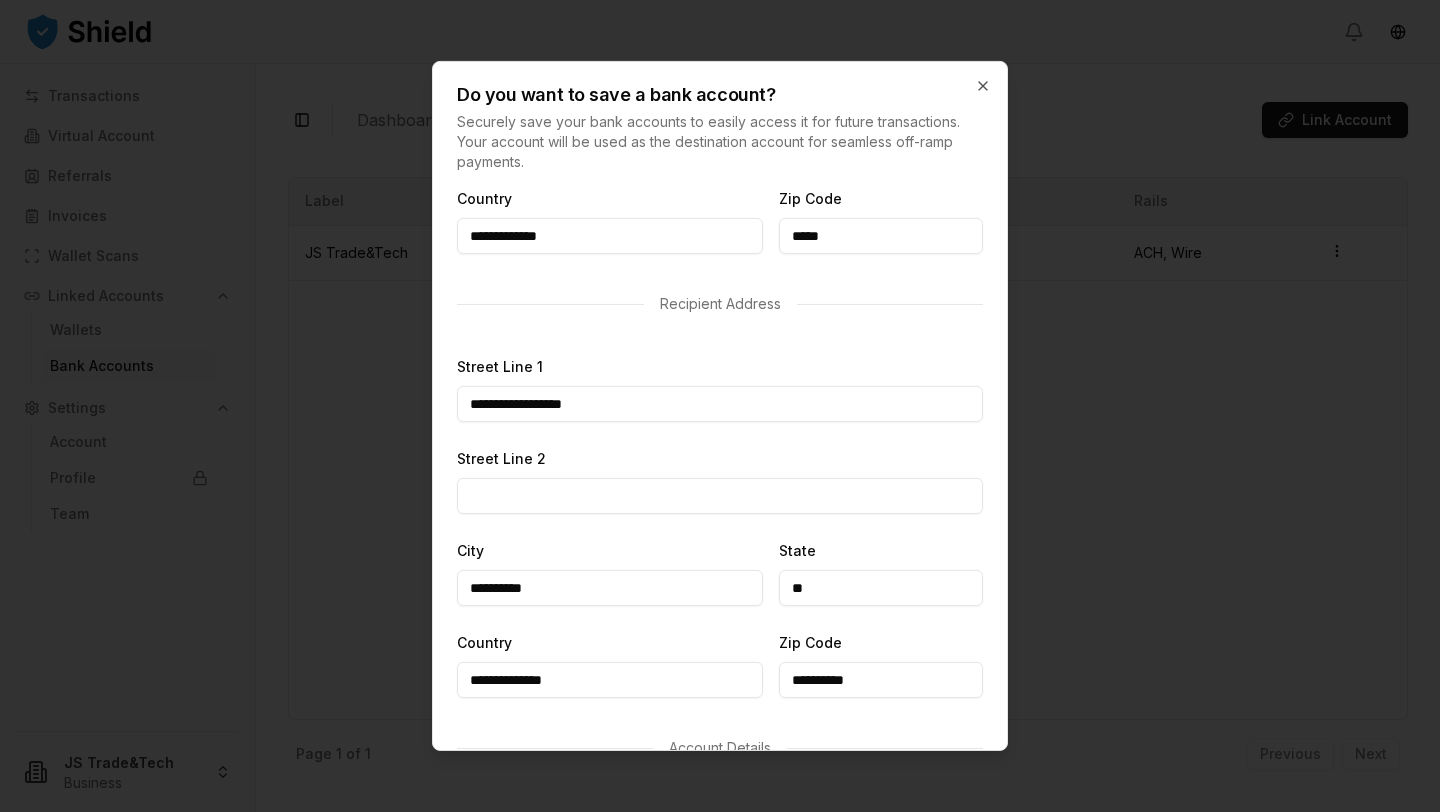 type on "**********" 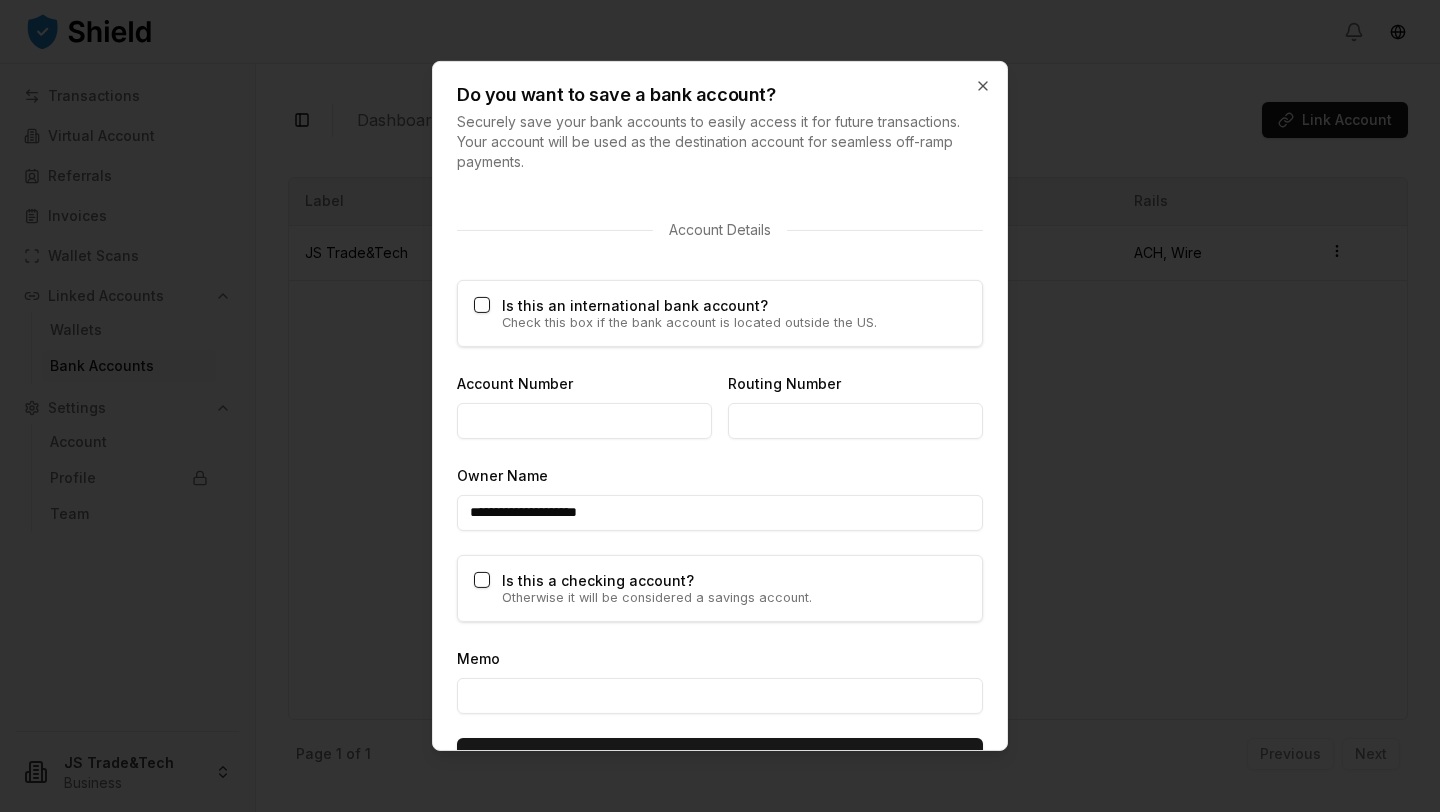 scroll, scrollTop: 1094, scrollLeft: 0, axis: vertical 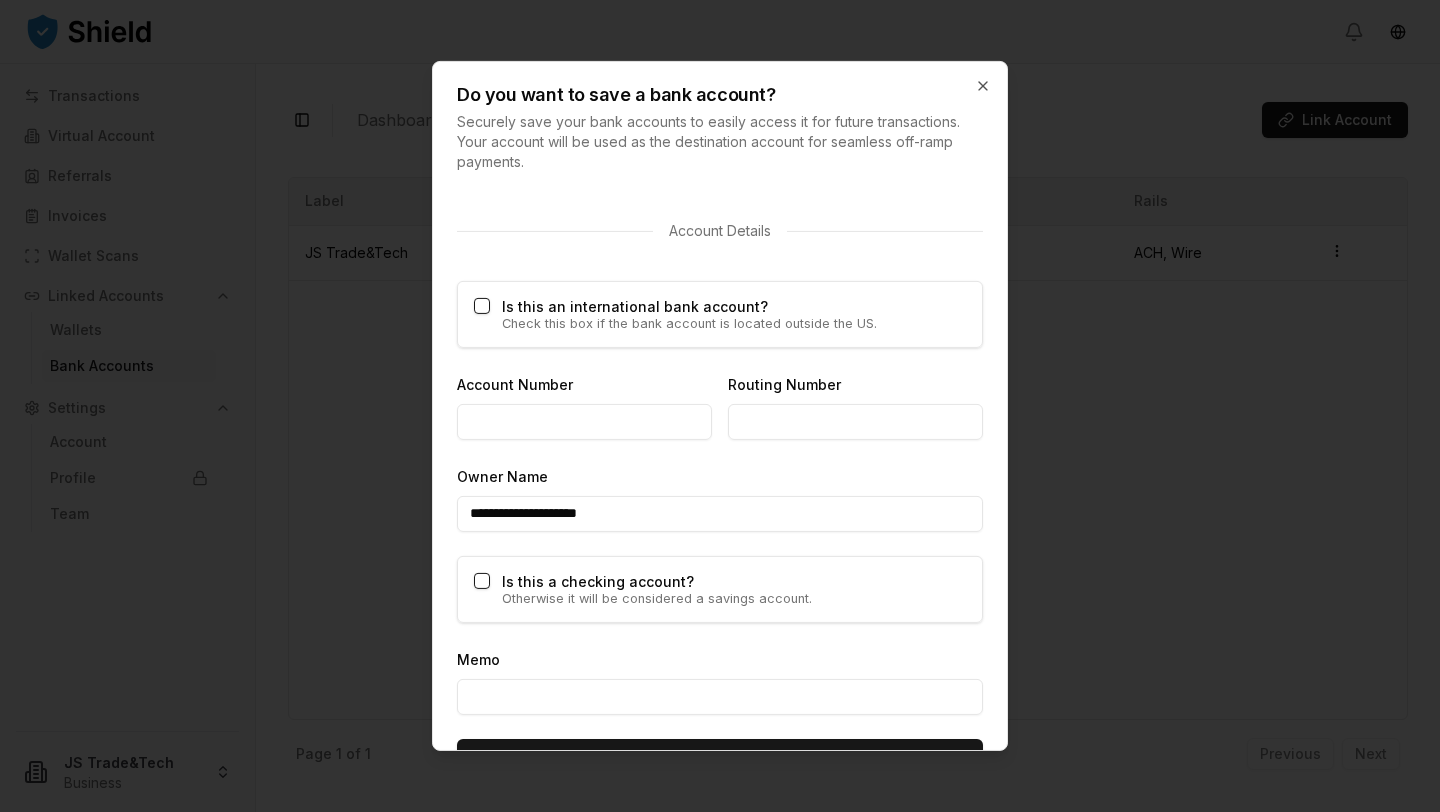 click on "Account Number" at bounding box center (584, 422) 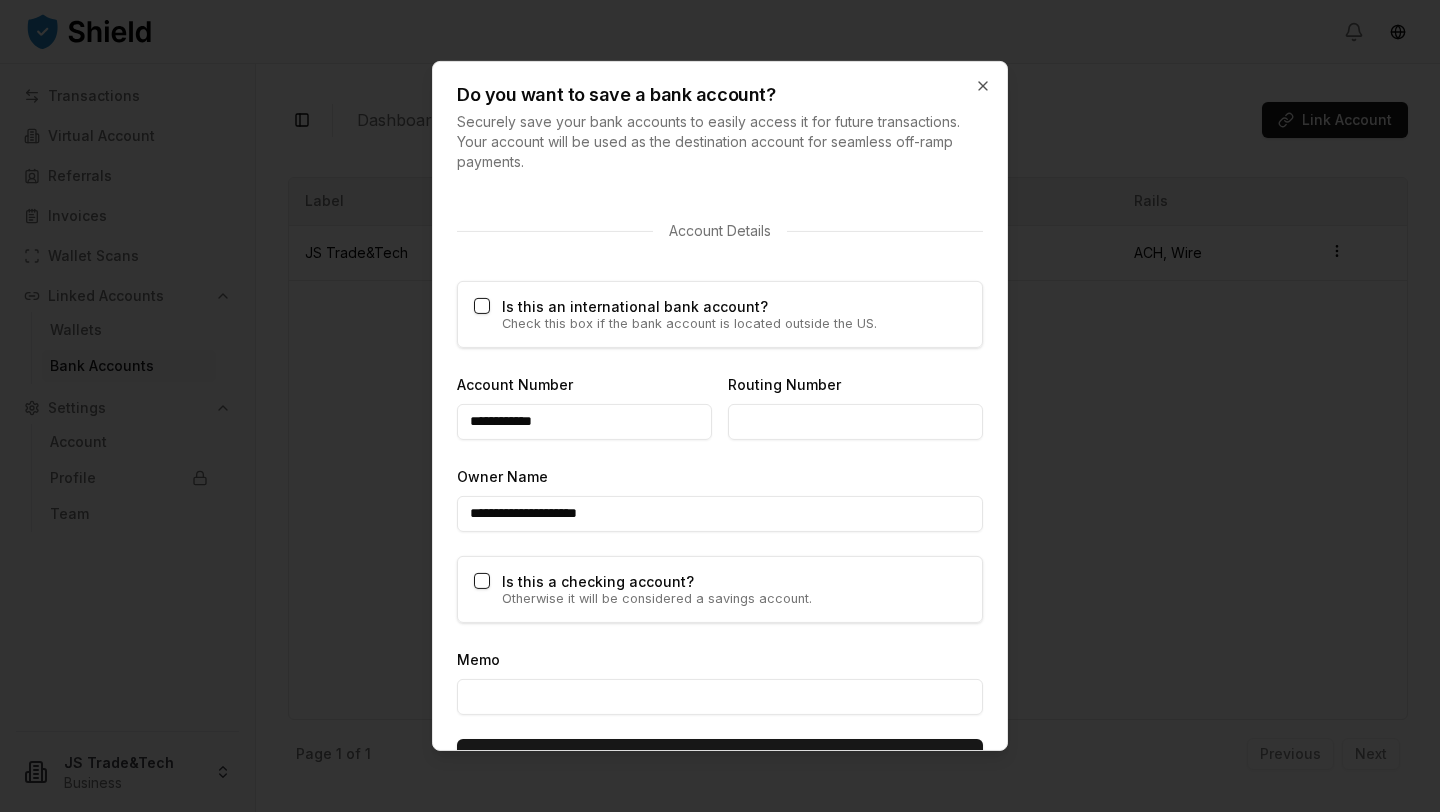type on "**********" 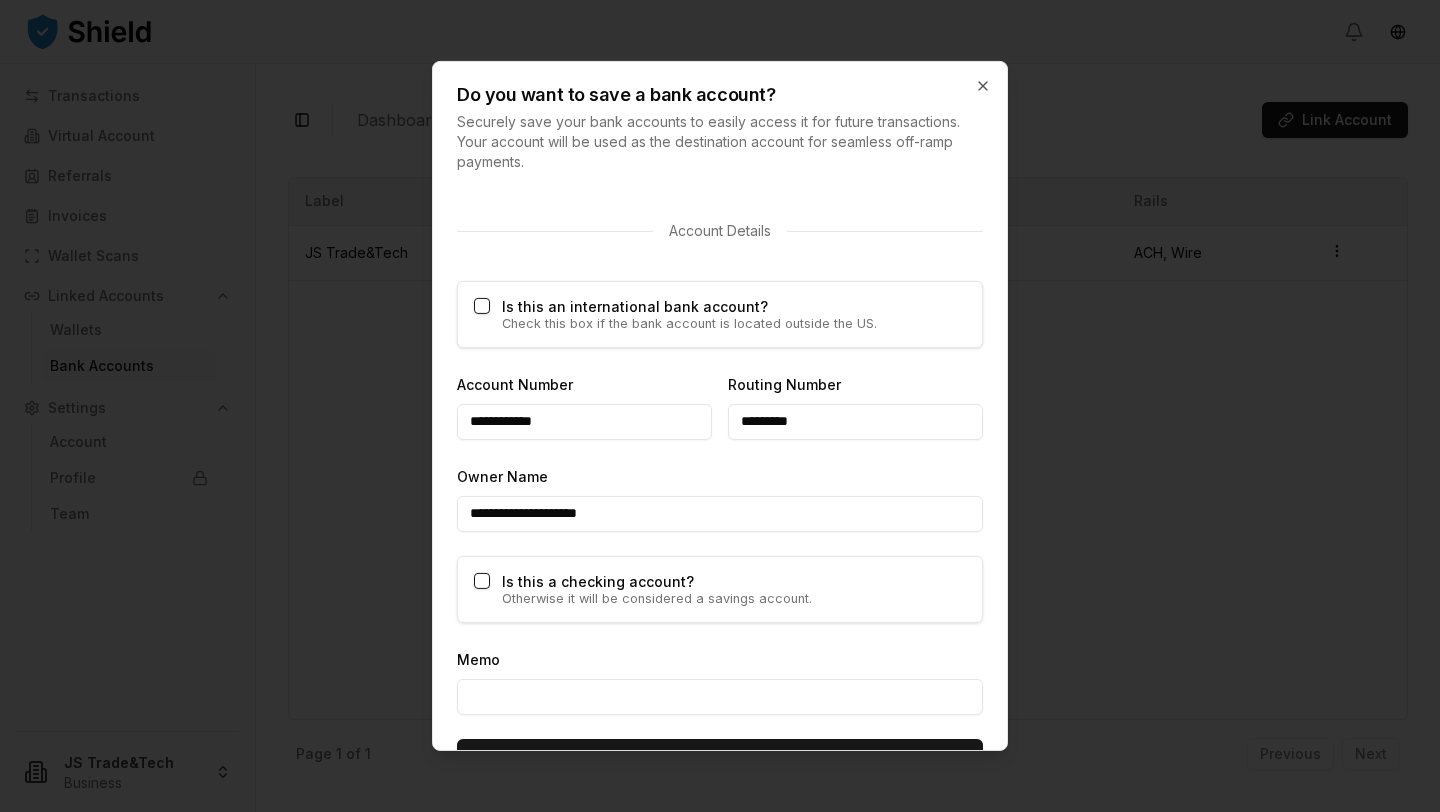 scroll, scrollTop: 1143, scrollLeft: 0, axis: vertical 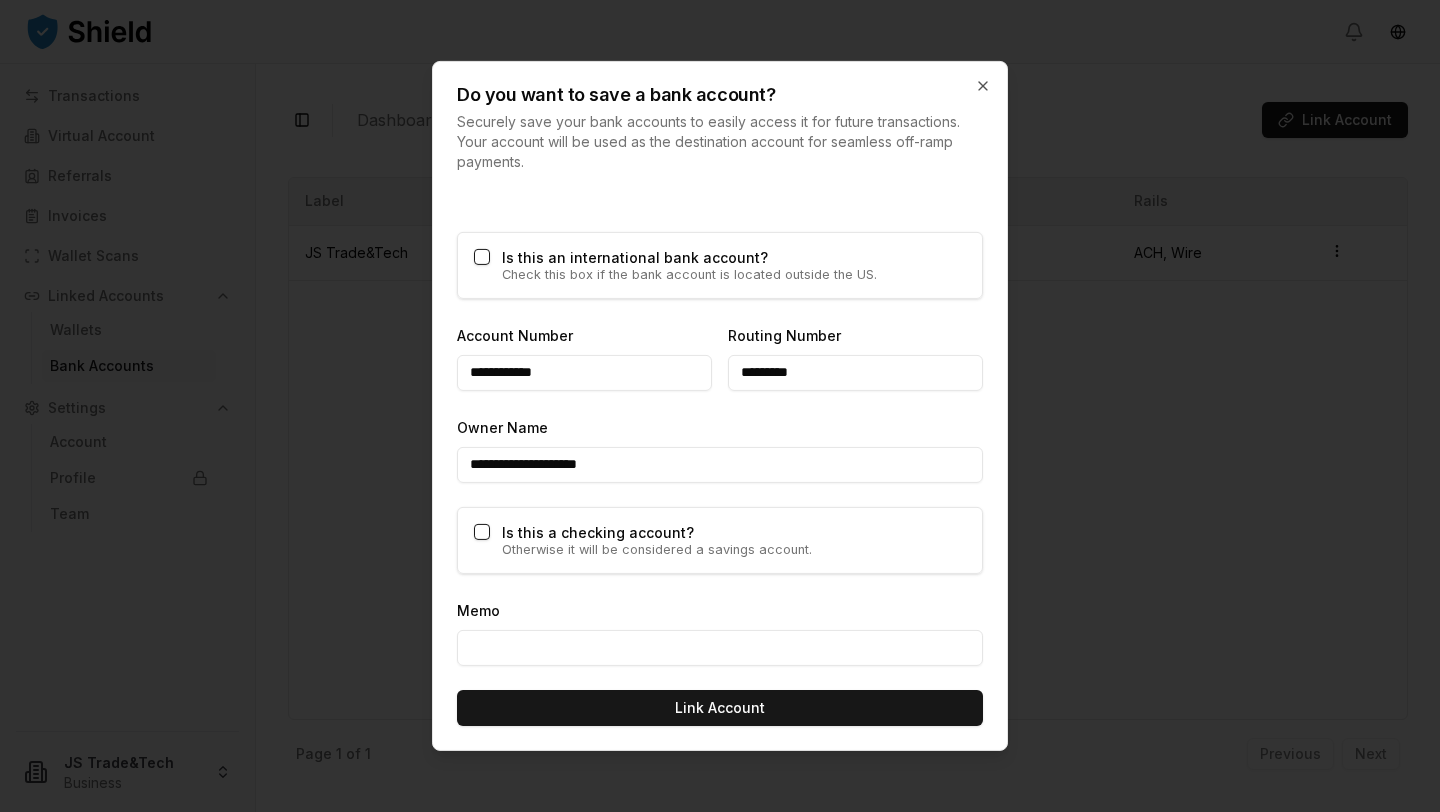 type on "*********" 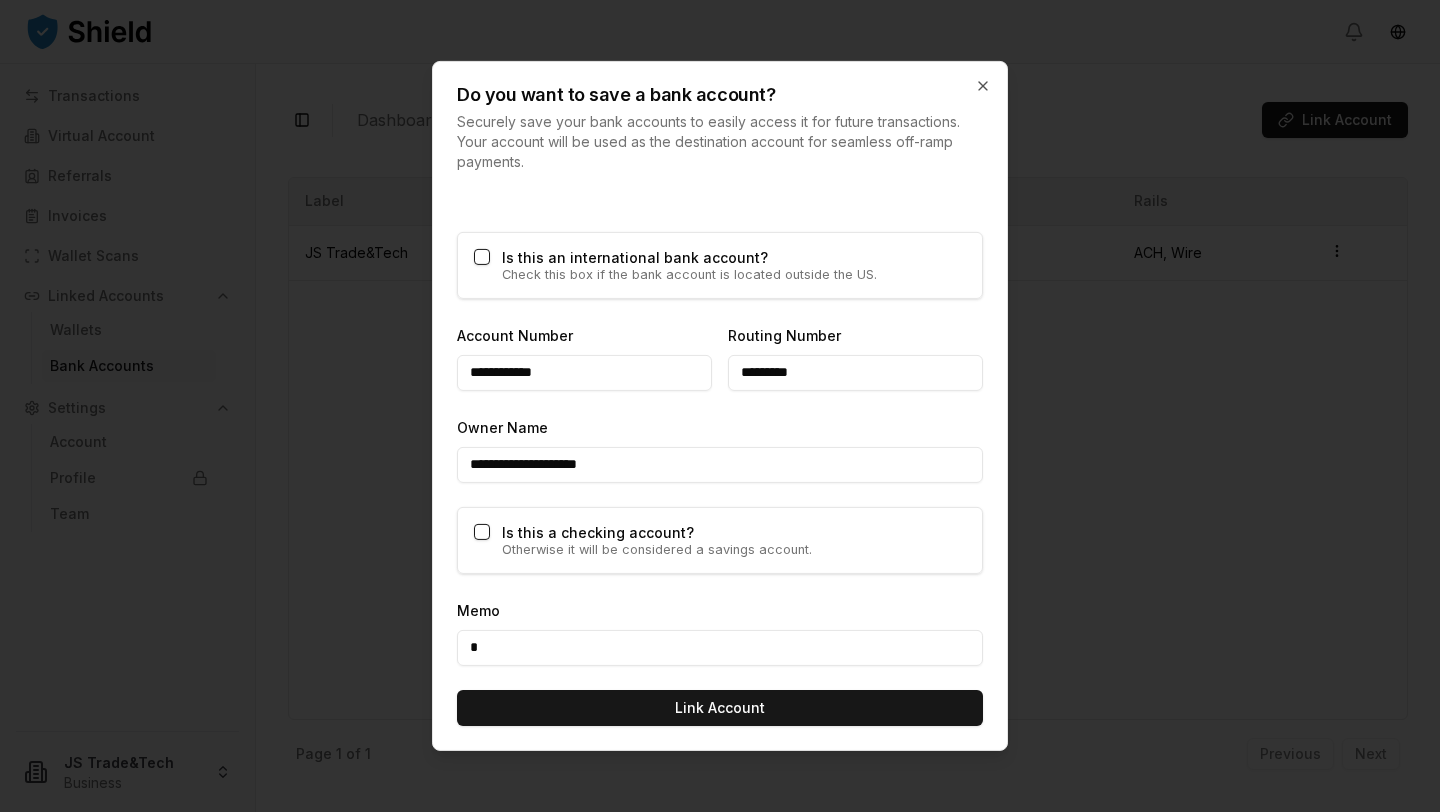 type on "**********" 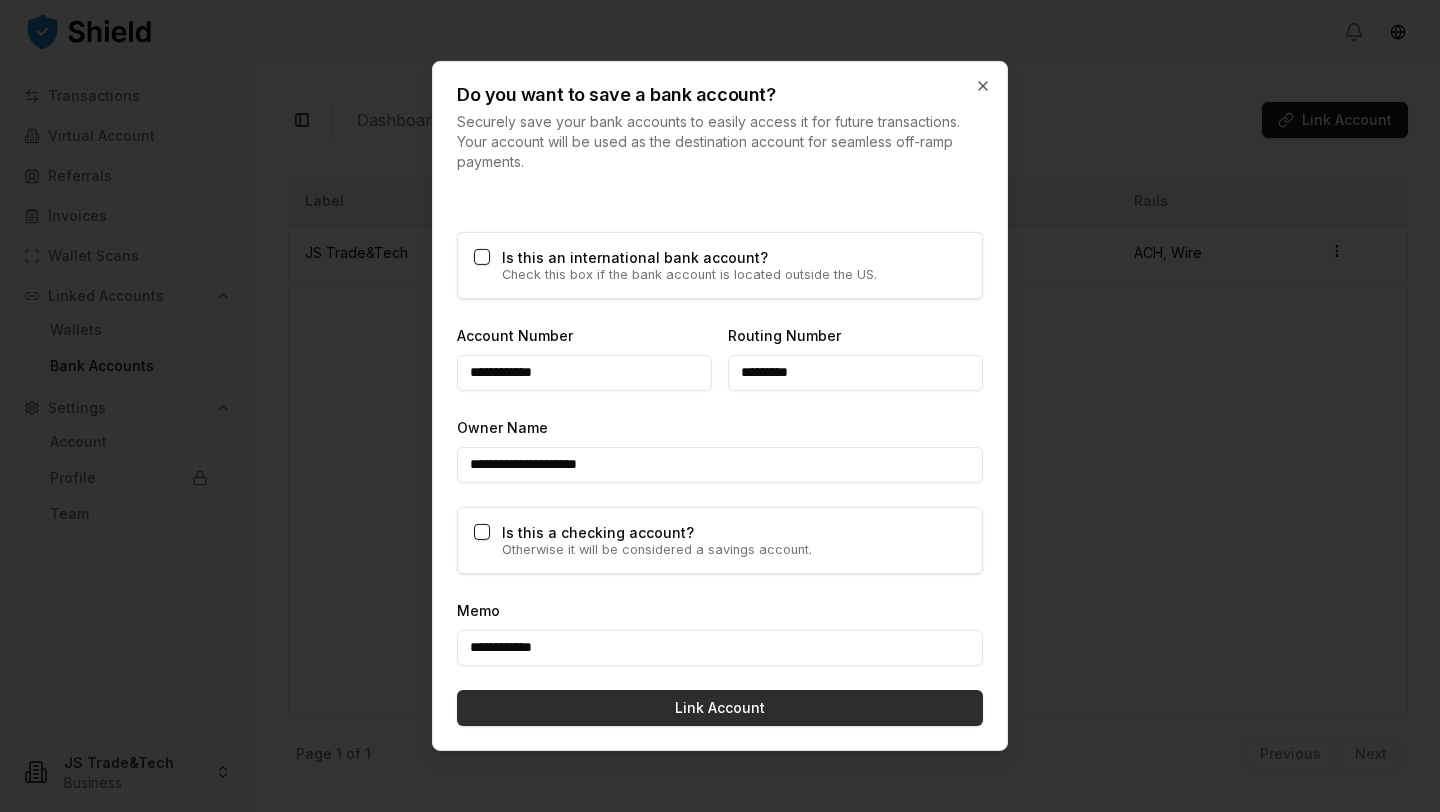 click on "Link Account" at bounding box center [720, 708] 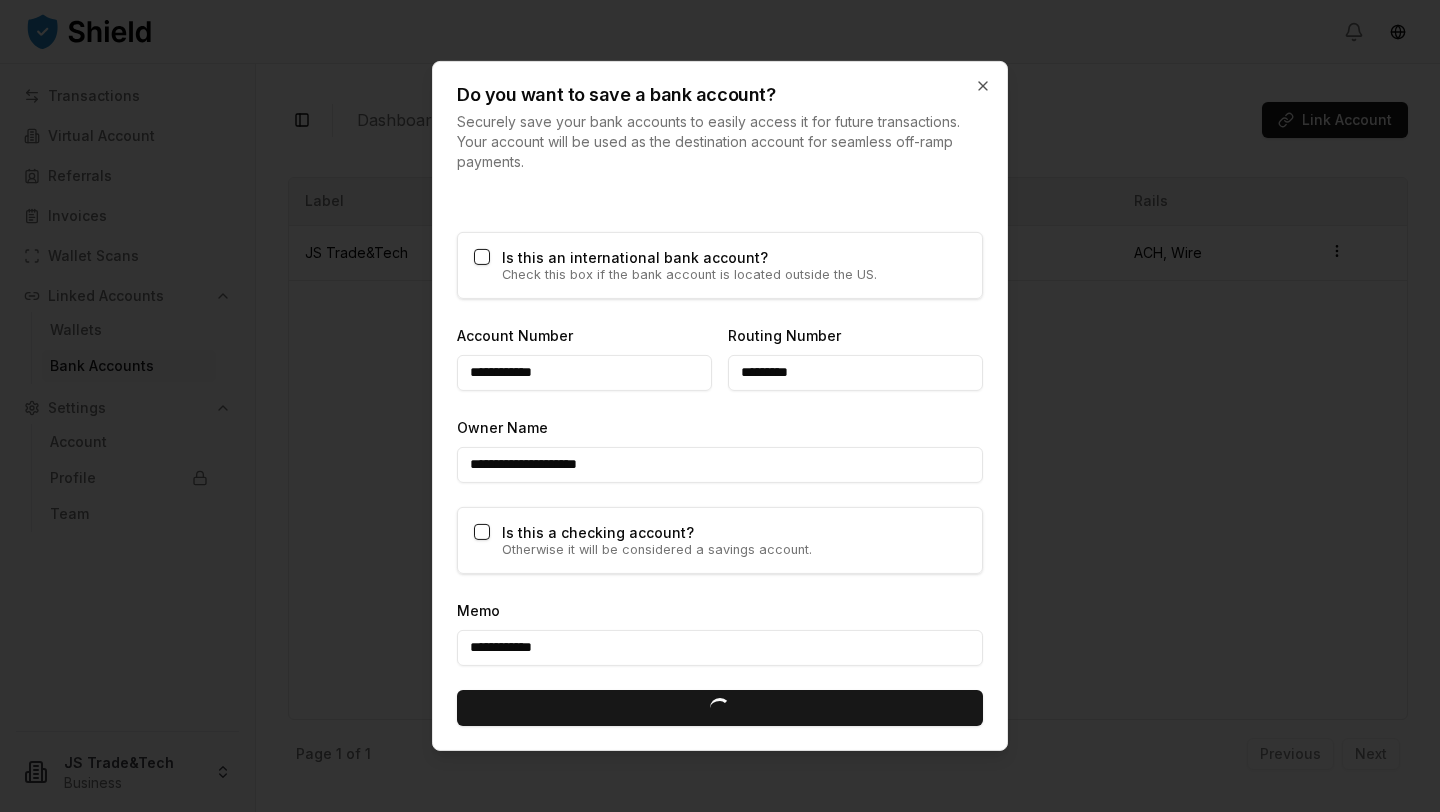 scroll, scrollTop: 1187, scrollLeft: 0, axis: vertical 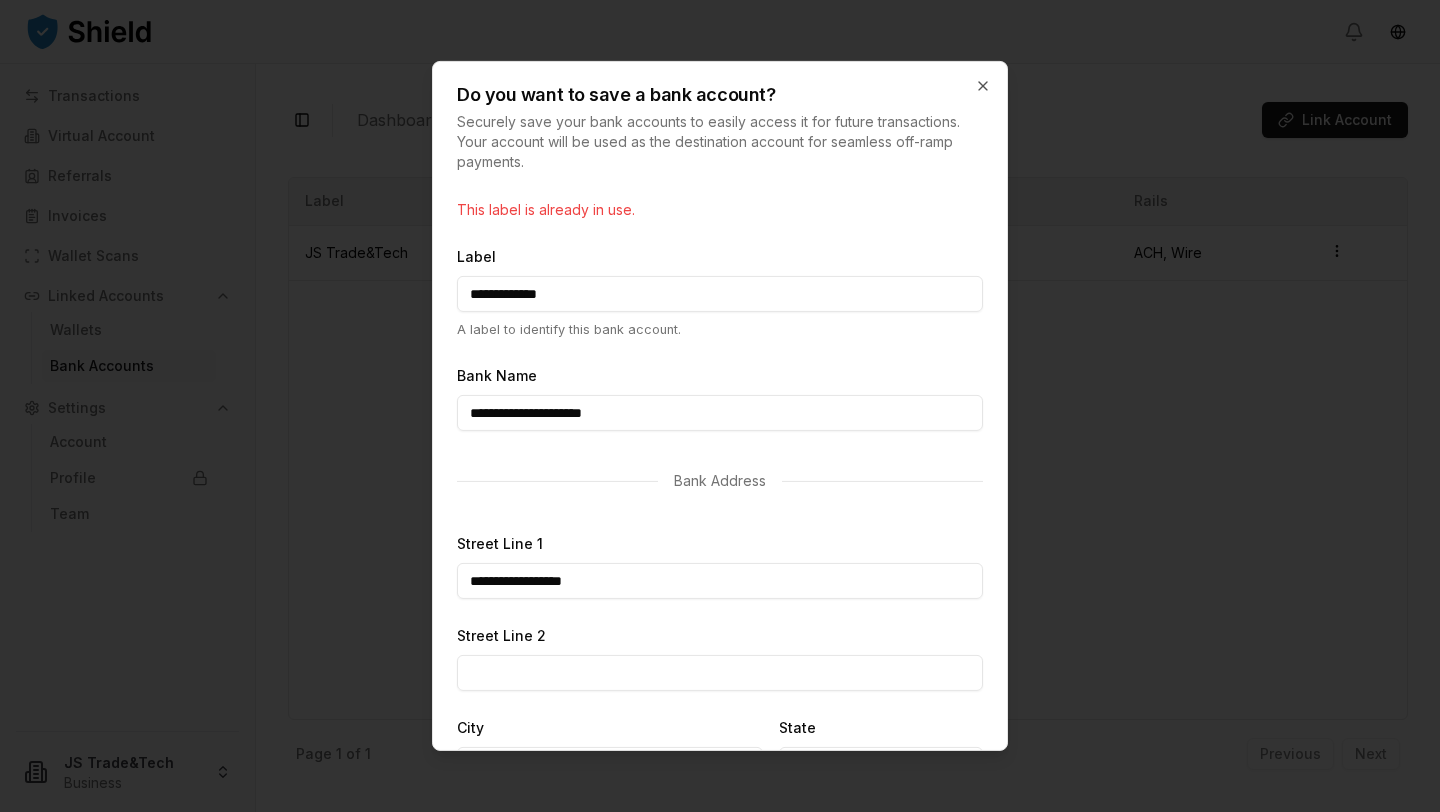 click on "**********" at bounding box center [720, 294] 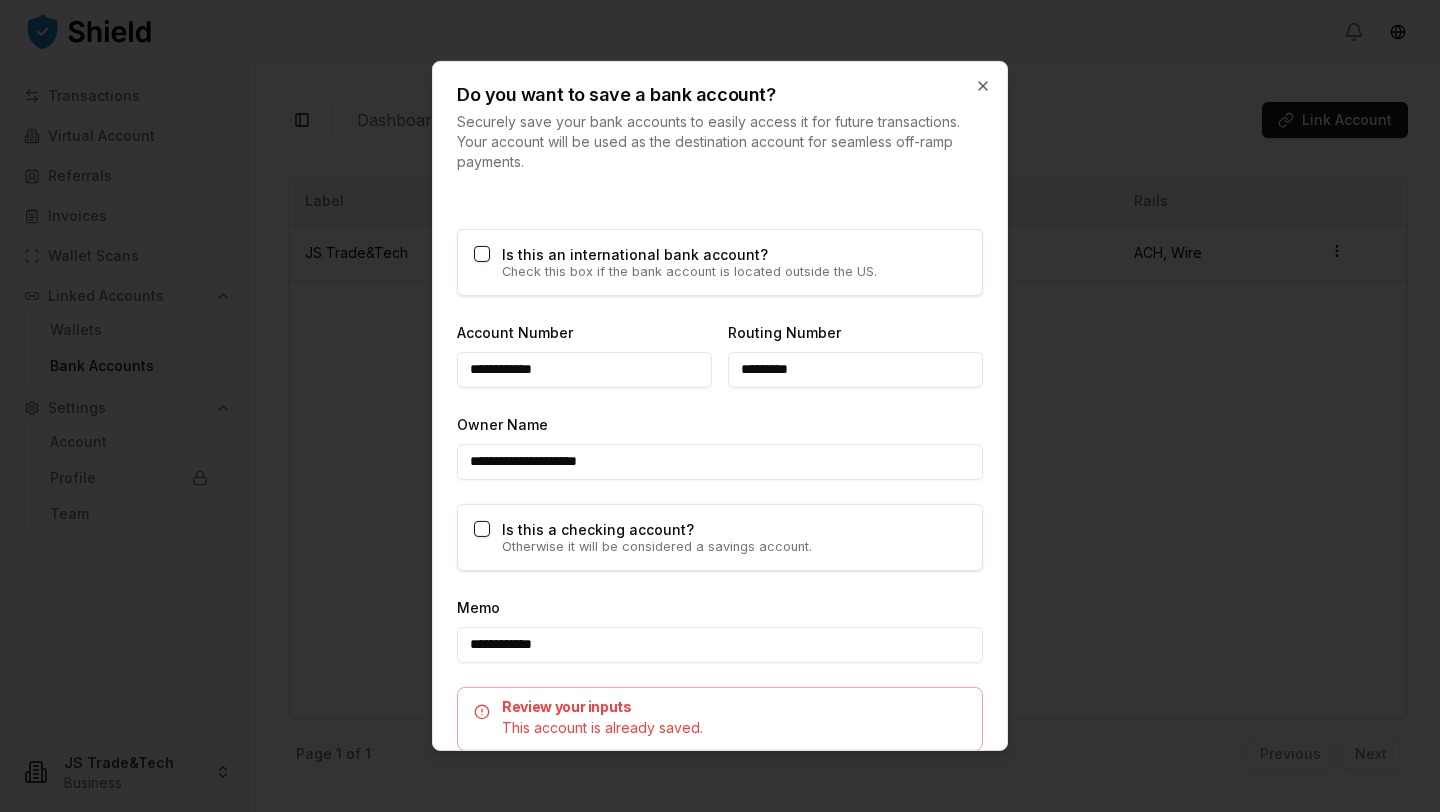 scroll, scrollTop: 1275, scrollLeft: 0, axis: vertical 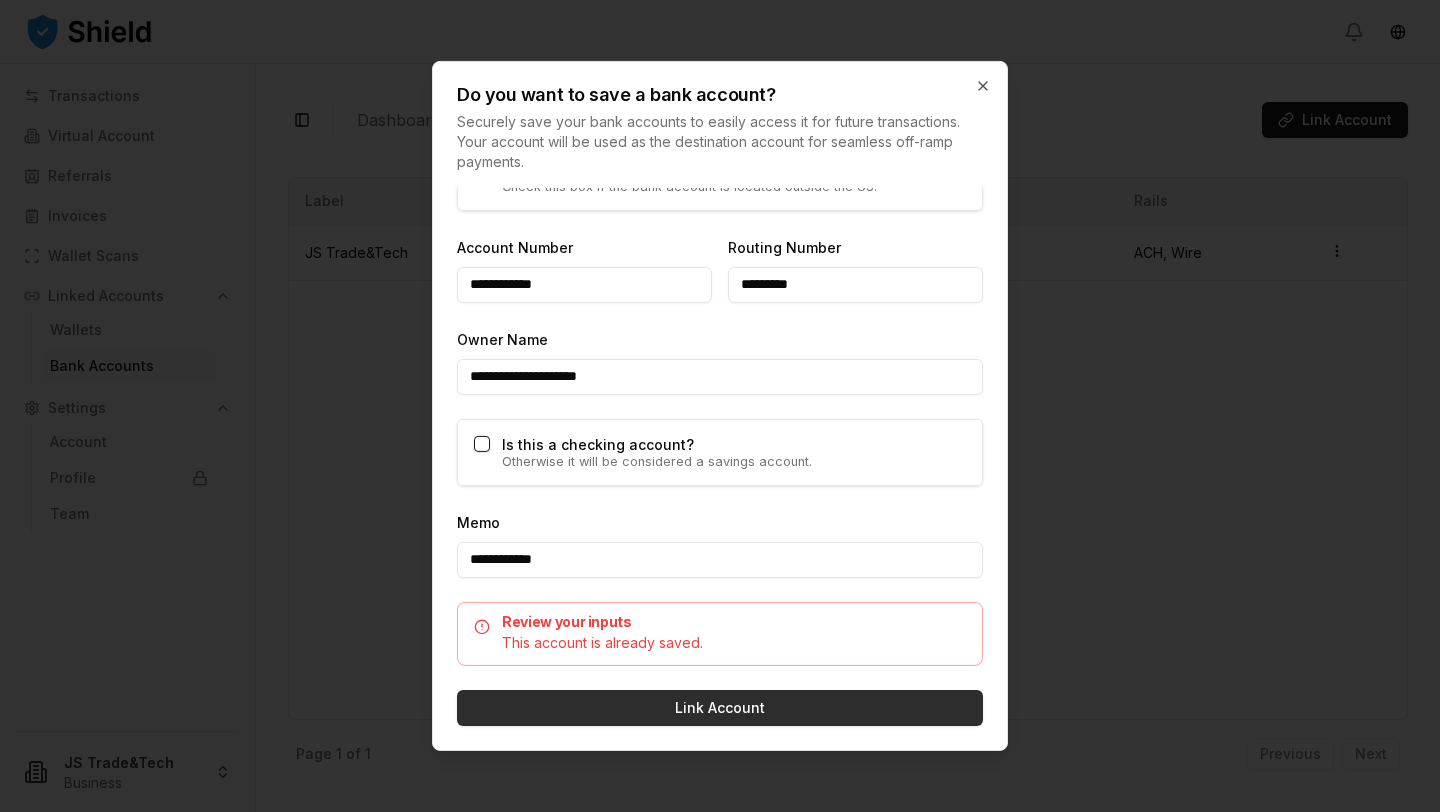 type on "**********" 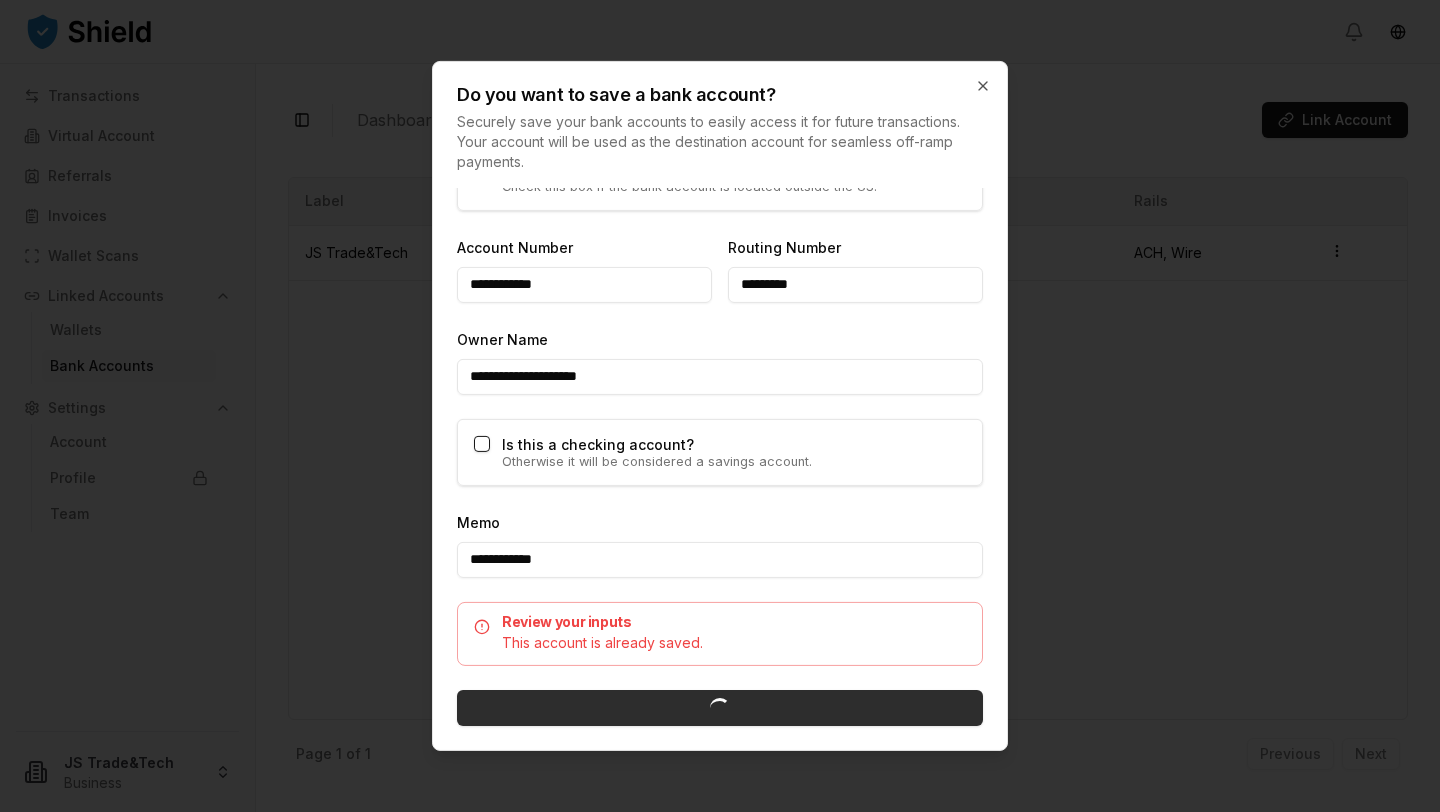scroll, scrollTop: 1231, scrollLeft: 0, axis: vertical 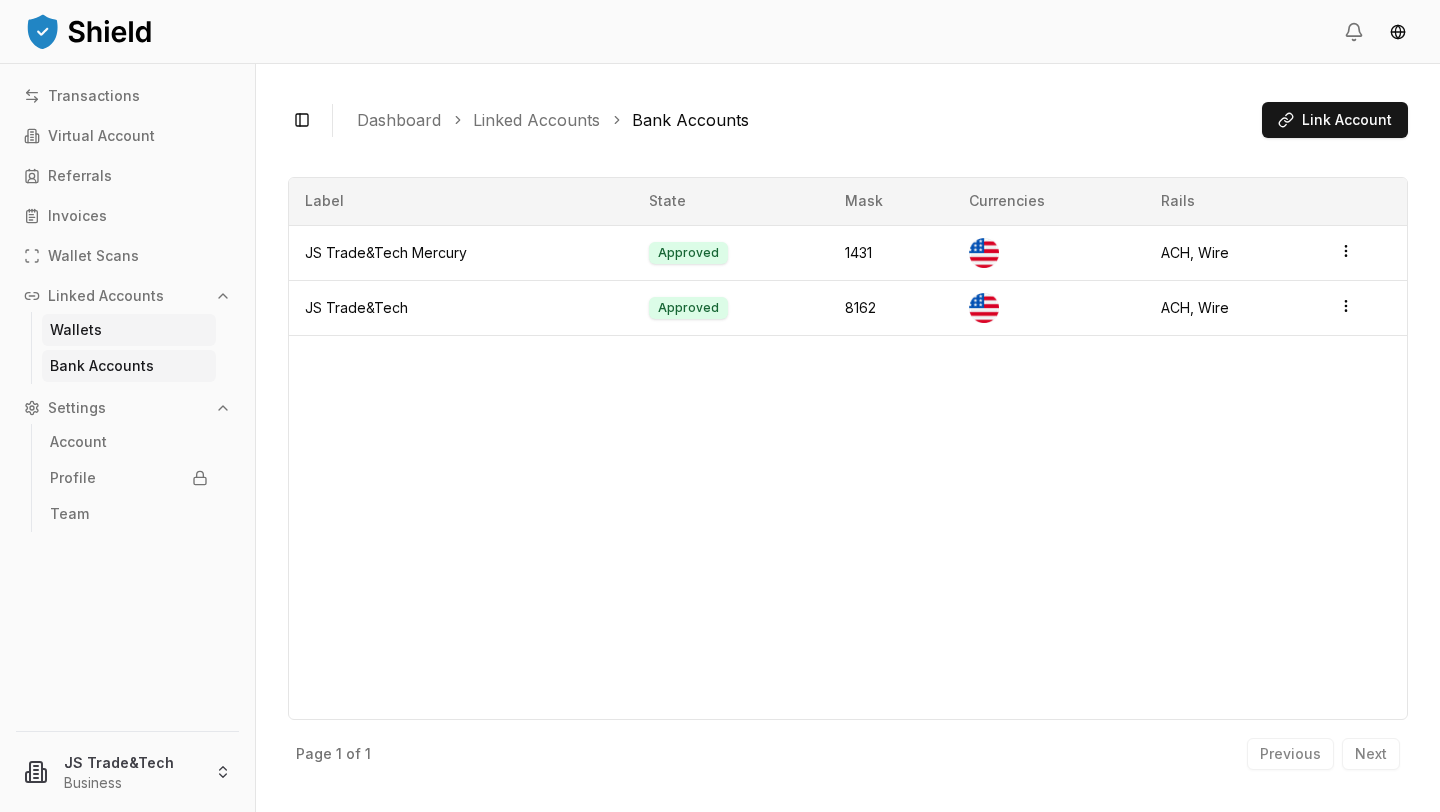 click on "Wallets" at bounding box center [76, 330] 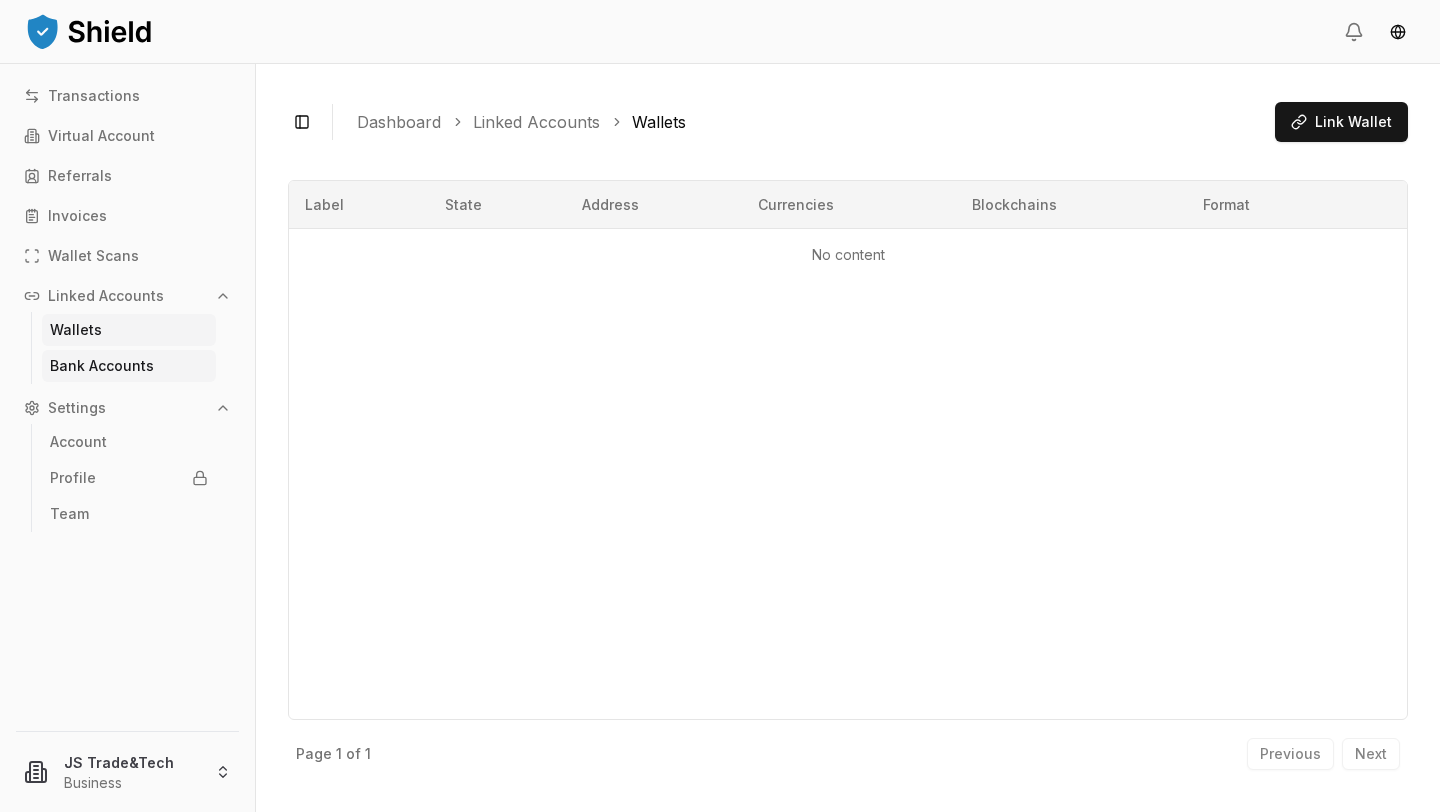 click on "Bank Accounts" at bounding box center (102, 366) 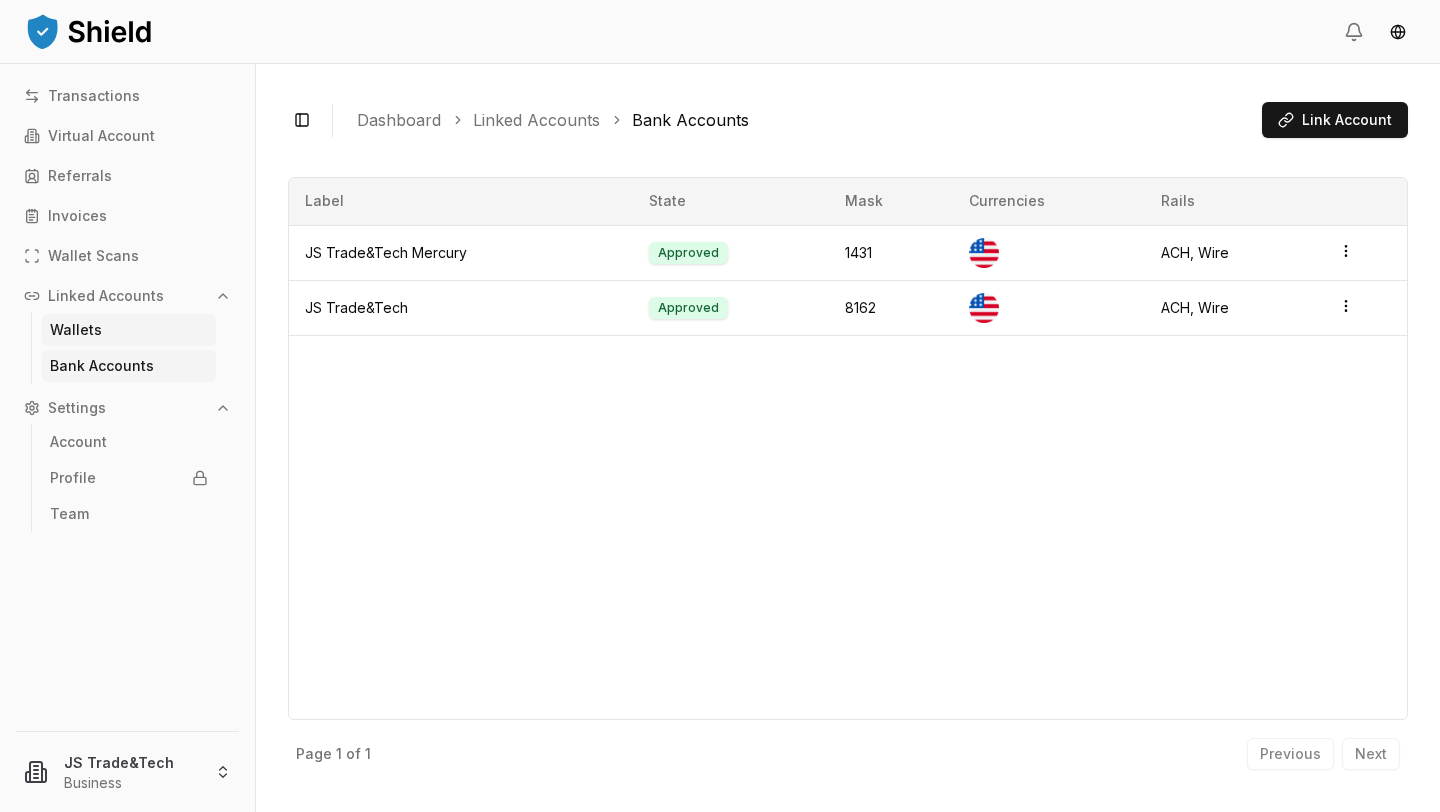 click on "Wallets" at bounding box center (129, 330) 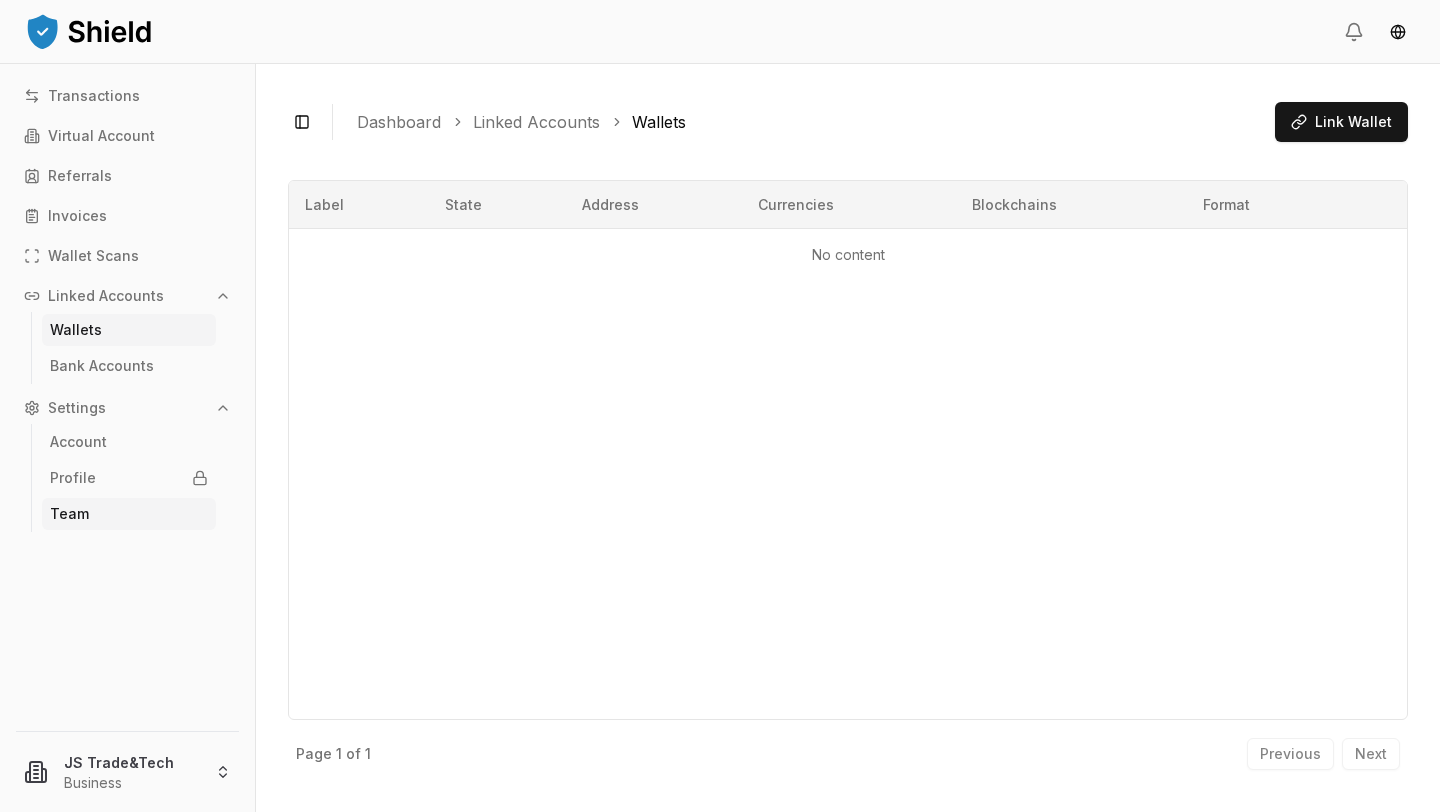 click on "Team" at bounding box center (69, 514) 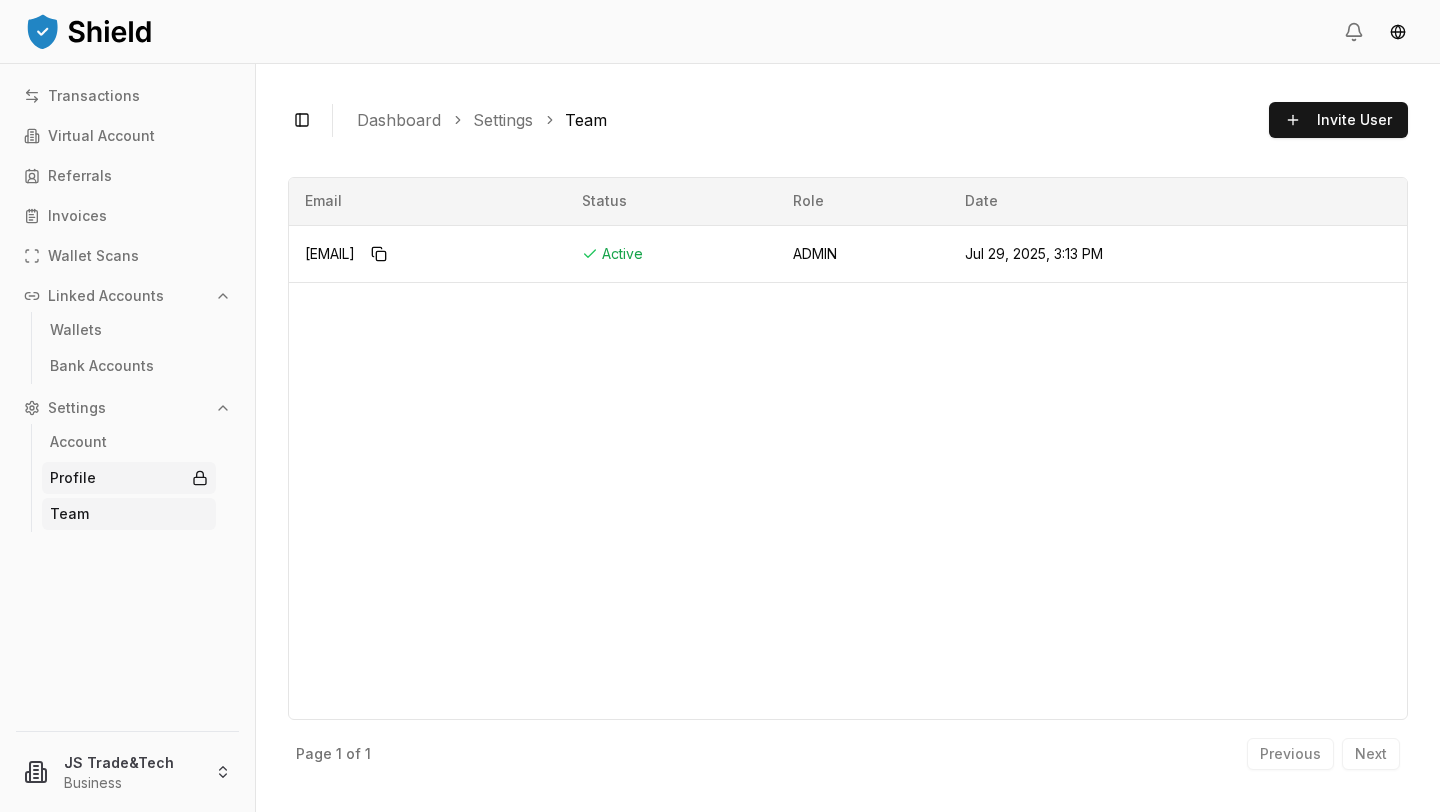 click on "Profile" at bounding box center (129, 478) 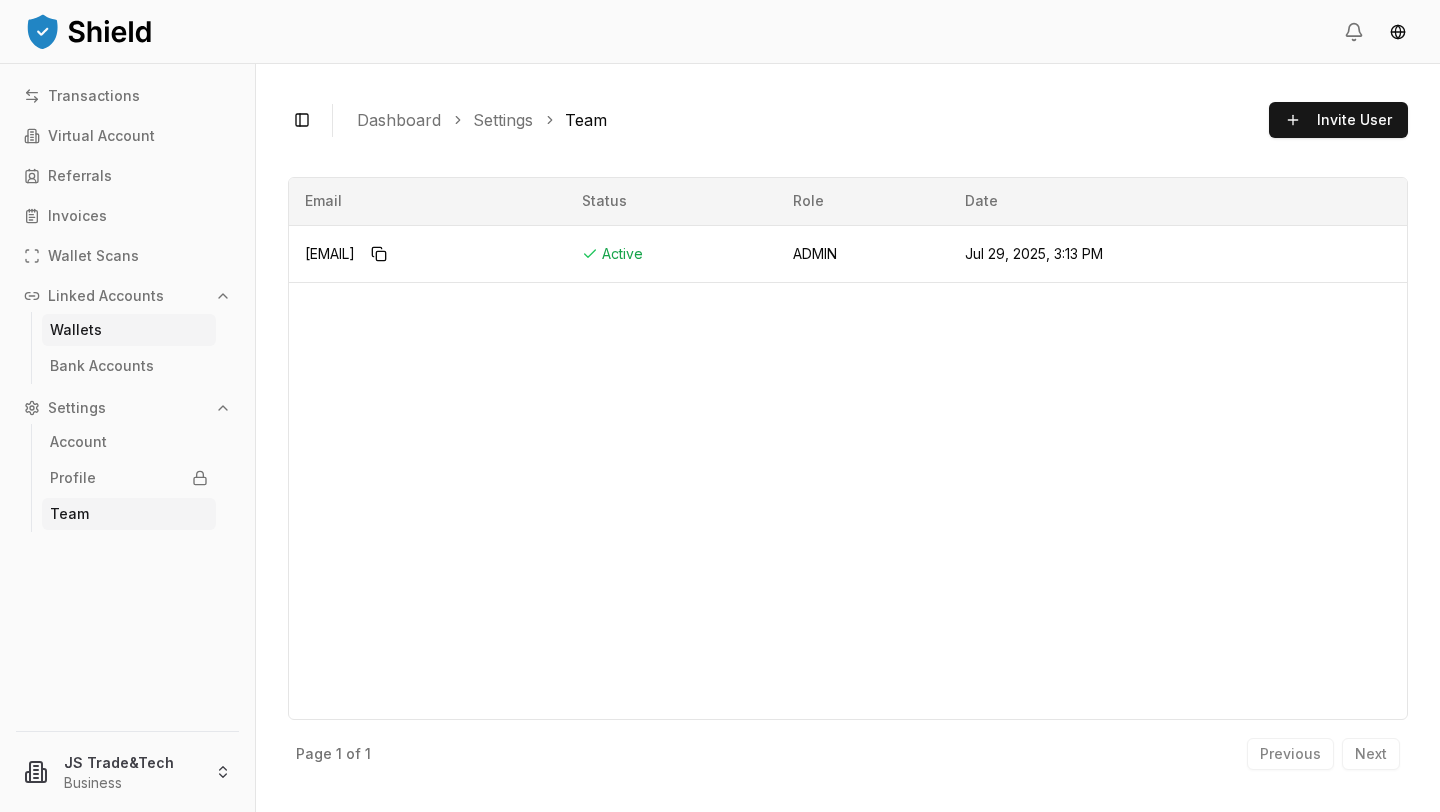 click on "Wallets" at bounding box center (129, 330) 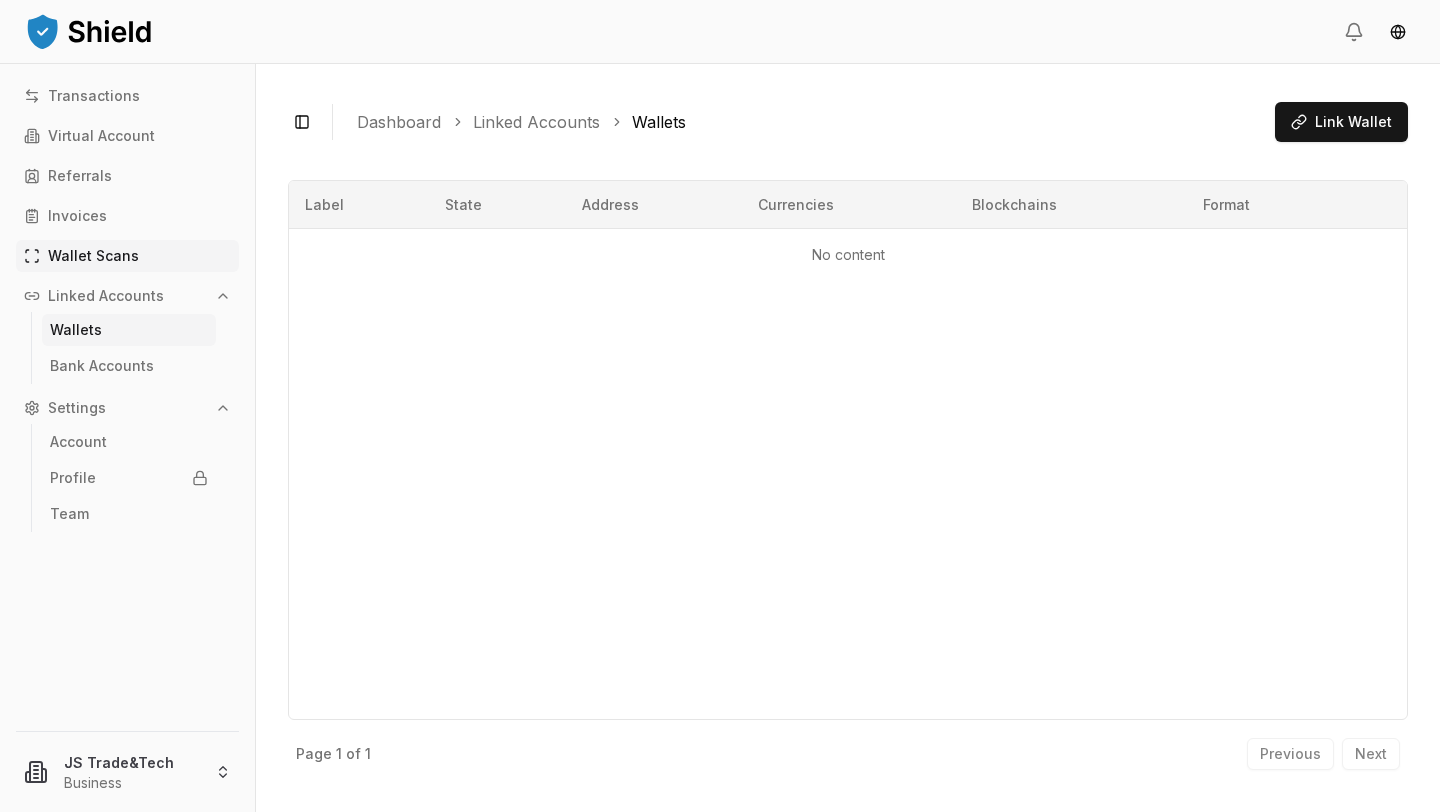 click on "Wallet Scans" at bounding box center [93, 256] 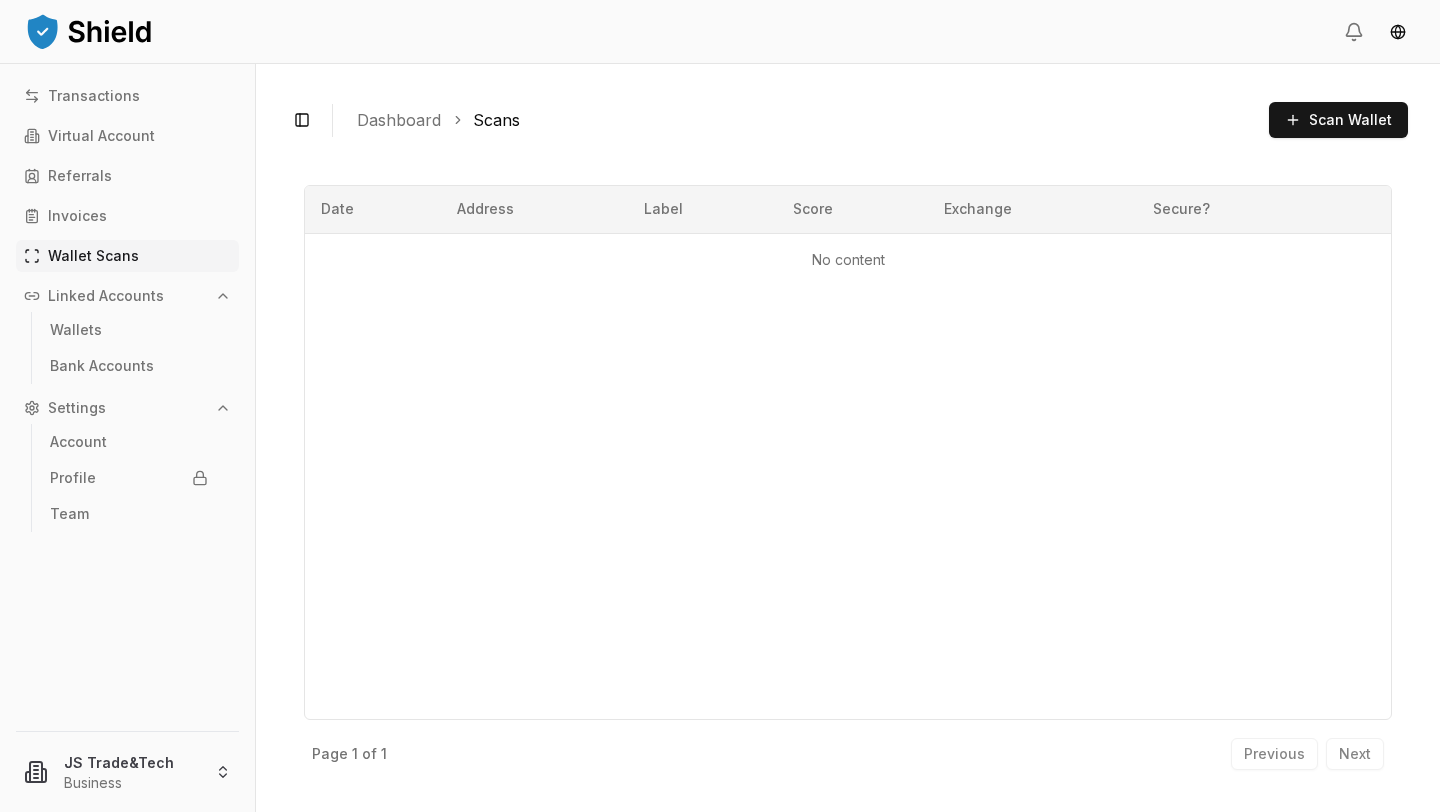 click on "Wallet Scans" at bounding box center [93, 256] 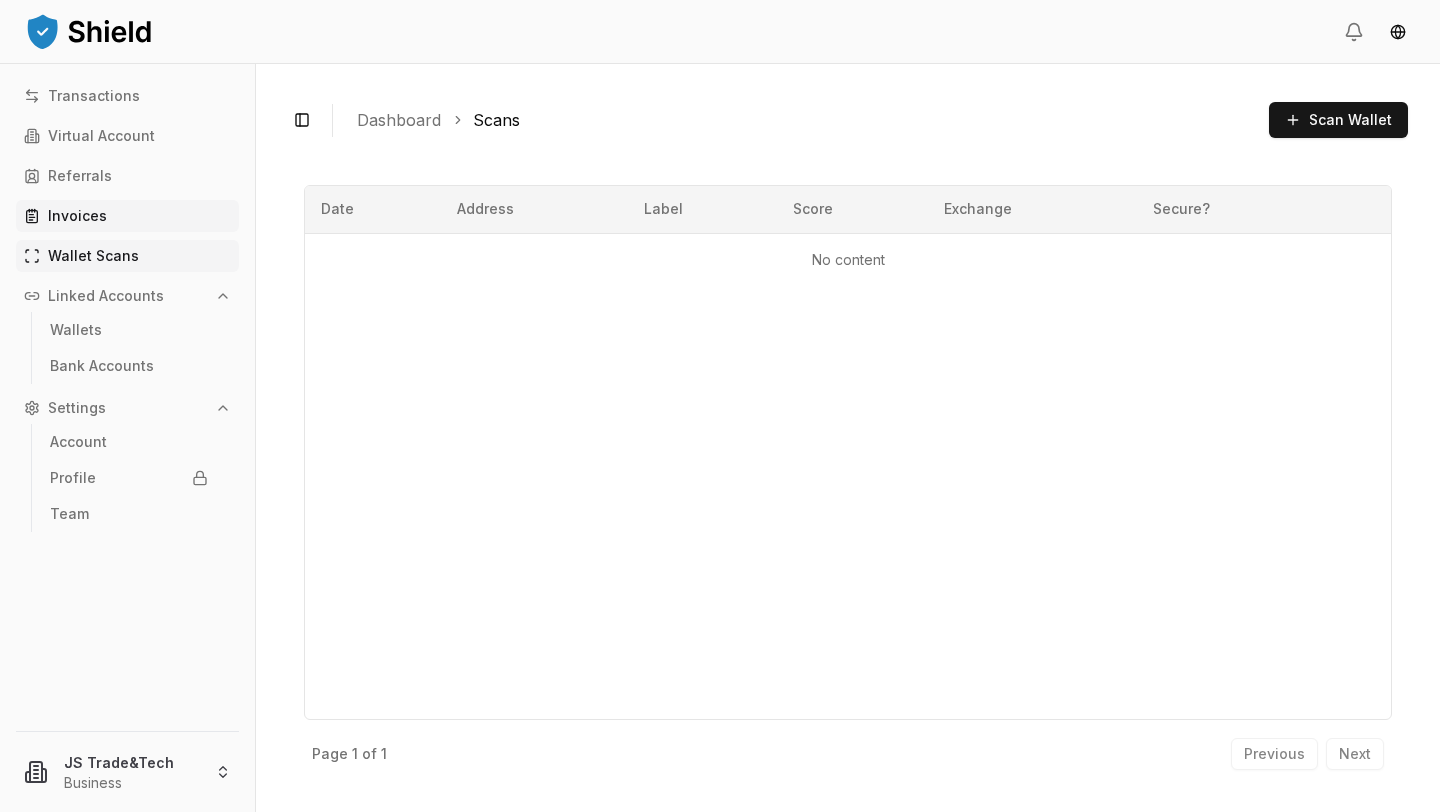 click on "Invoices" at bounding box center [77, 216] 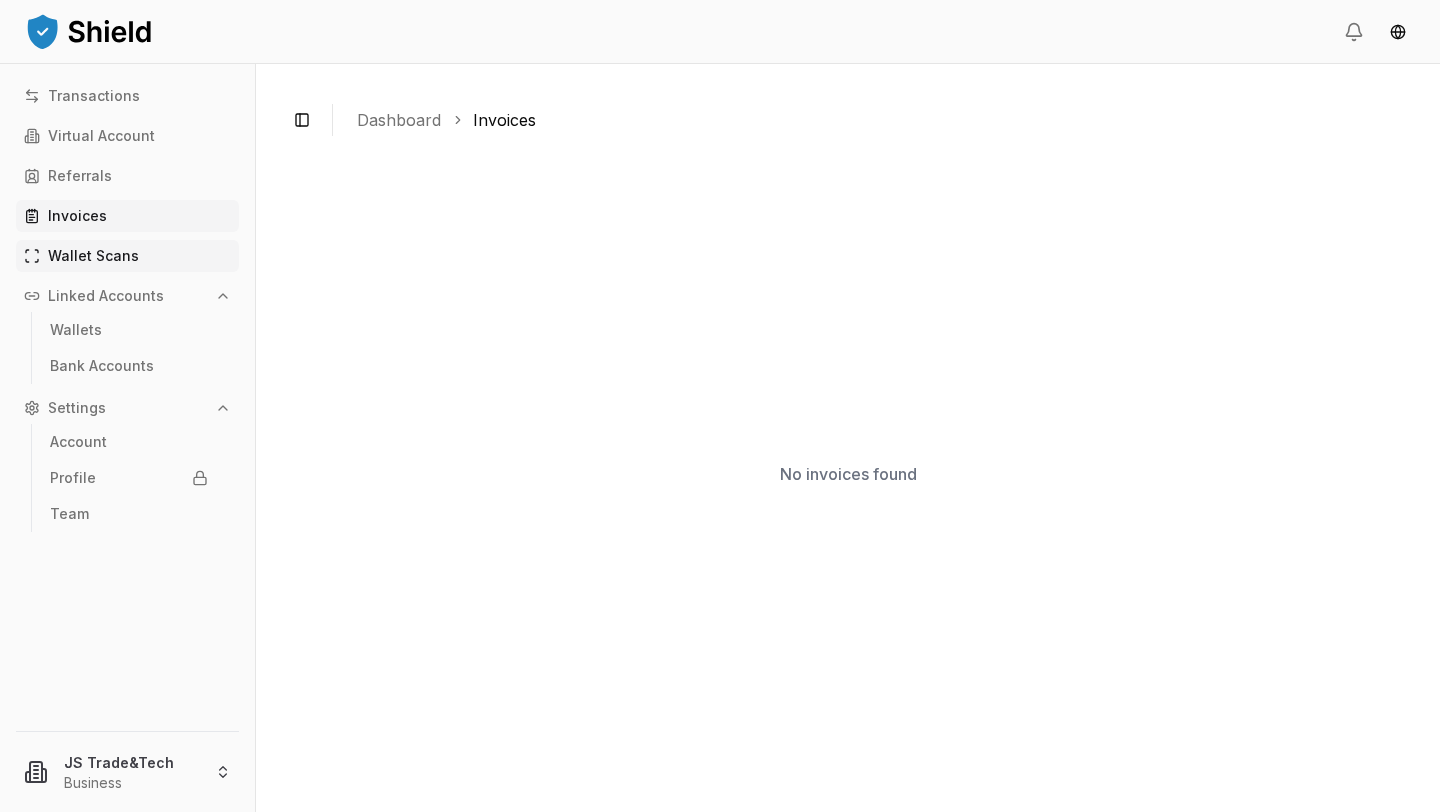 click on "Wallet Scans" at bounding box center [93, 256] 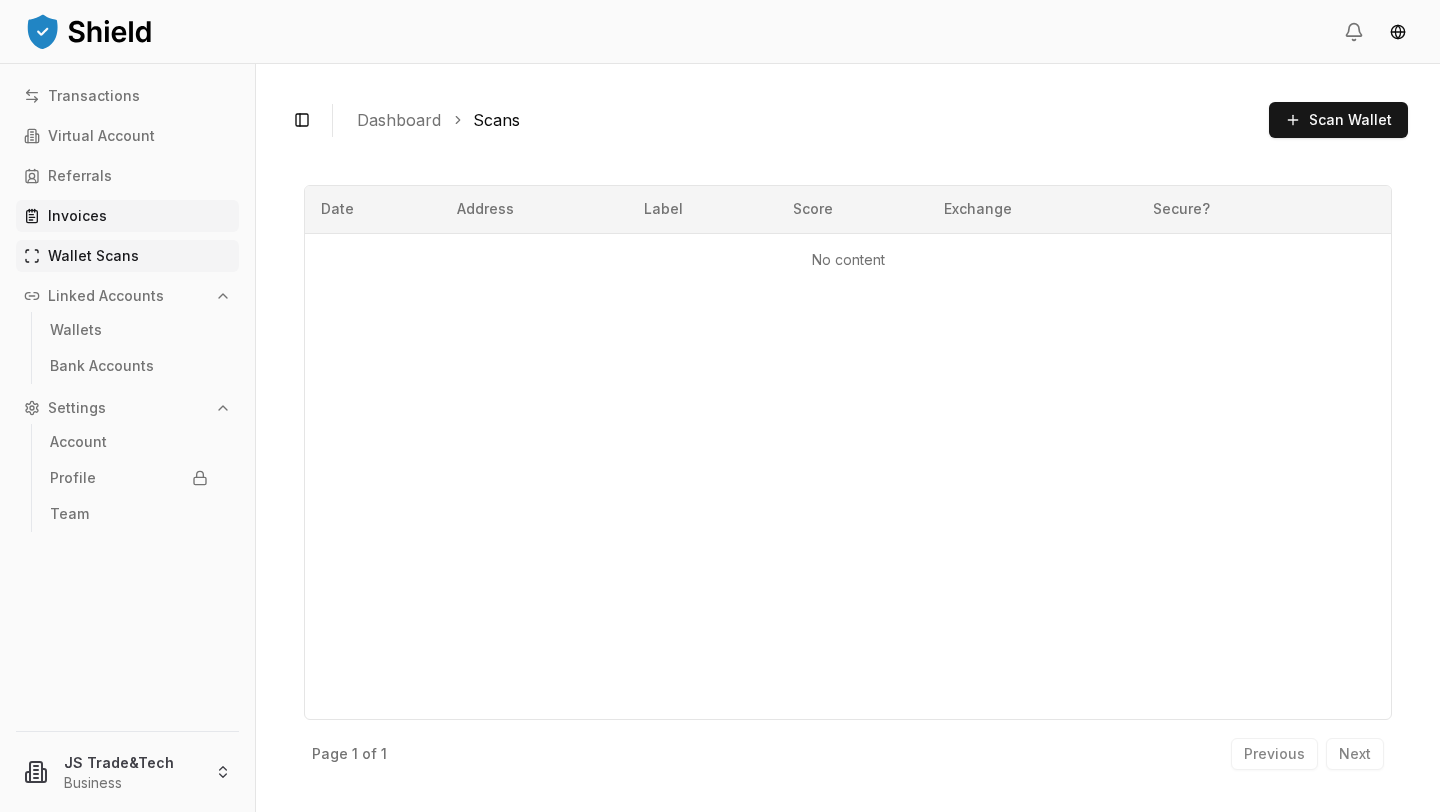 click on "Invoices" at bounding box center (127, 216) 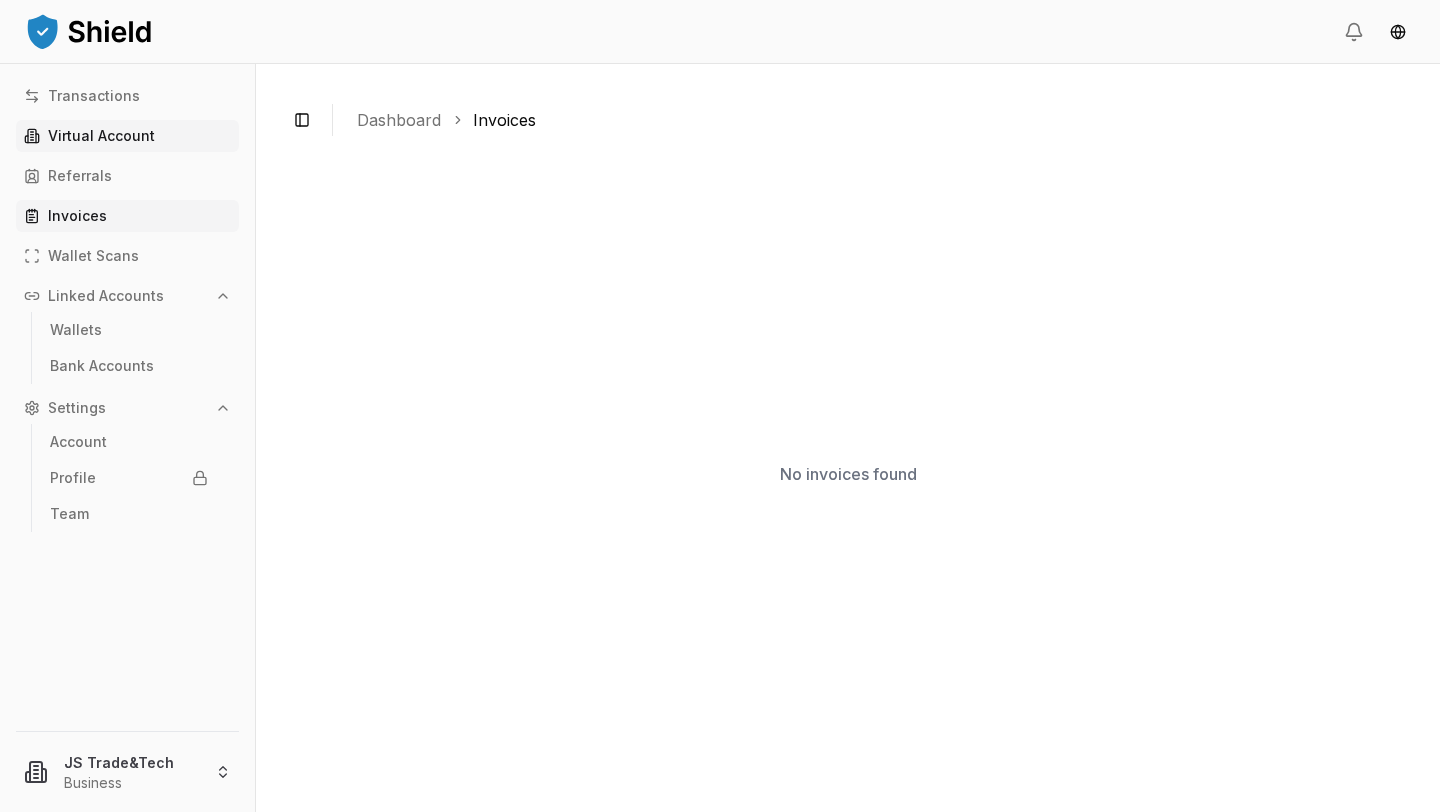 click on "Virtual Account" at bounding box center [101, 136] 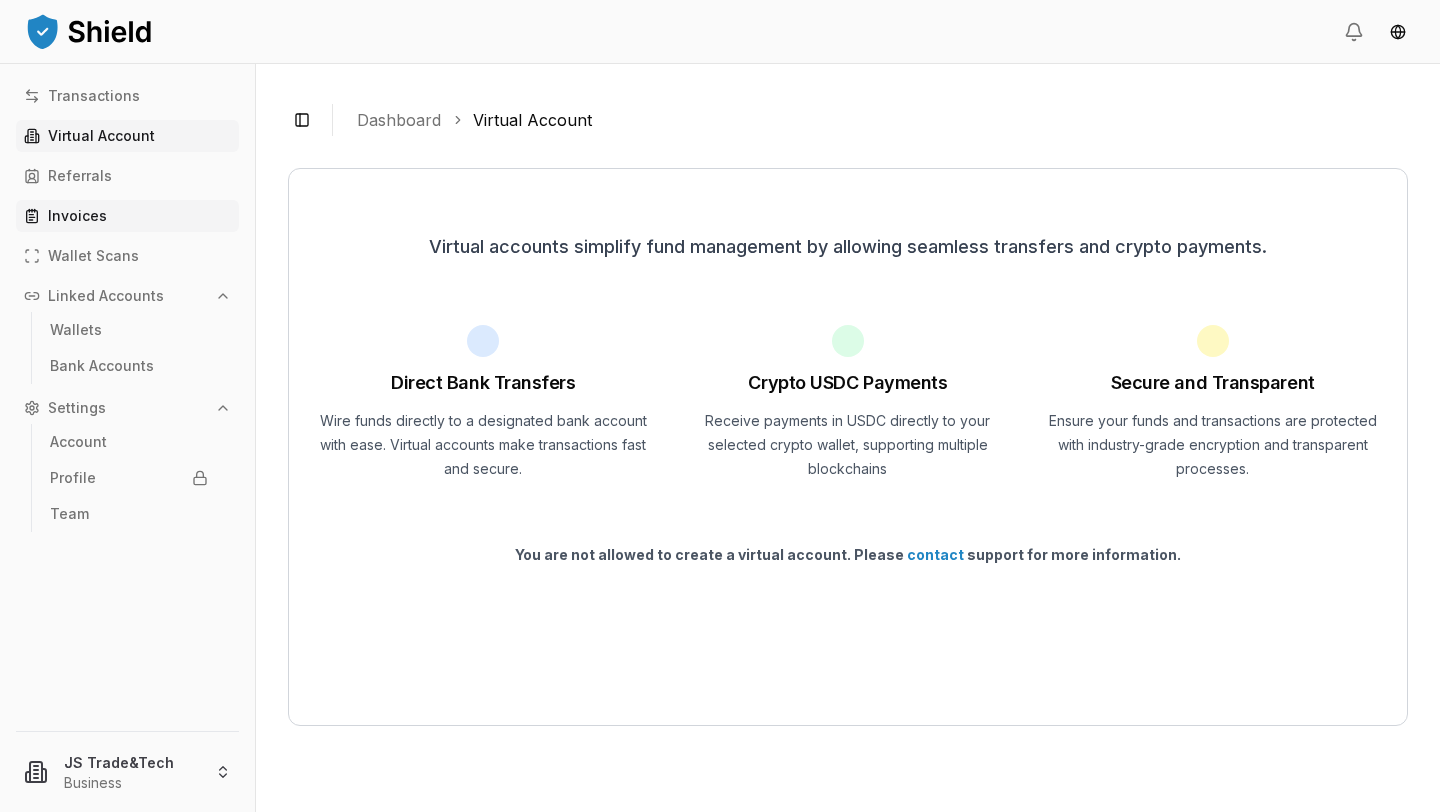 click on "Invoices" at bounding box center (127, 216) 